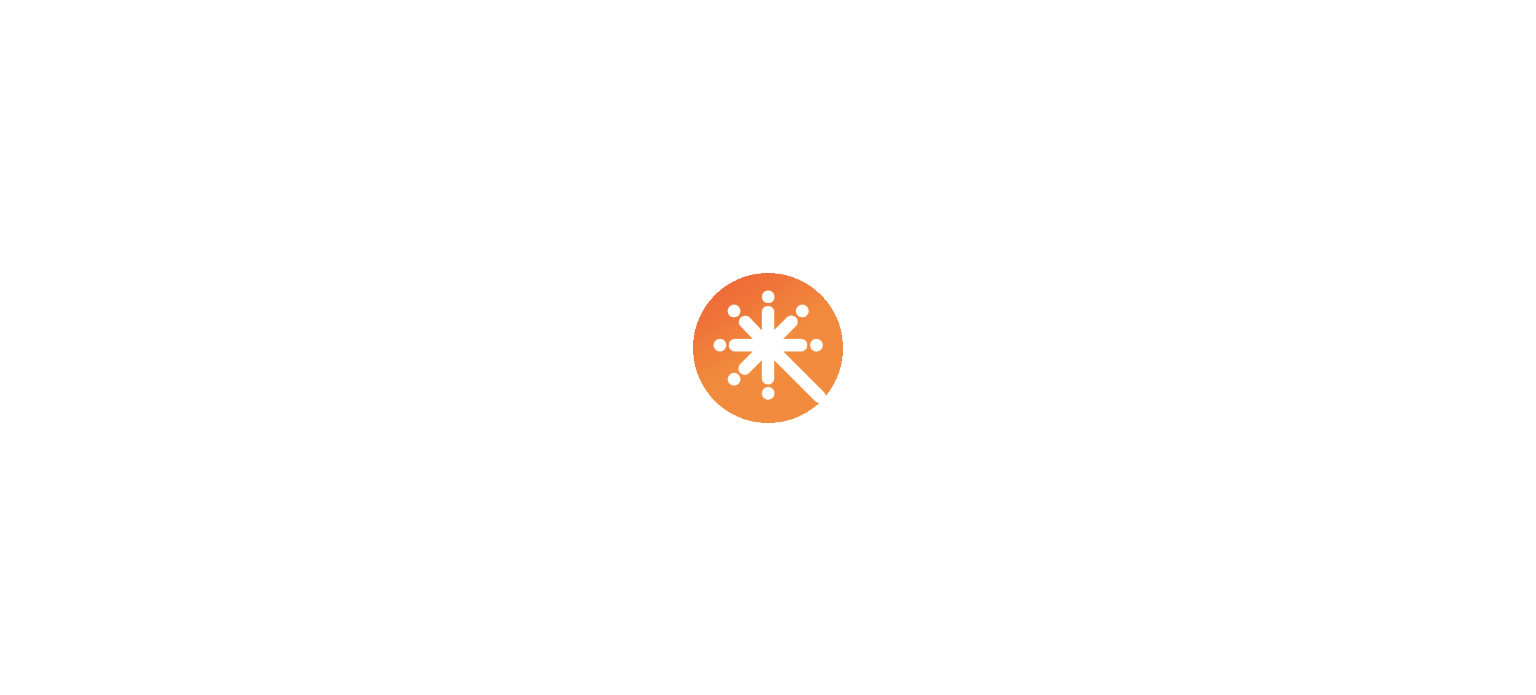 scroll, scrollTop: 0, scrollLeft: 0, axis: both 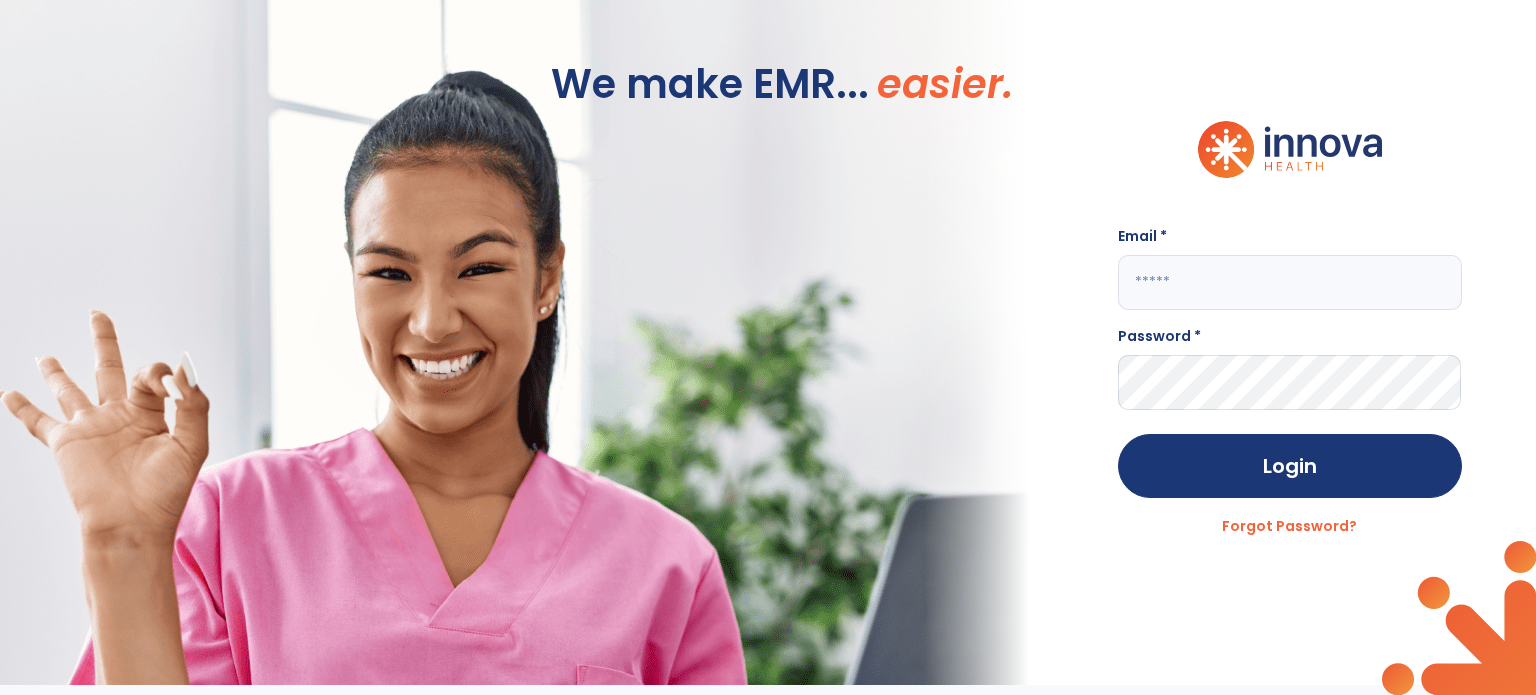click 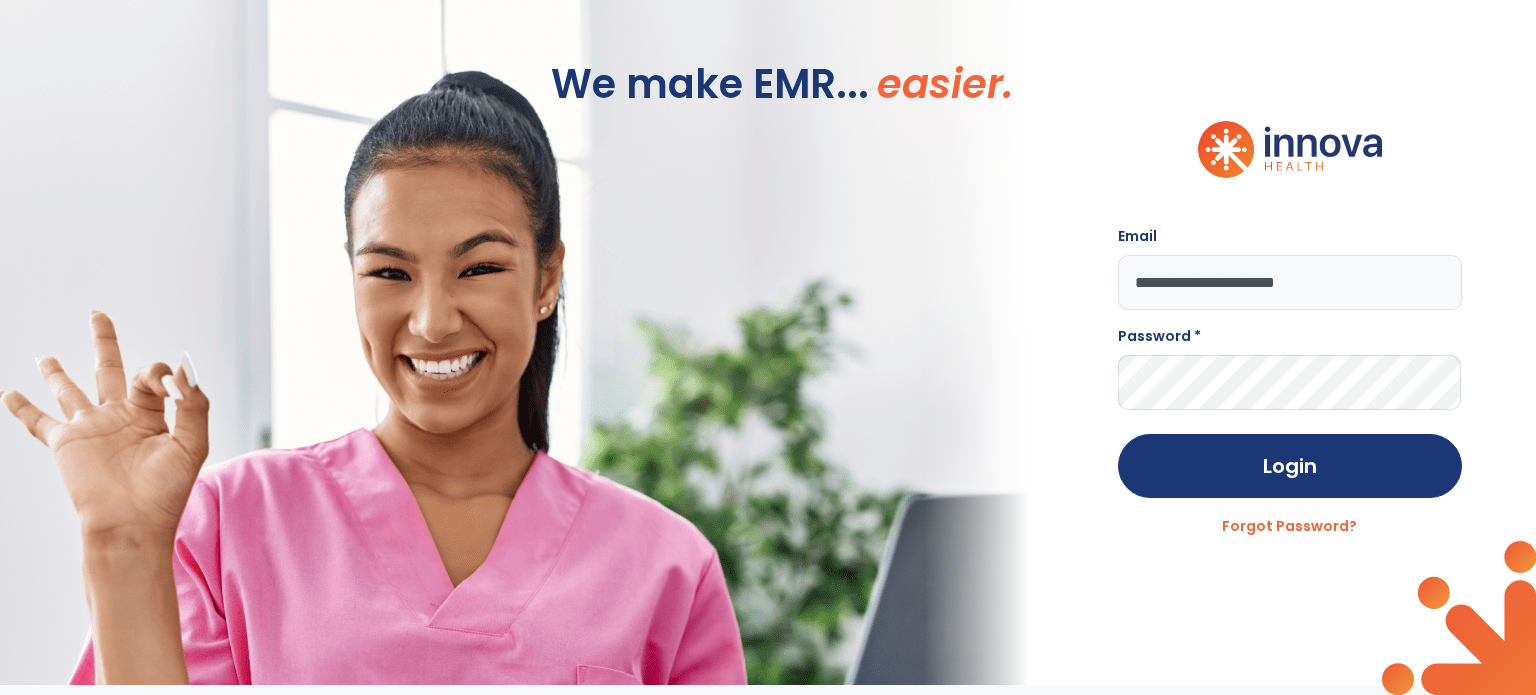 type on "**********" 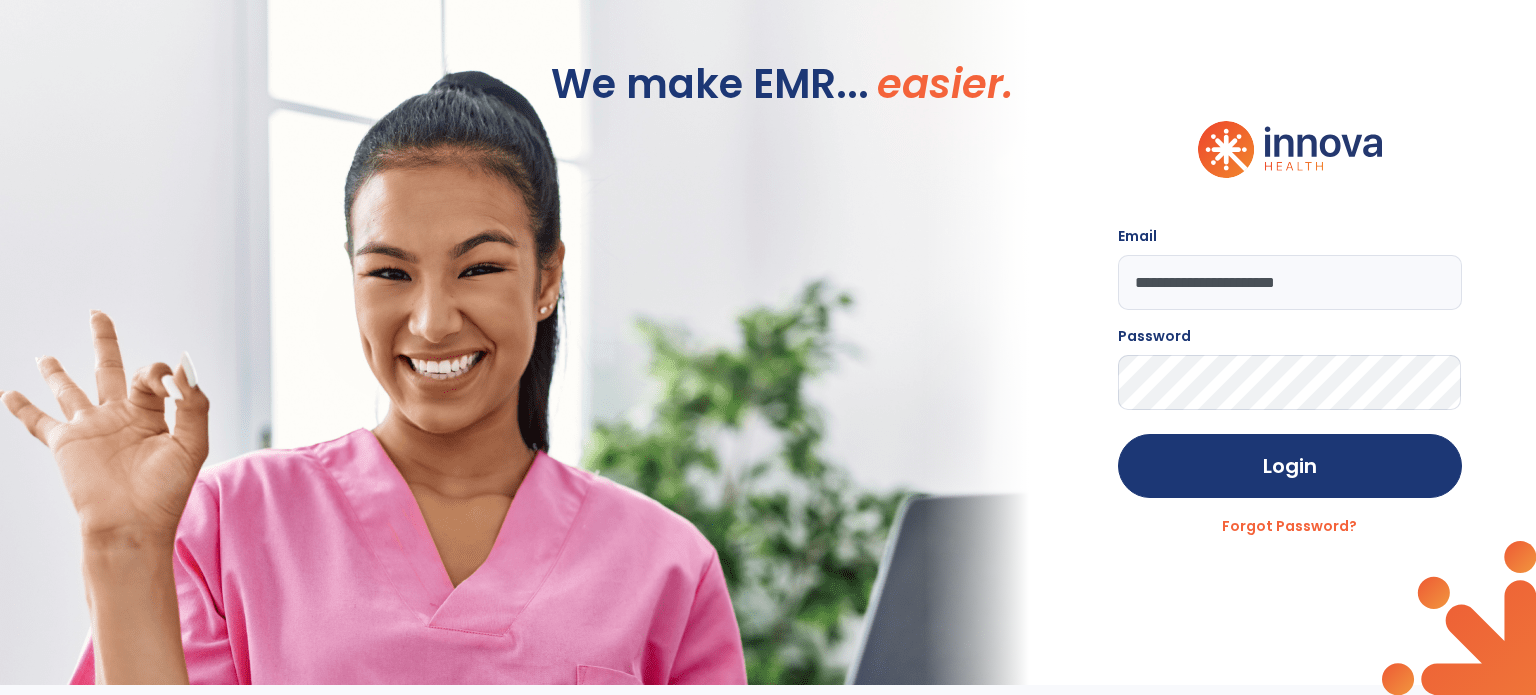 click on "Login" 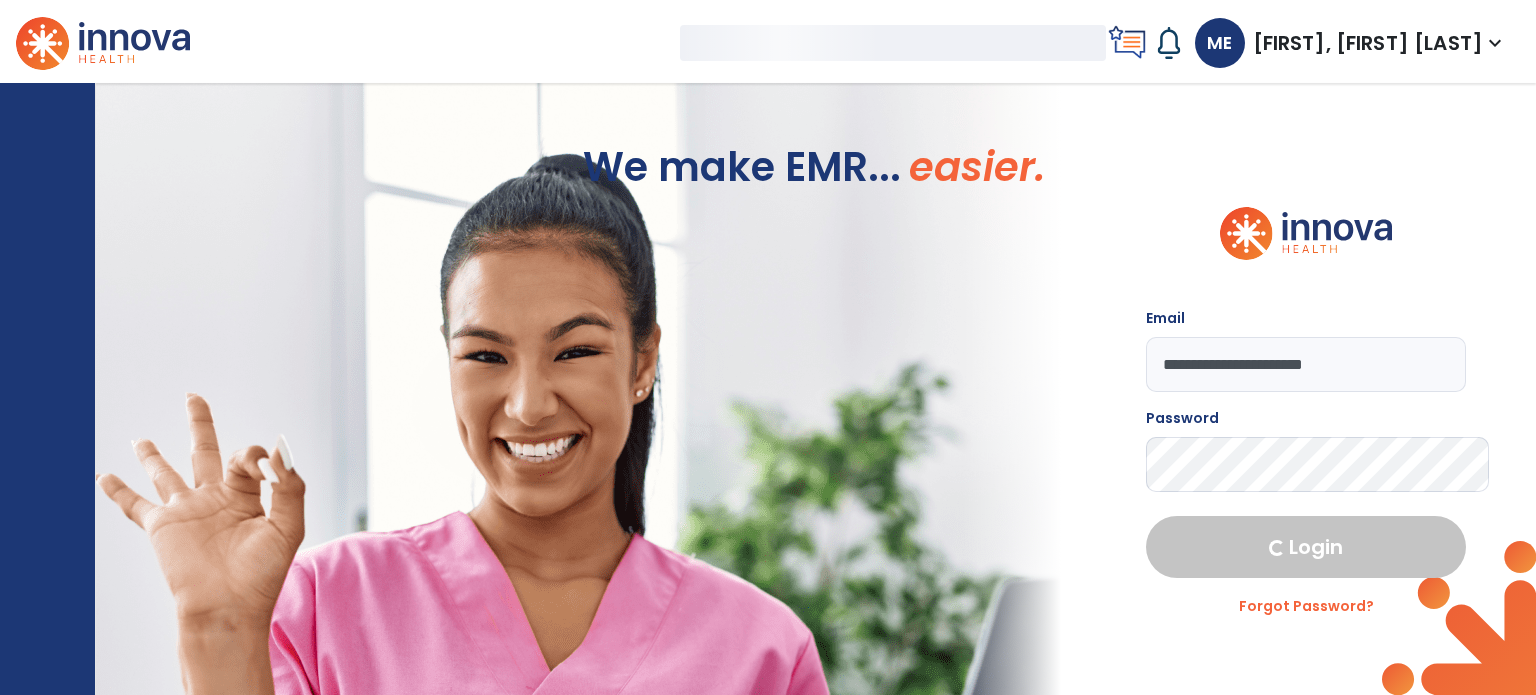 select on "****" 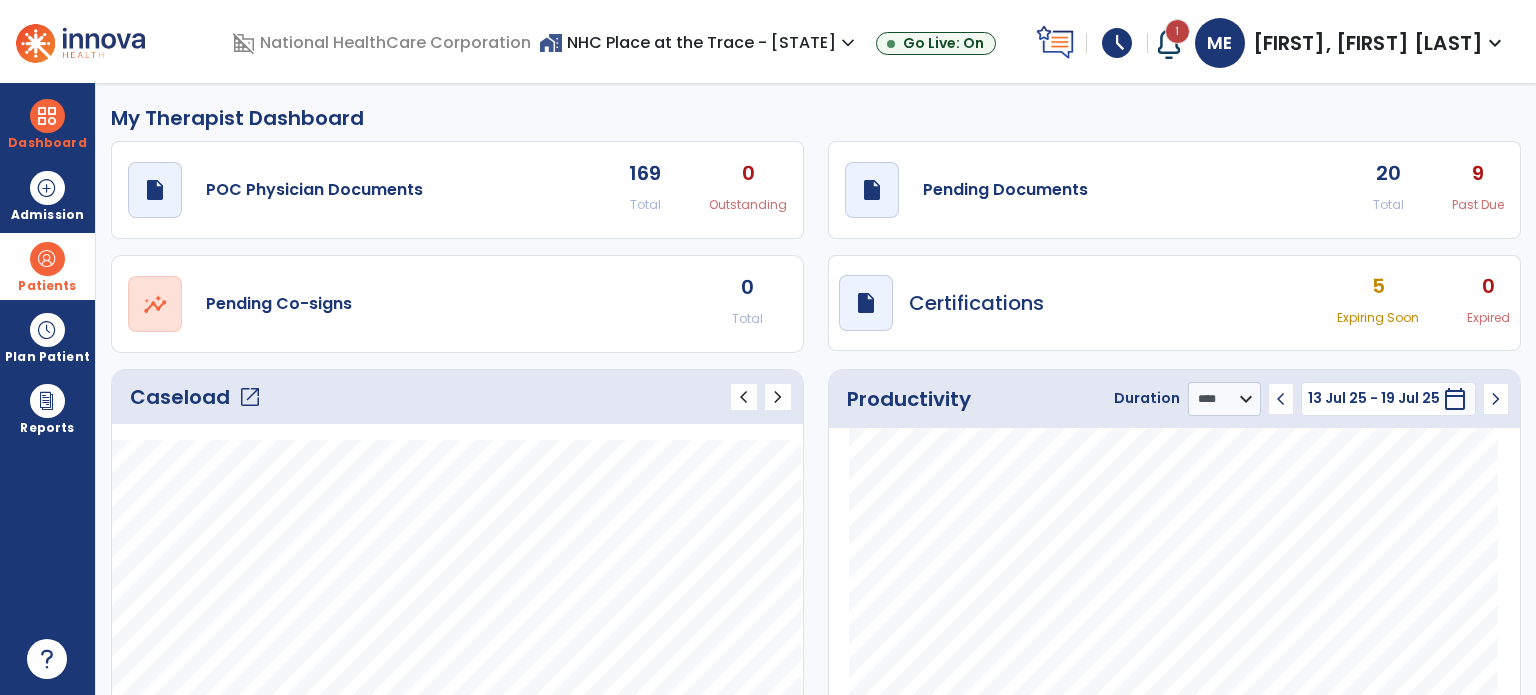 click at bounding box center [47, 259] 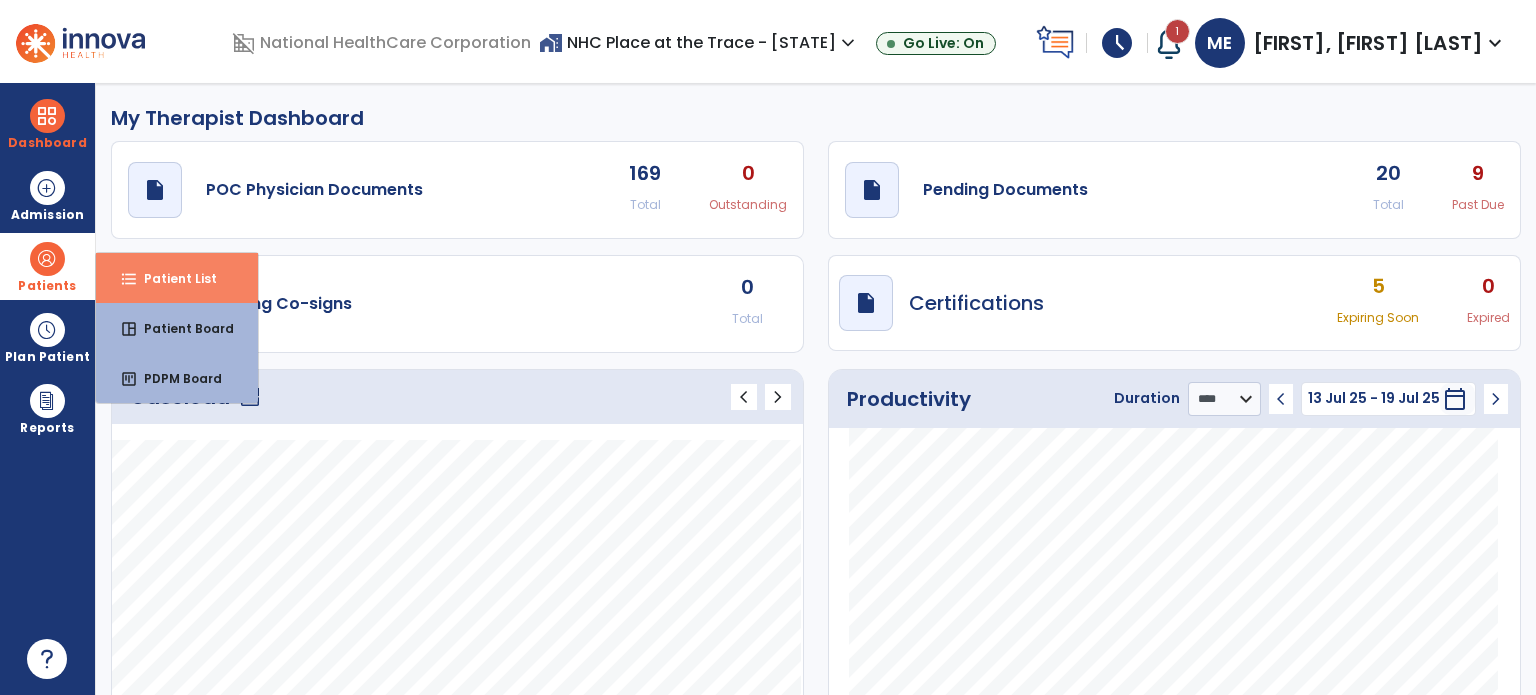 click on "Patient List" at bounding box center [172, 278] 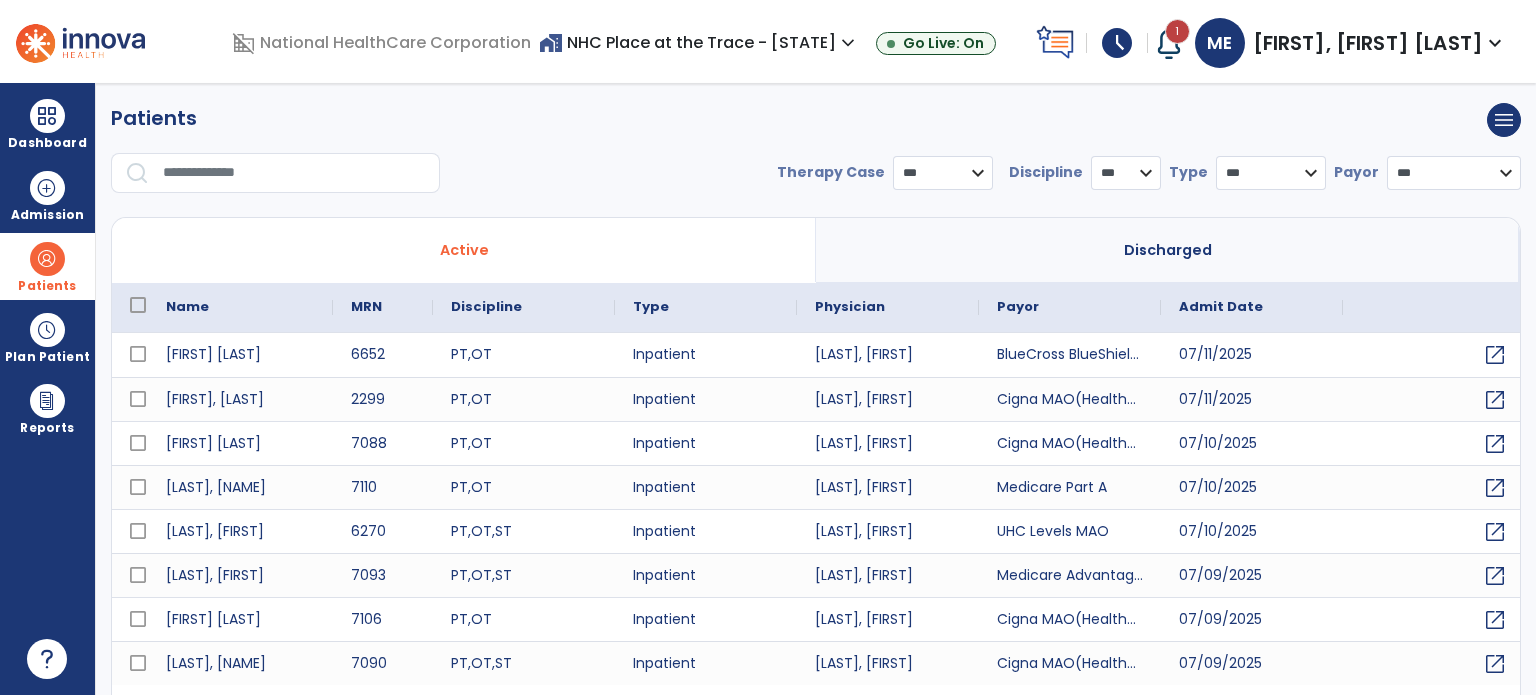 select on "***" 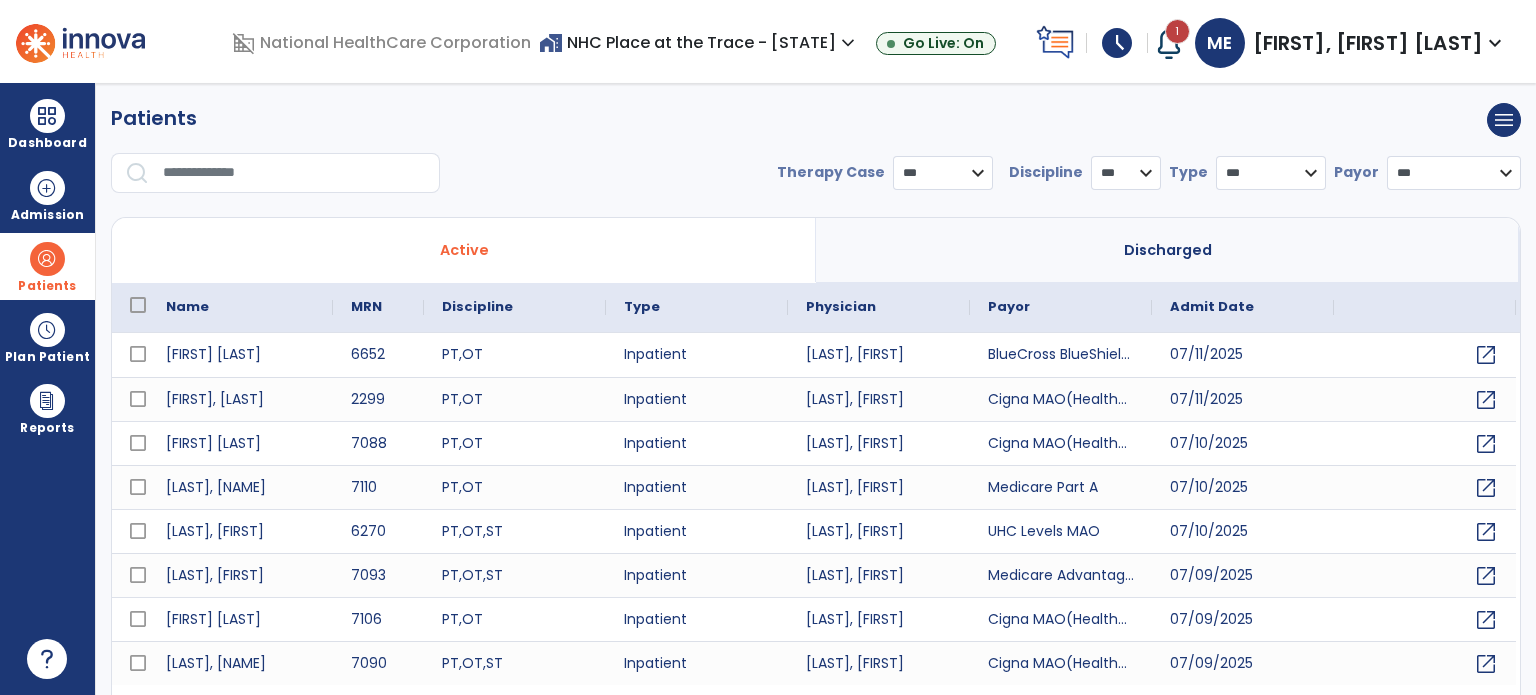 click at bounding box center (294, 173) 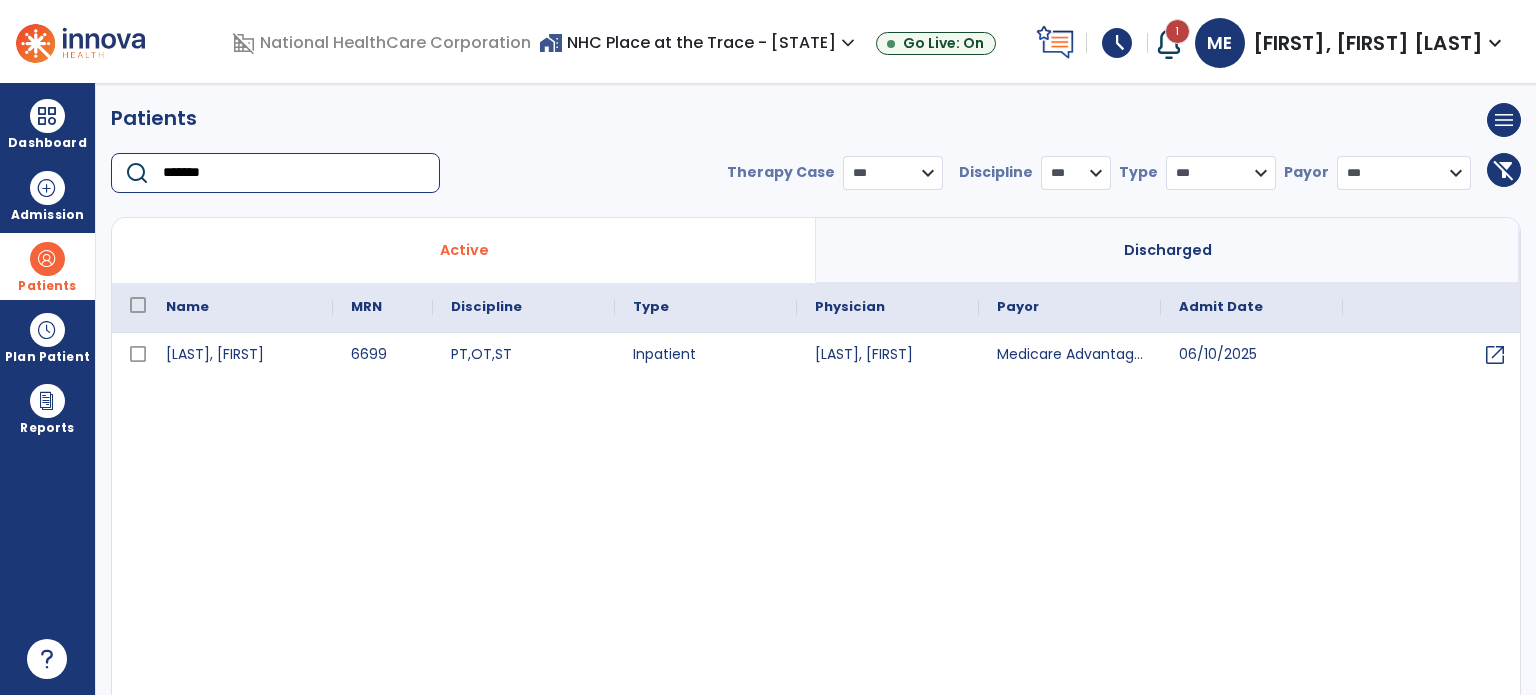 type on "*******" 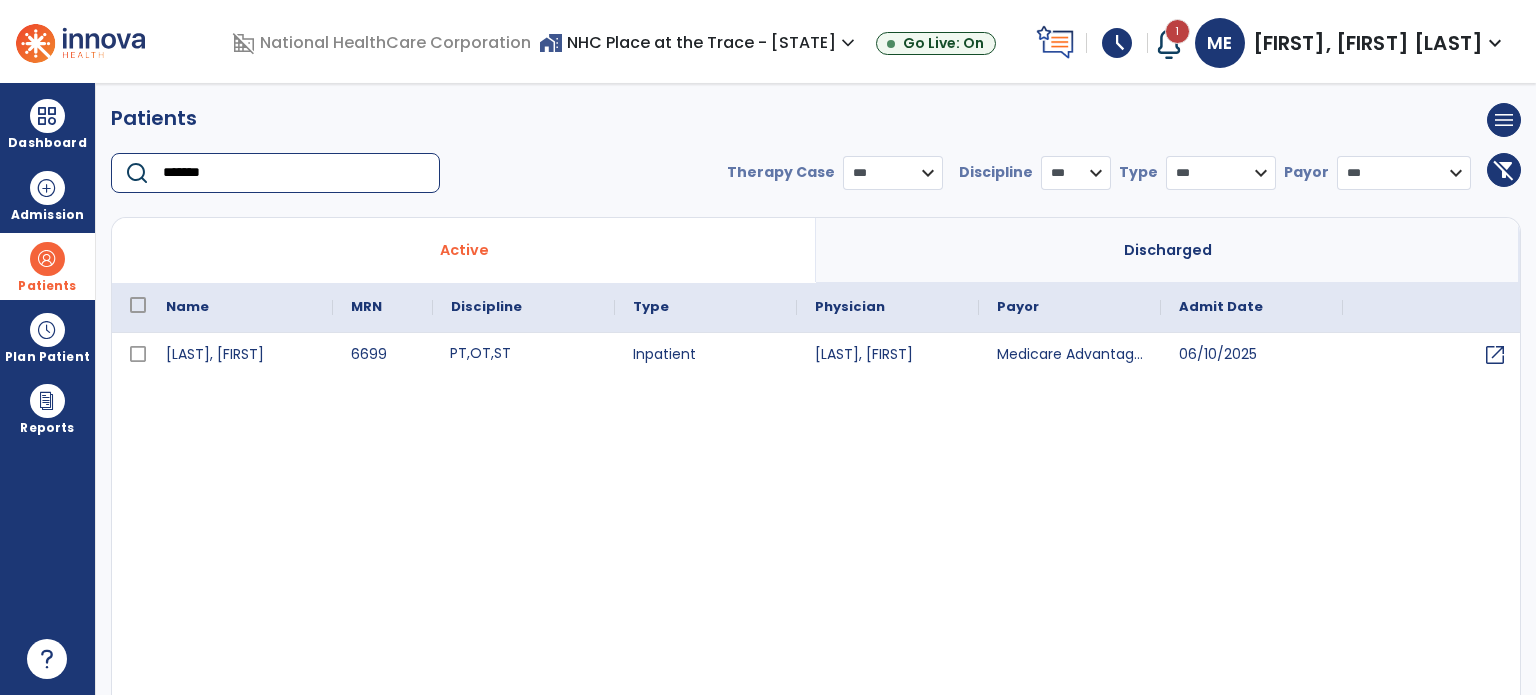 click on "PT , OT , ST" at bounding box center (524, 355) 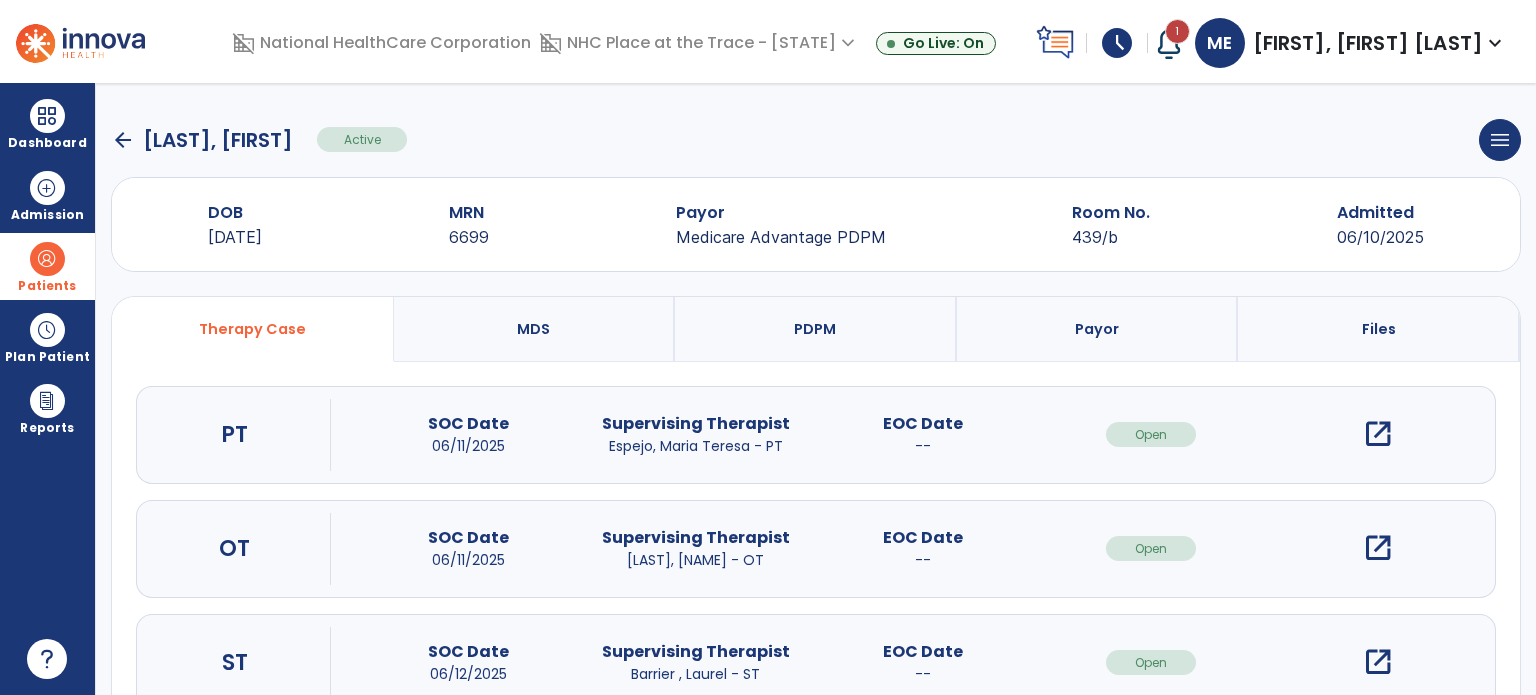 click on "open_in_new" at bounding box center (1378, 434) 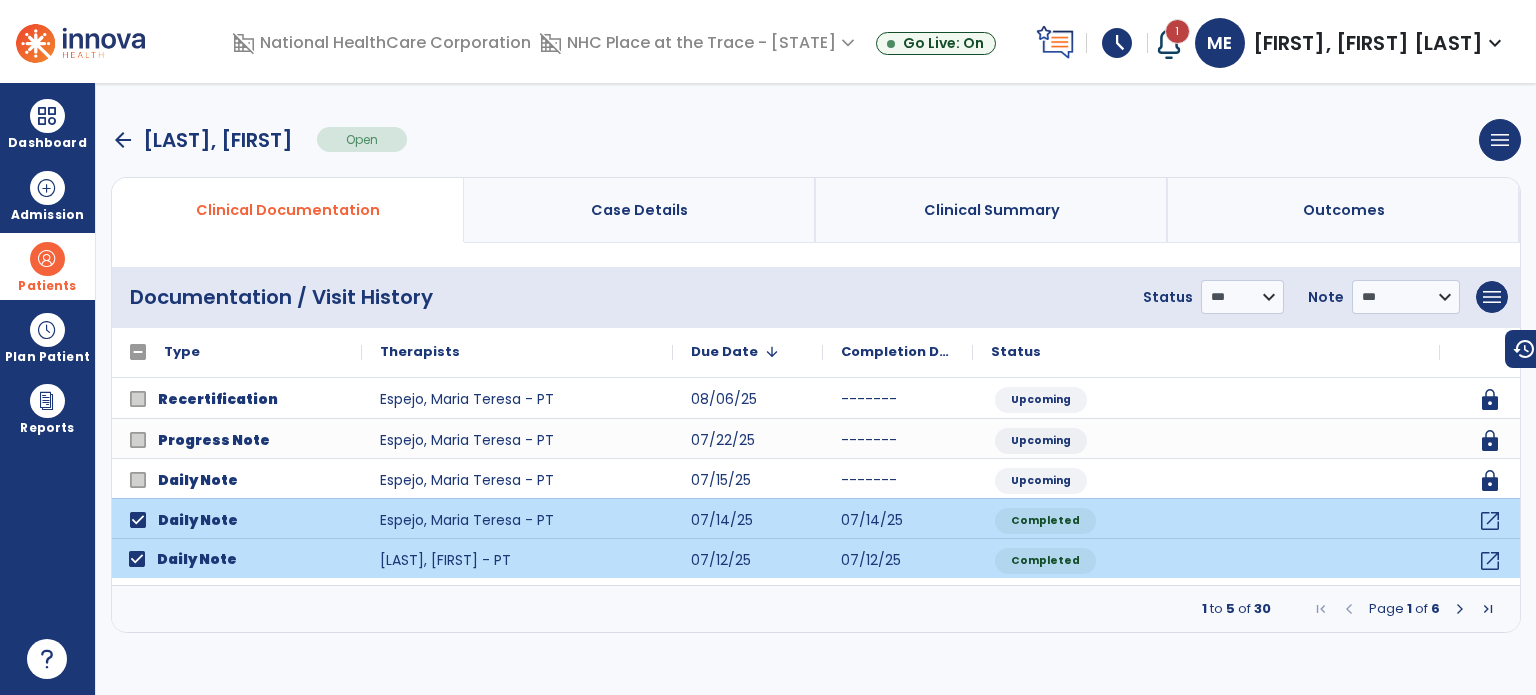 click at bounding box center [1460, 609] 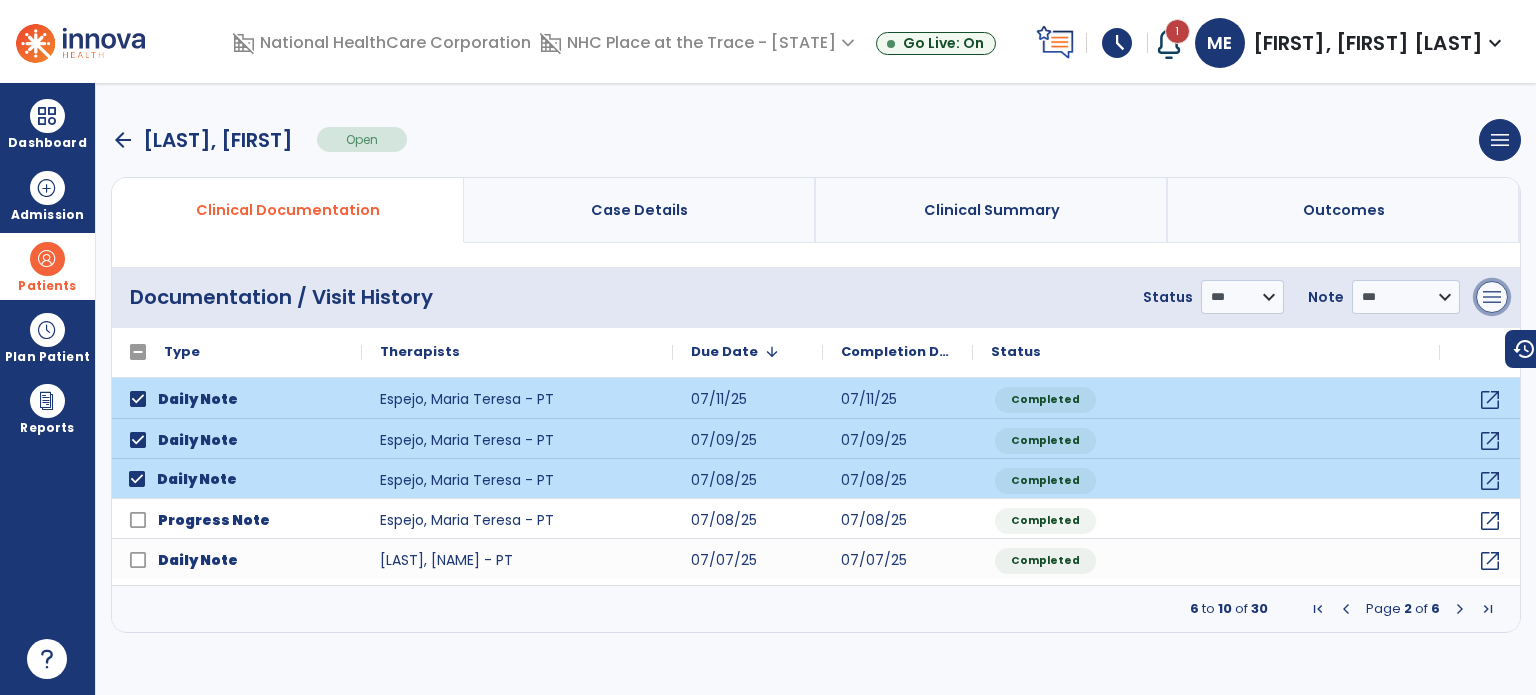 click on "menu" at bounding box center [1492, 297] 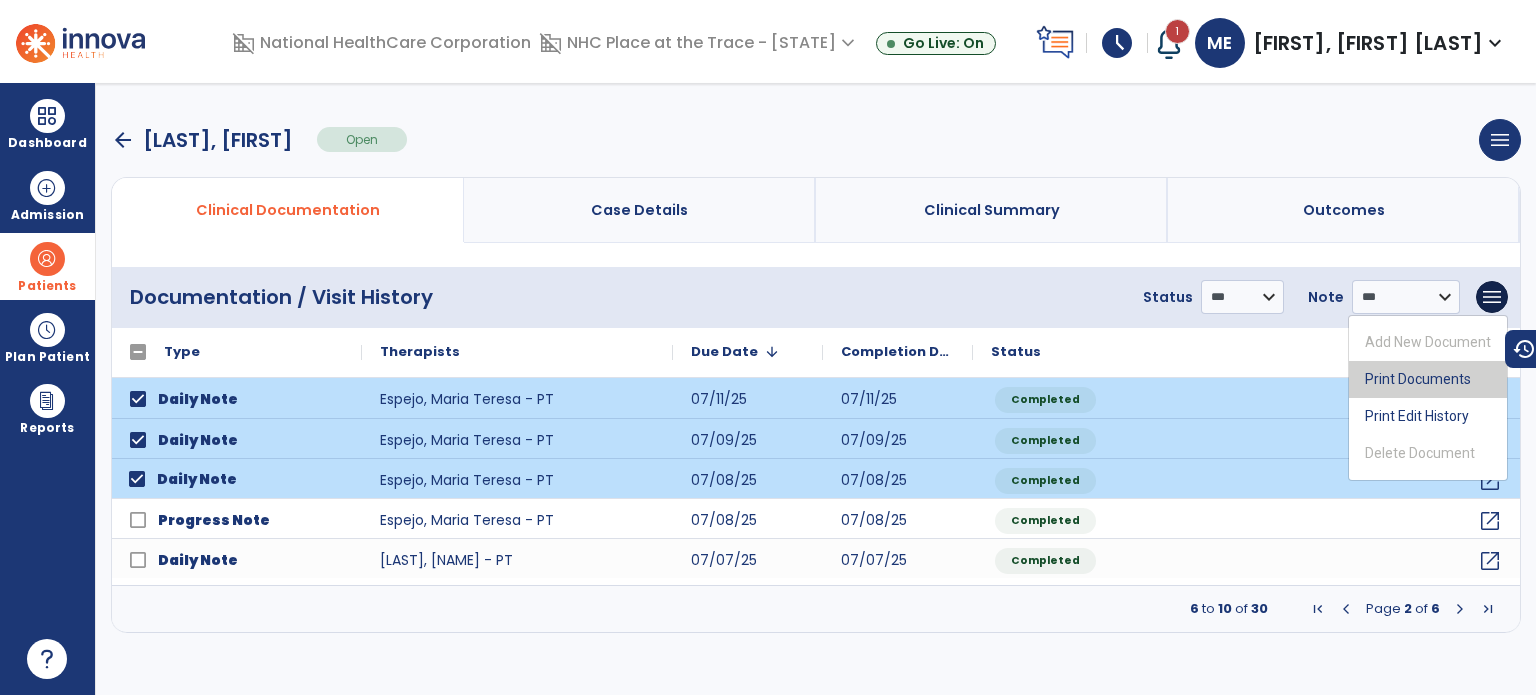 click on "Print Documents" at bounding box center (1428, 379) 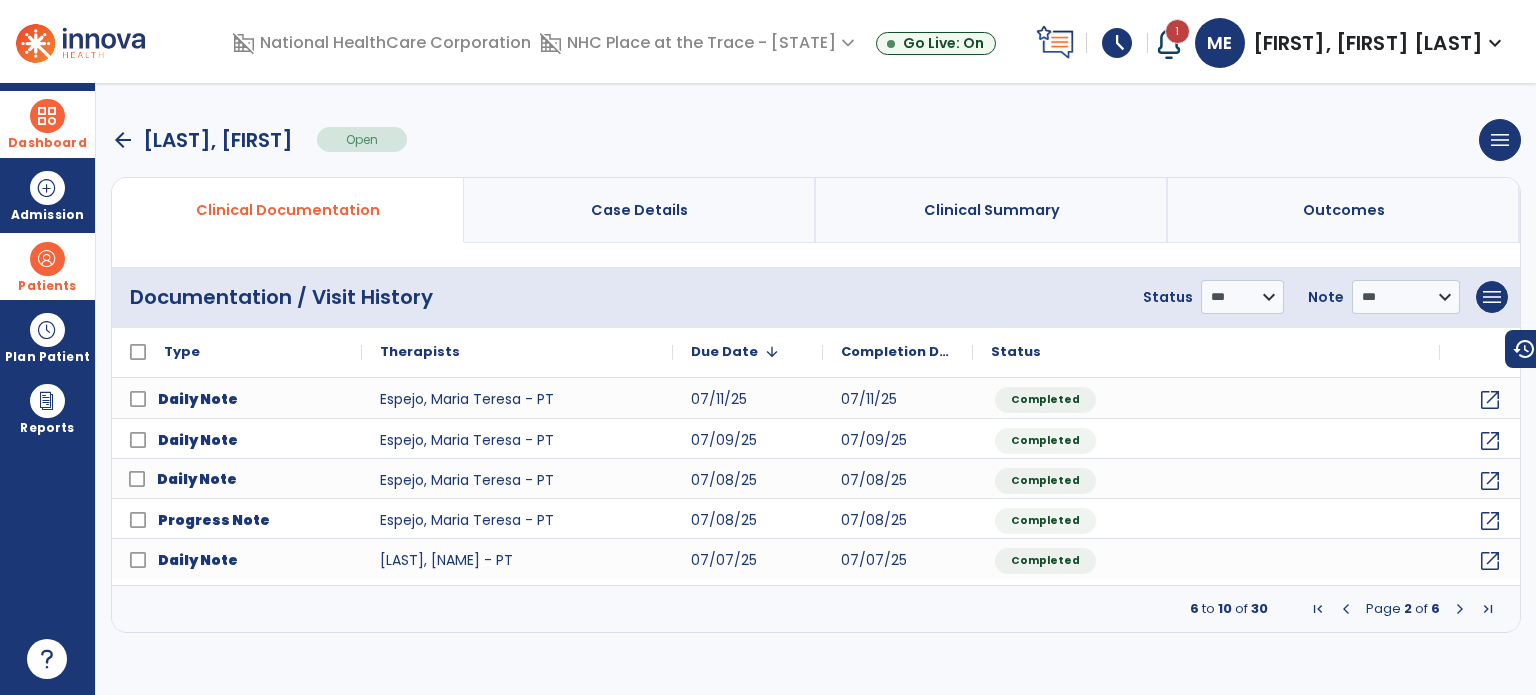 click at bounding box center (47, 116) 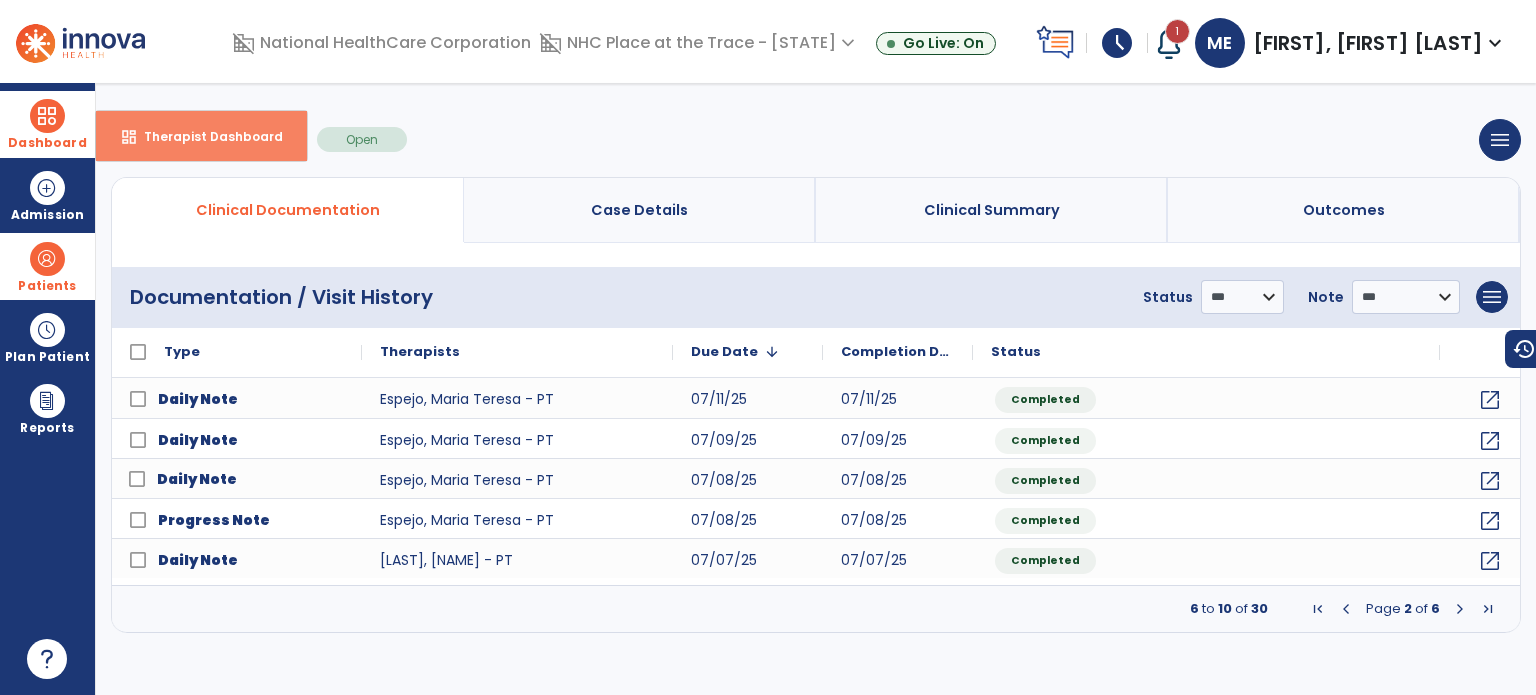 click on "dashboard  Therapist Dashboard" at bounding box center [201, 136] 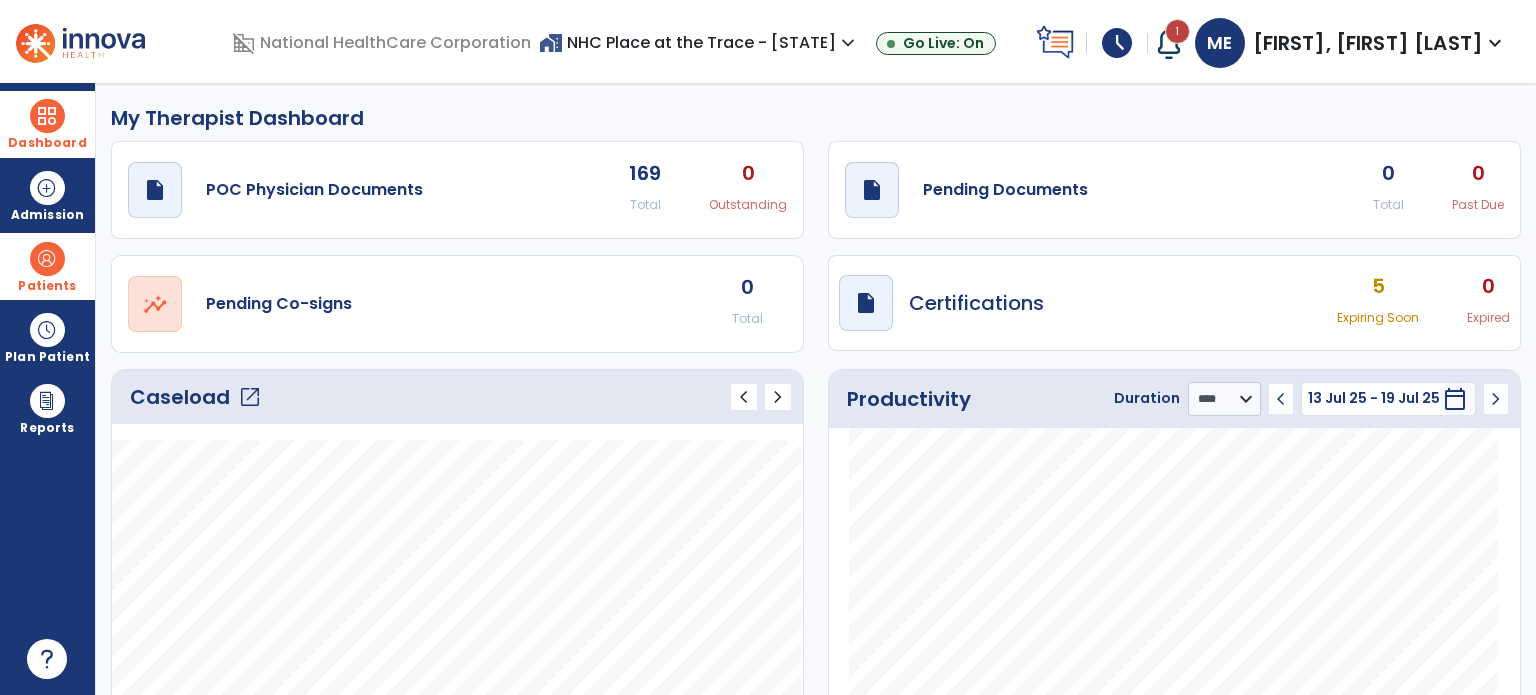 click on "open_in_new" 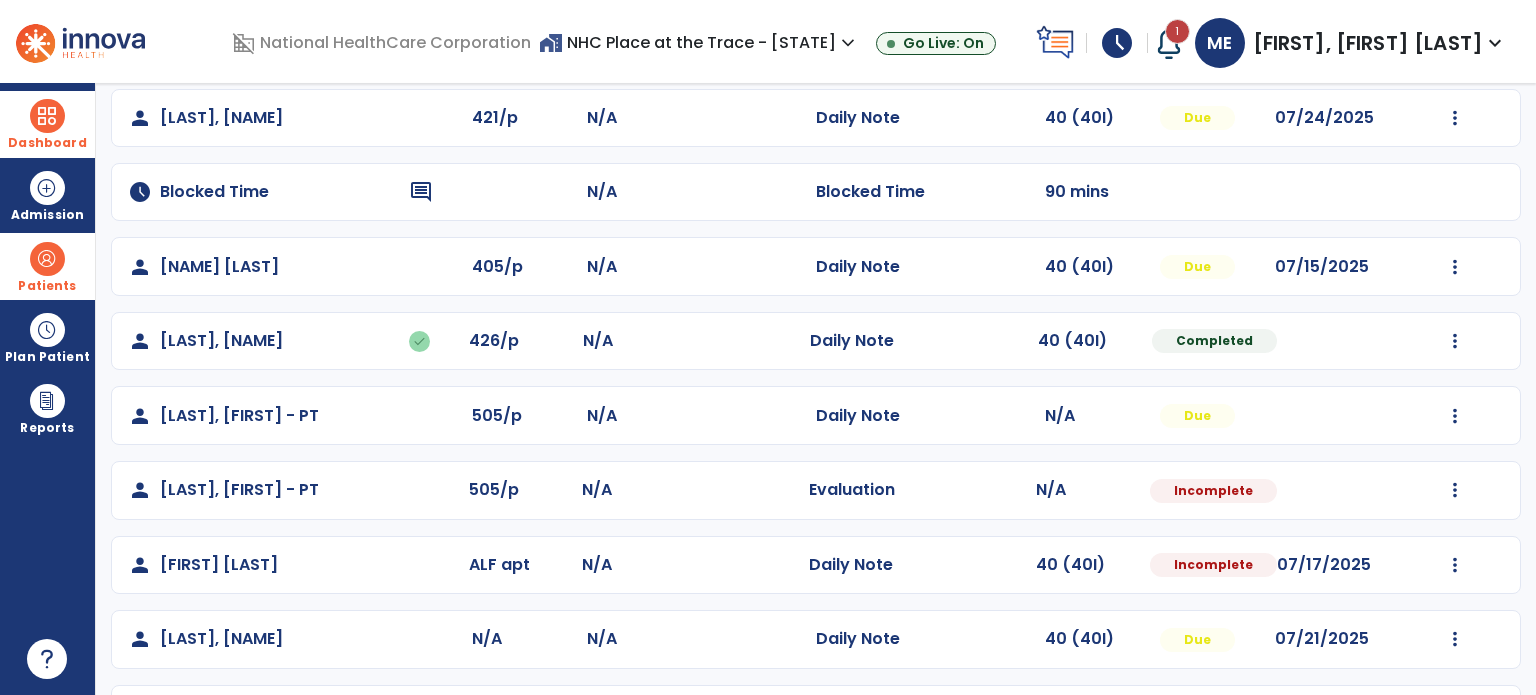 scroll, scrollTop: 167, scrollLeft: 0, axis: vertical 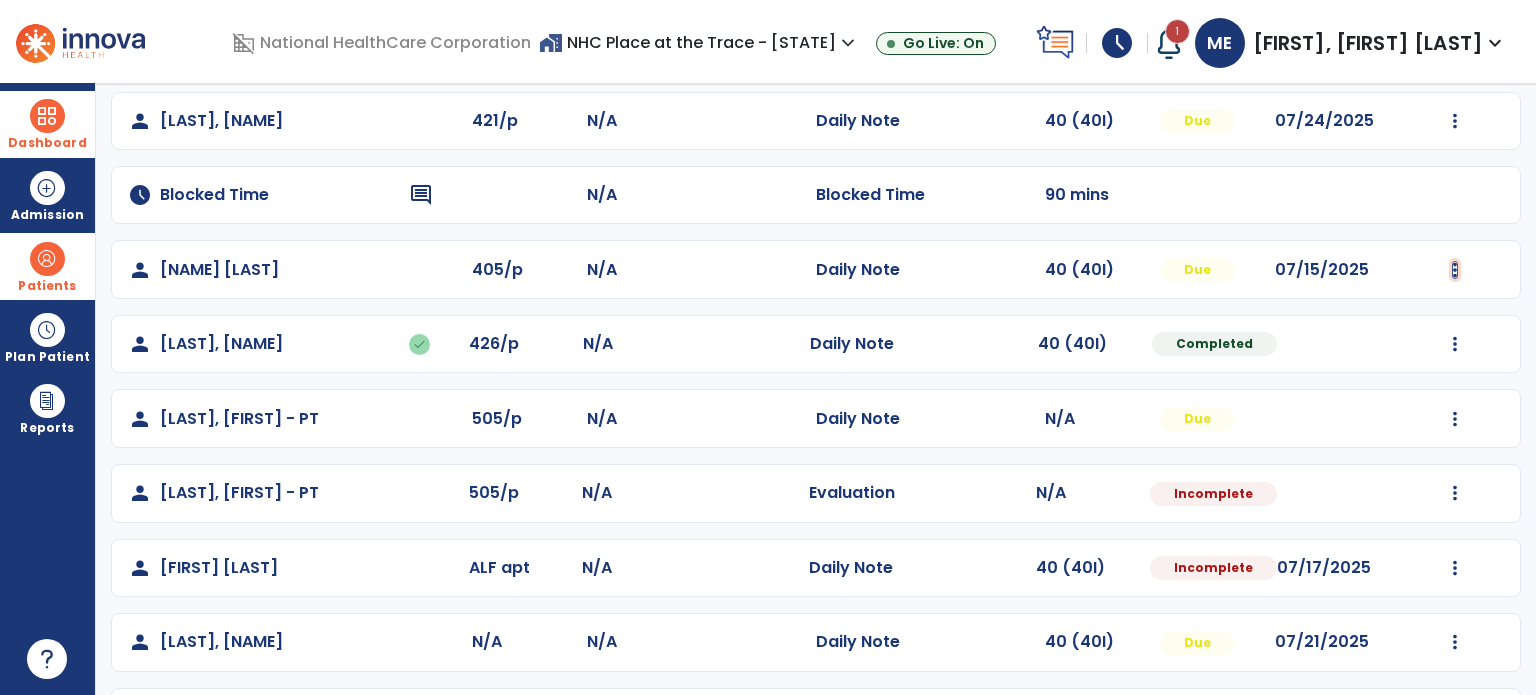 click at bounding box center (1455, 121) 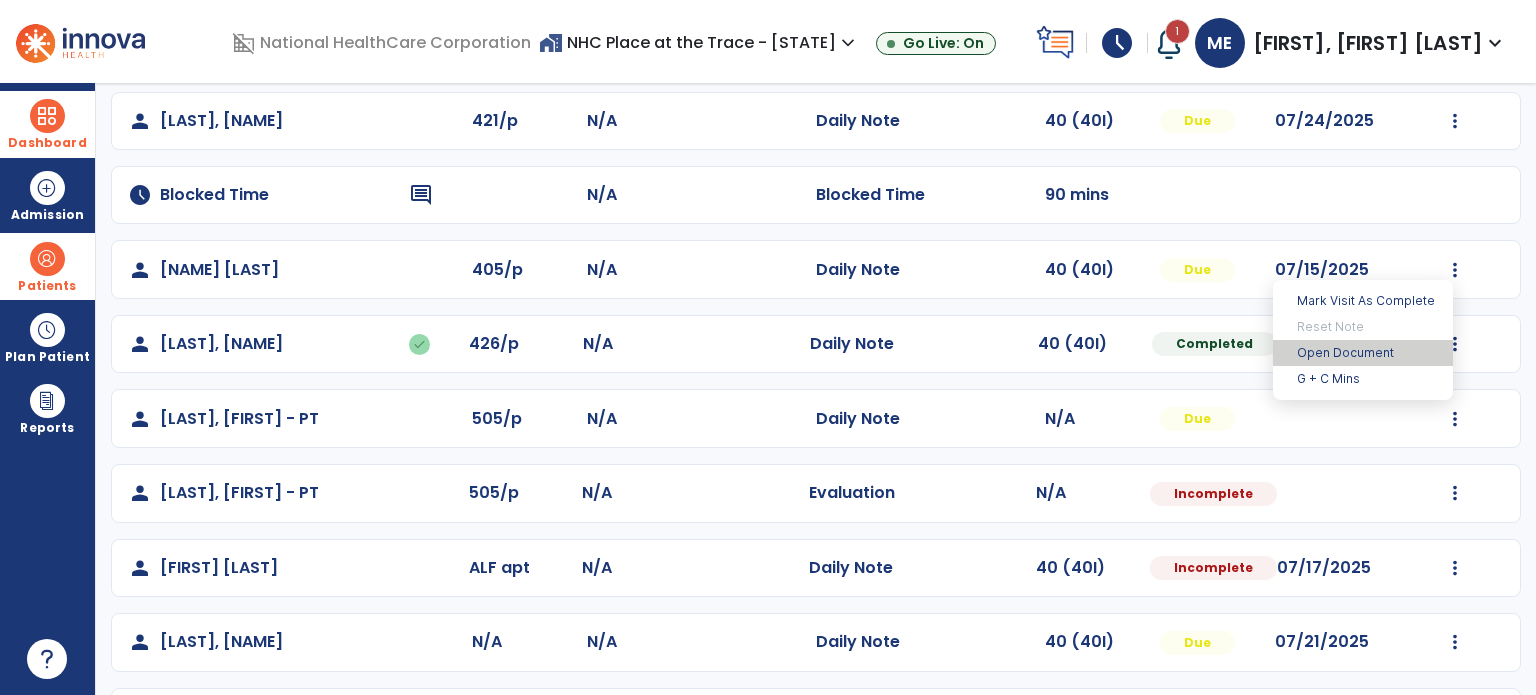 click on "Open Document" at bounding box center [1363, 353] 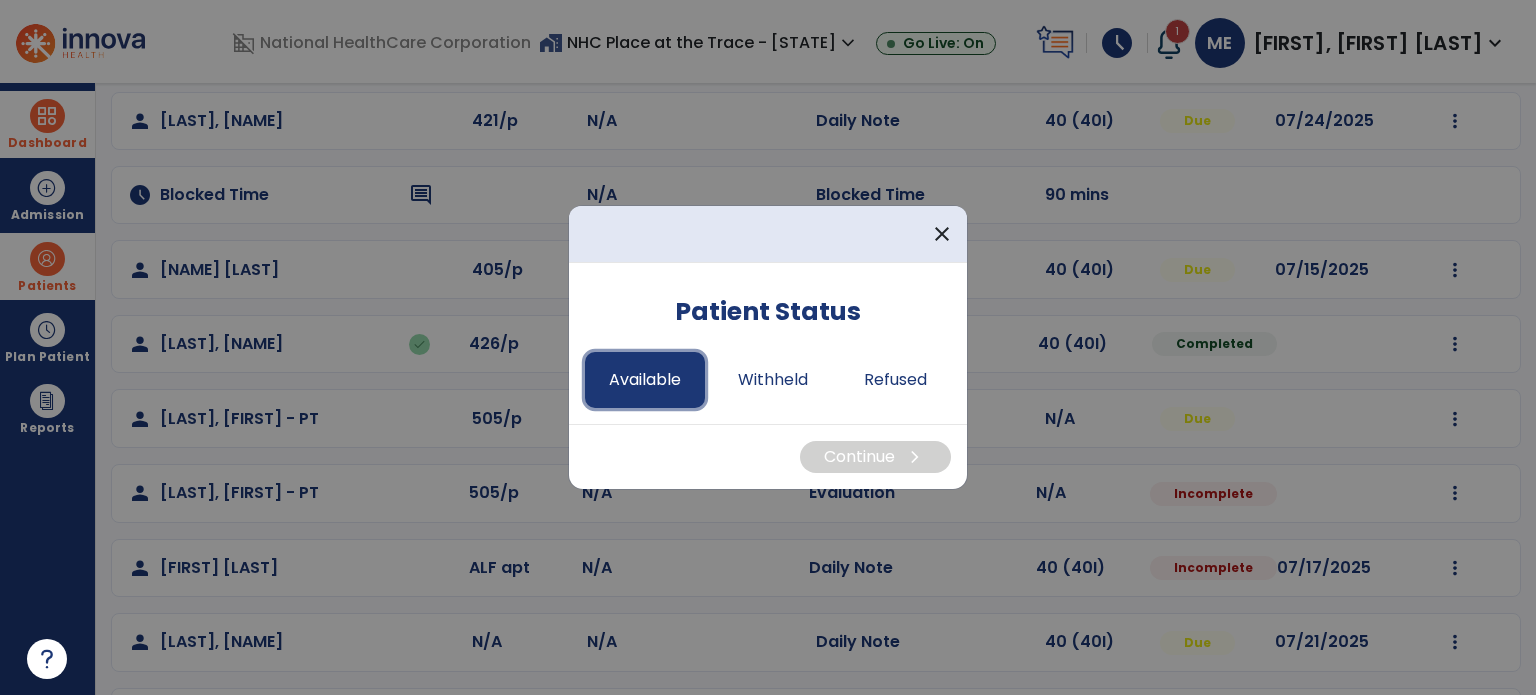 click on "Available" at bounding box center (645, 380) 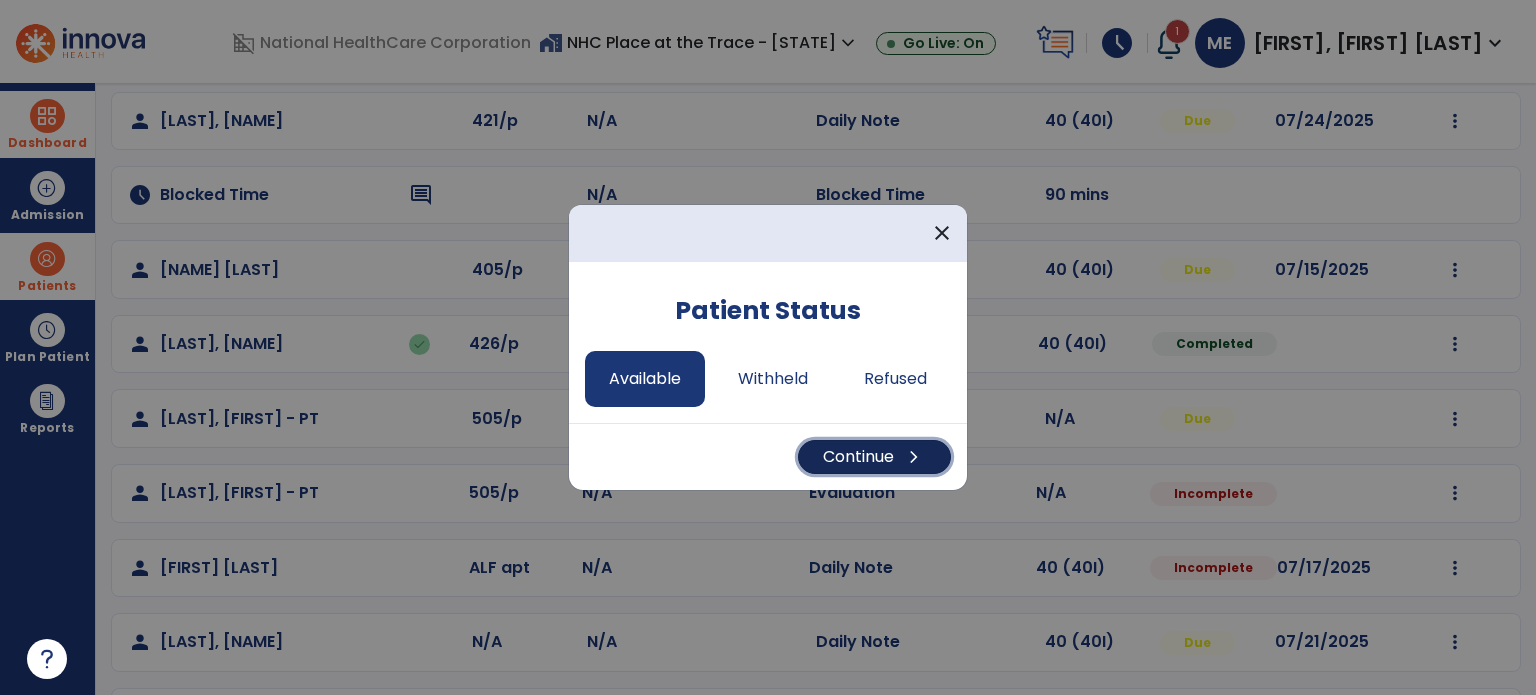 click on "Continue   chevron_right" at bounding box center [874, 457] 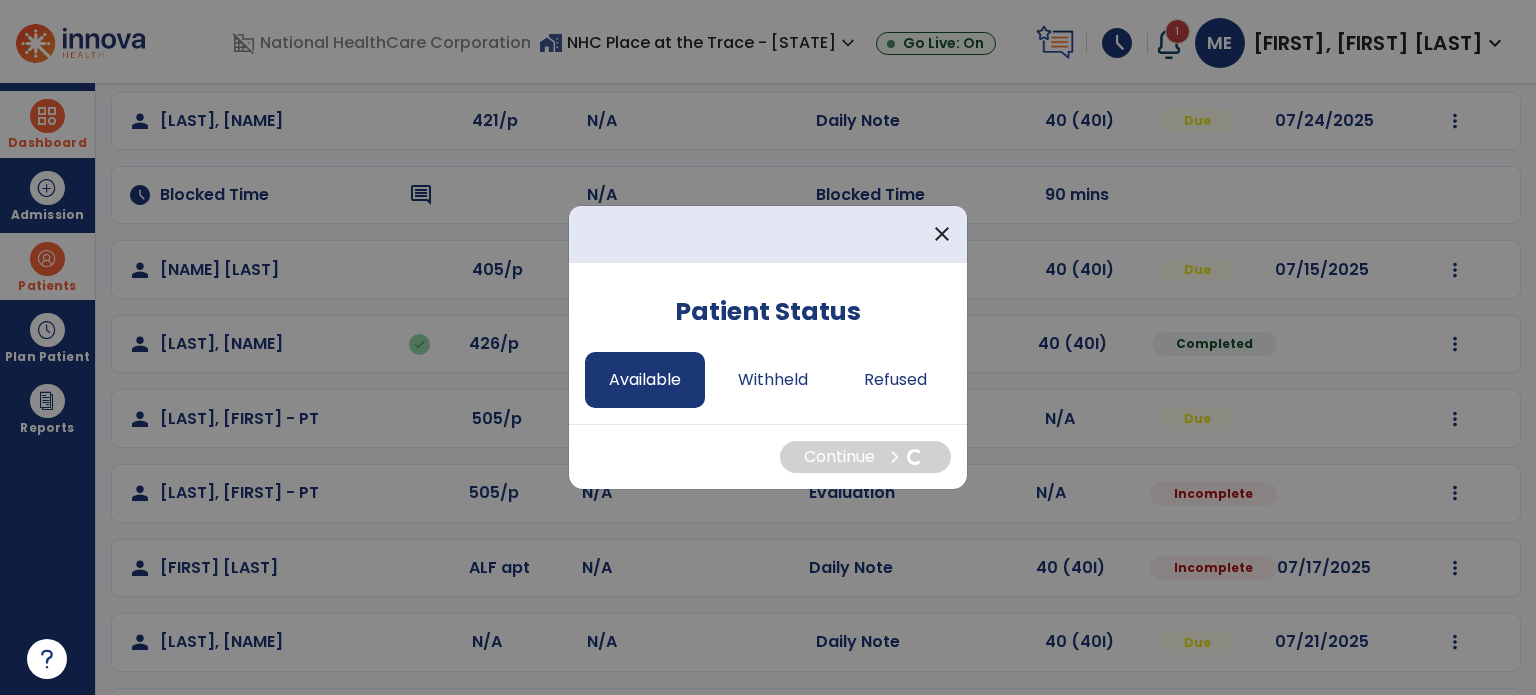 select on "*" 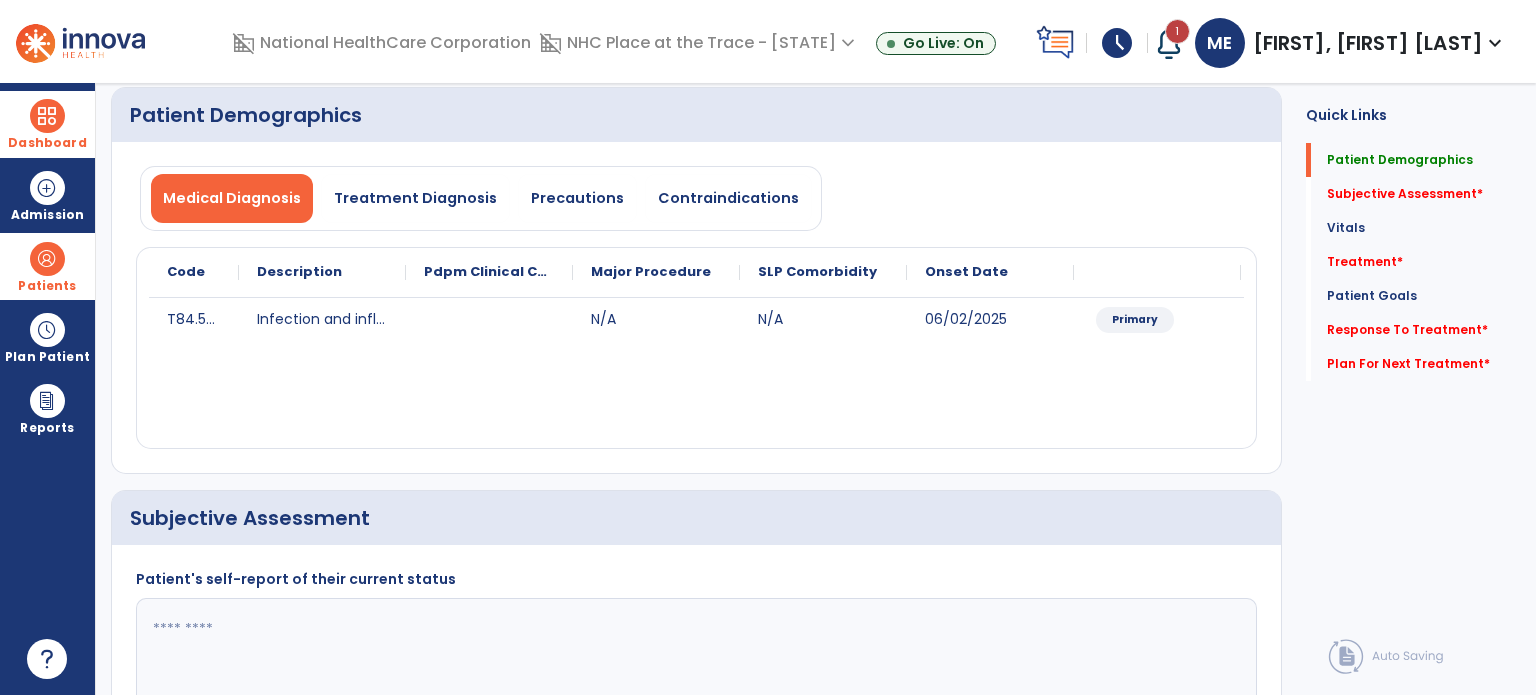 click 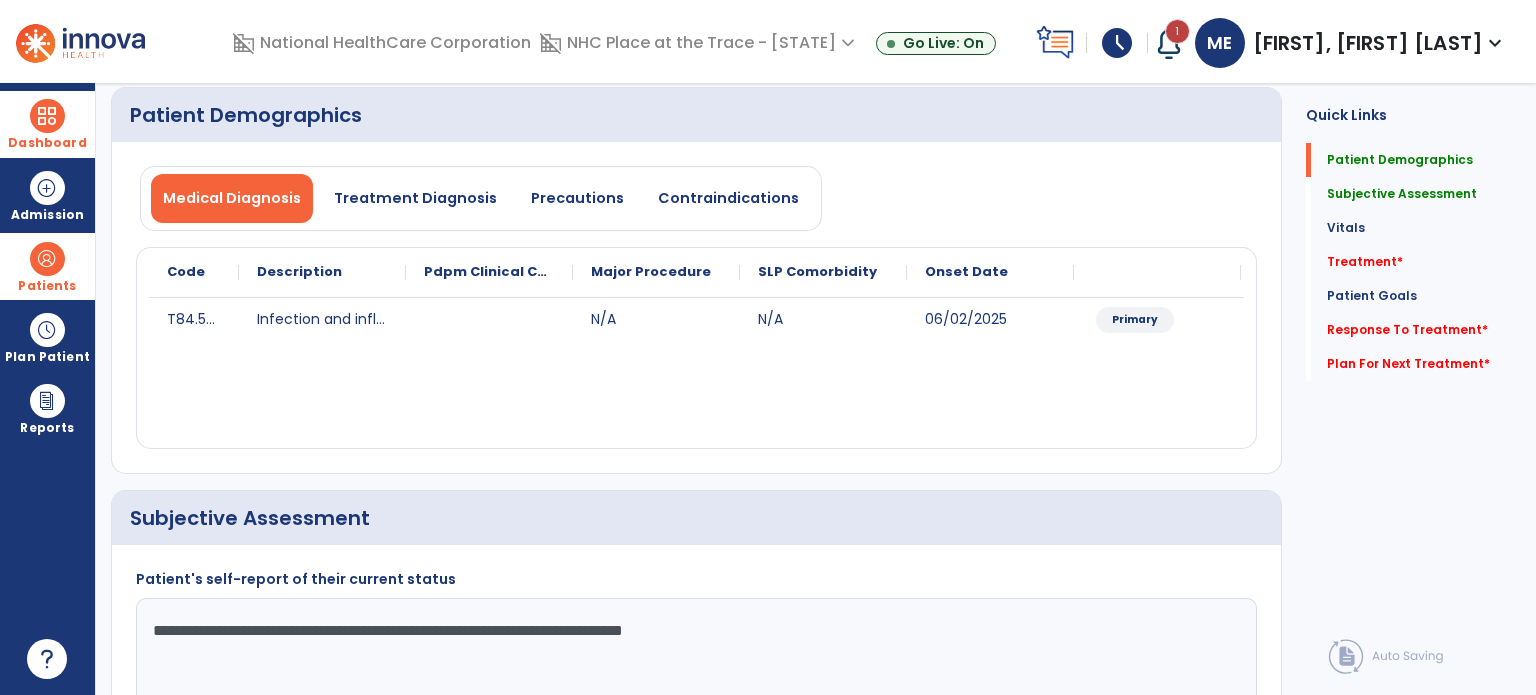 click on "**********" 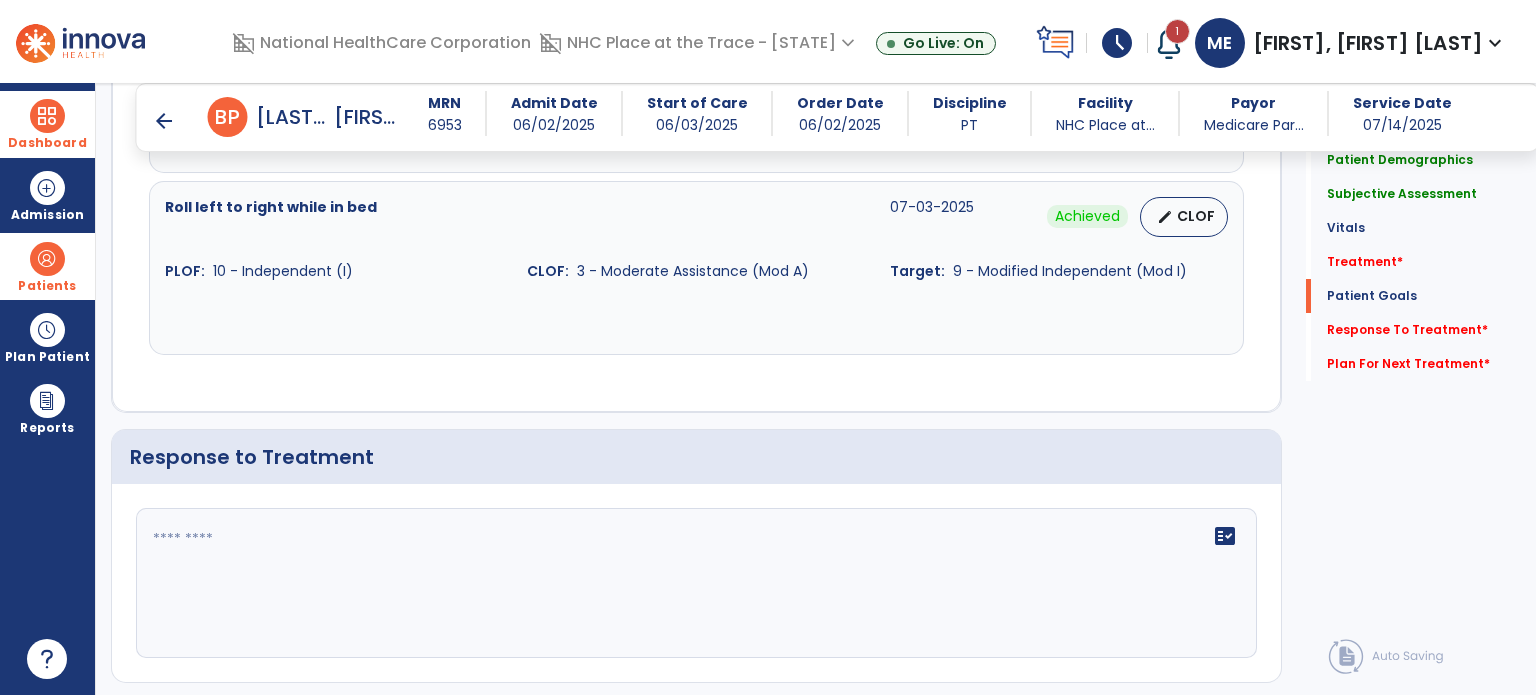 scroll, scrollTop: 2301, scrollLeft: 0, axis: vertical 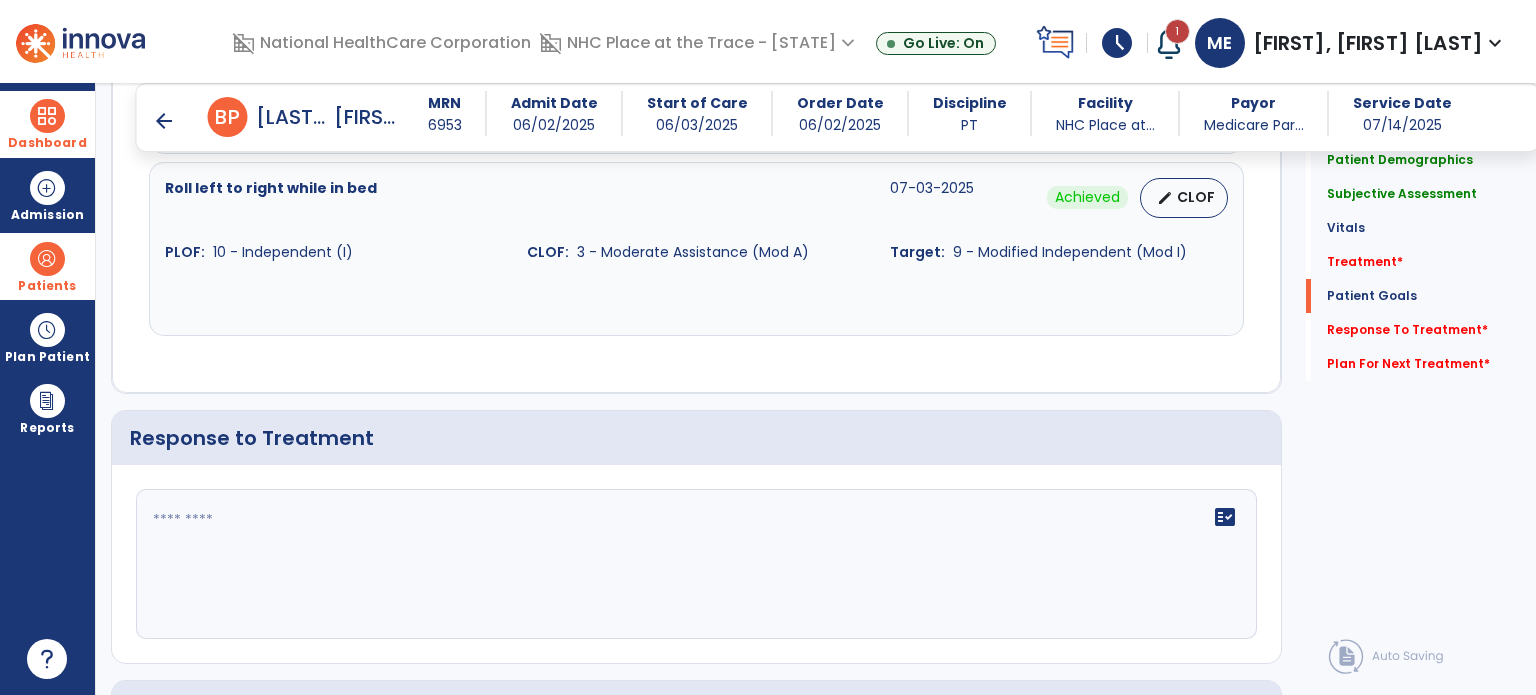 type on "**********" 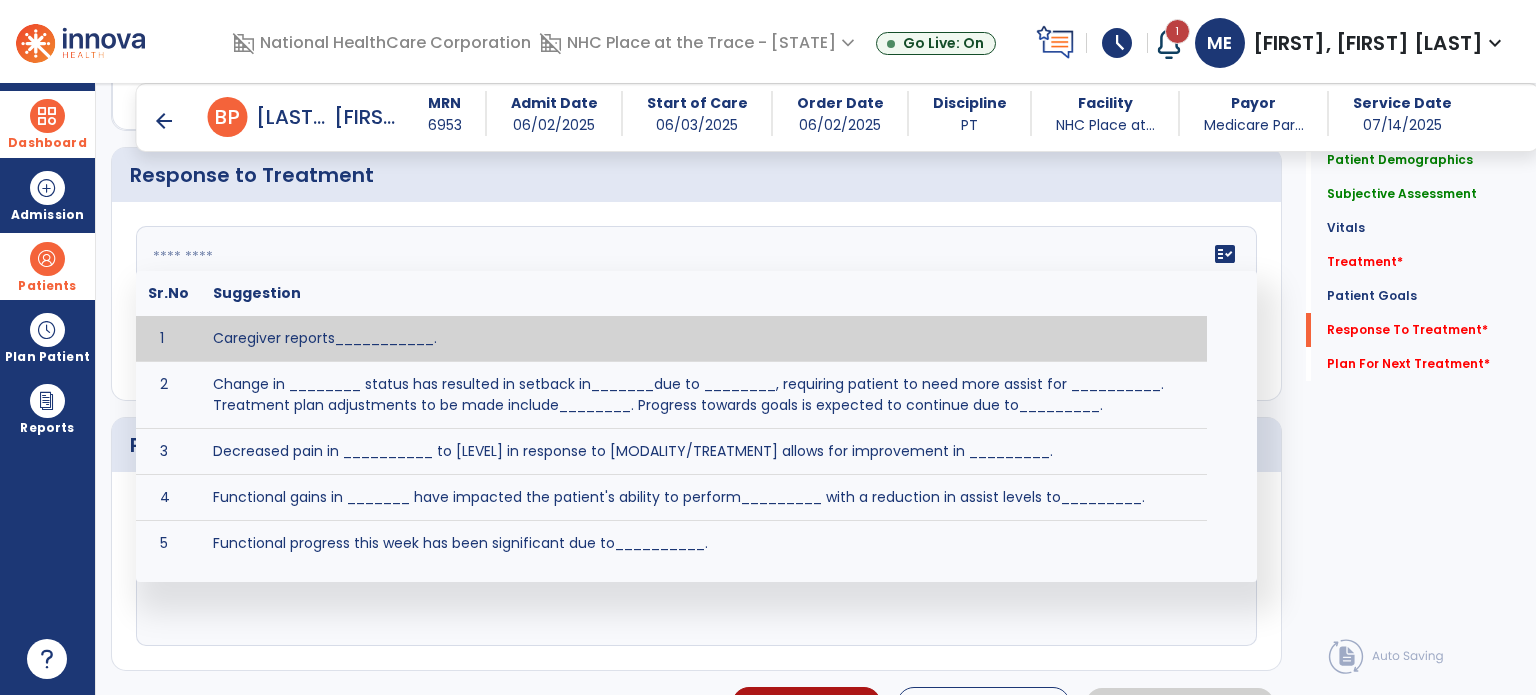 scroll, scrollTop: 2599, scrollLeft: 0, axis: vertical 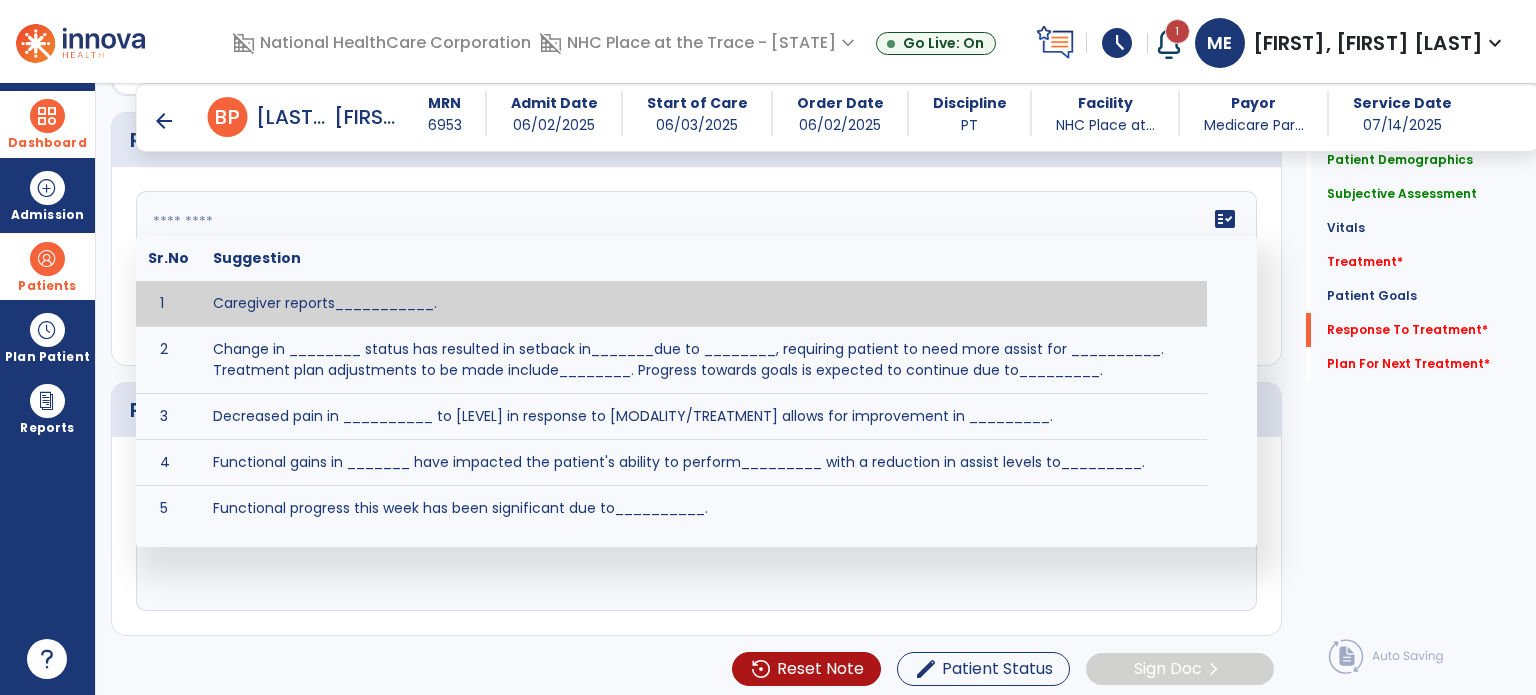 click on "Quick Links  Patient Demographics   Patient Demographics   Subjective Assessment   Subjective Assessment   Vitals   Vitals   Treatment   *  Treatment   *  Patient Goals   Patient Goals   Response To Treatment   *  Response To Treatment   *  Plan For Next Treatment   *  Plan For Next Treatment   *" 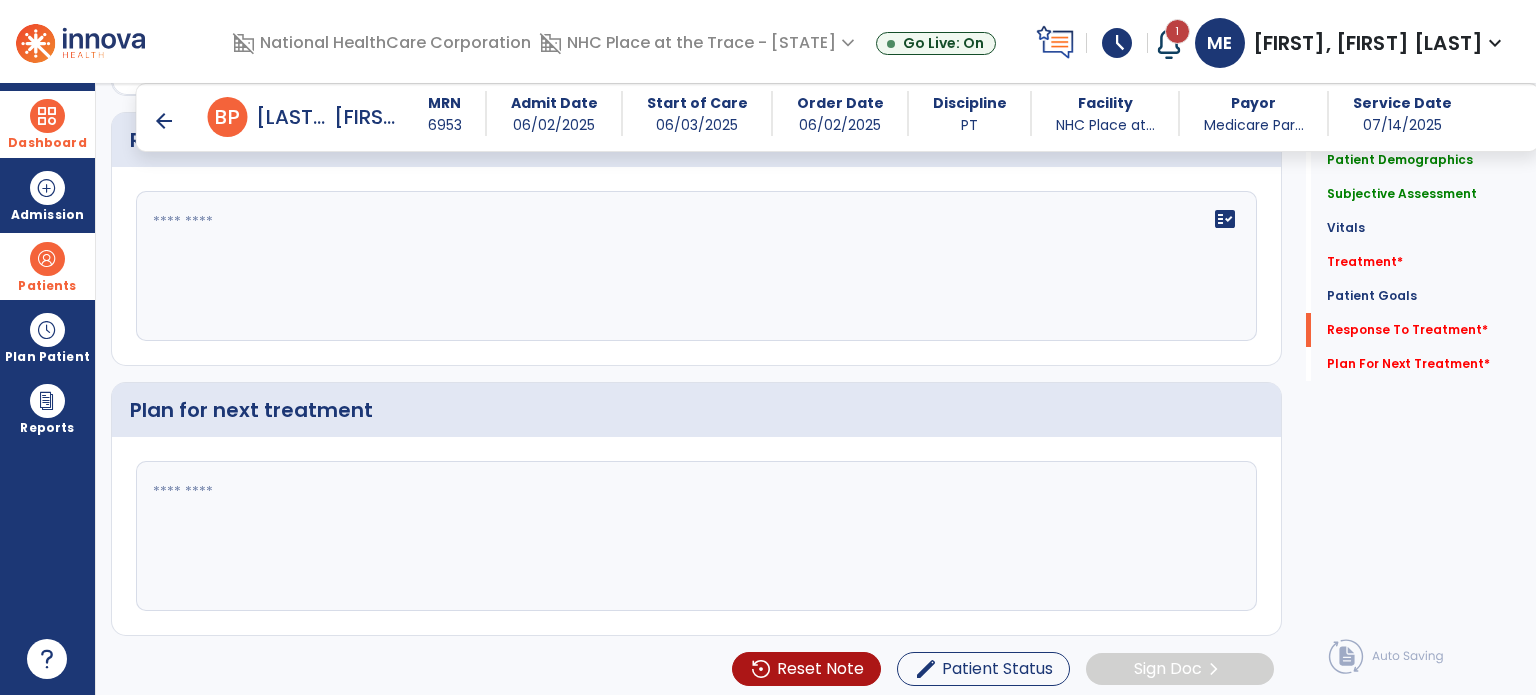 click 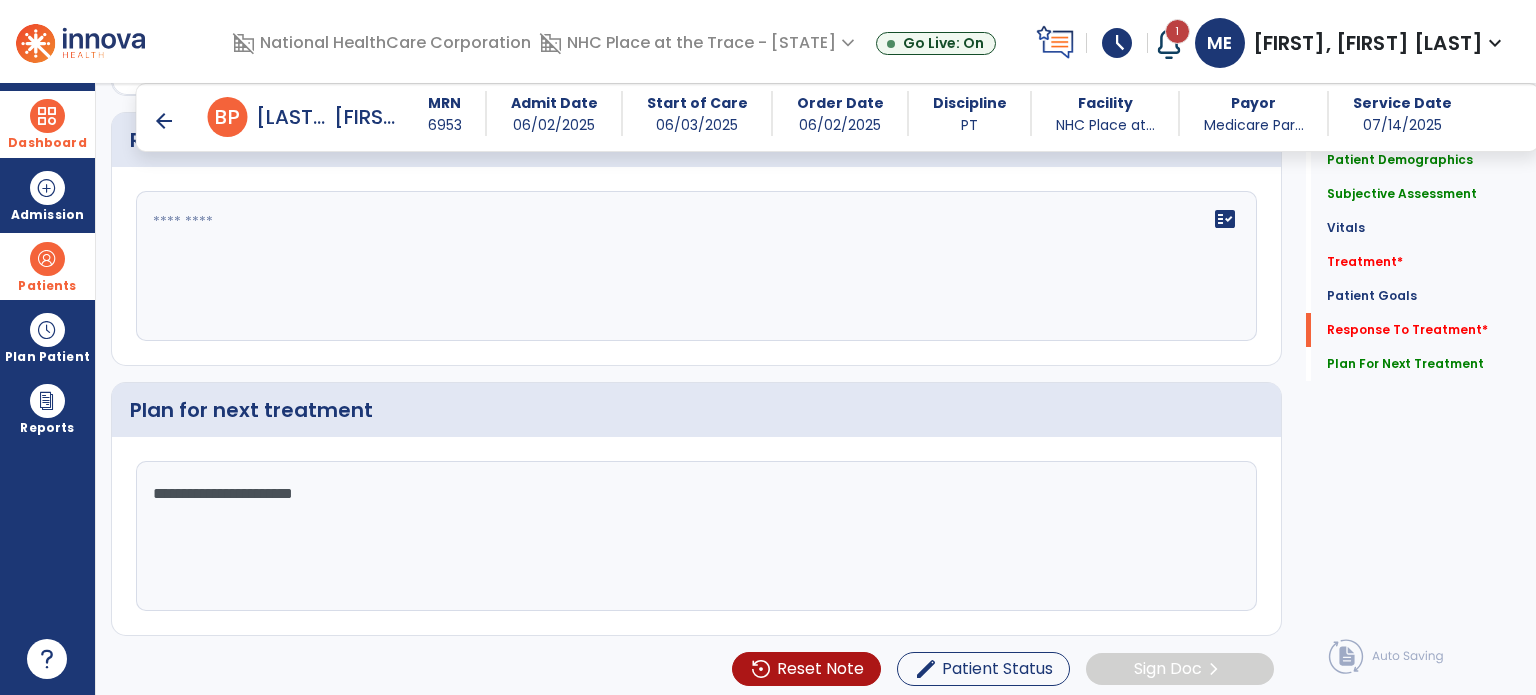 type on "**********" 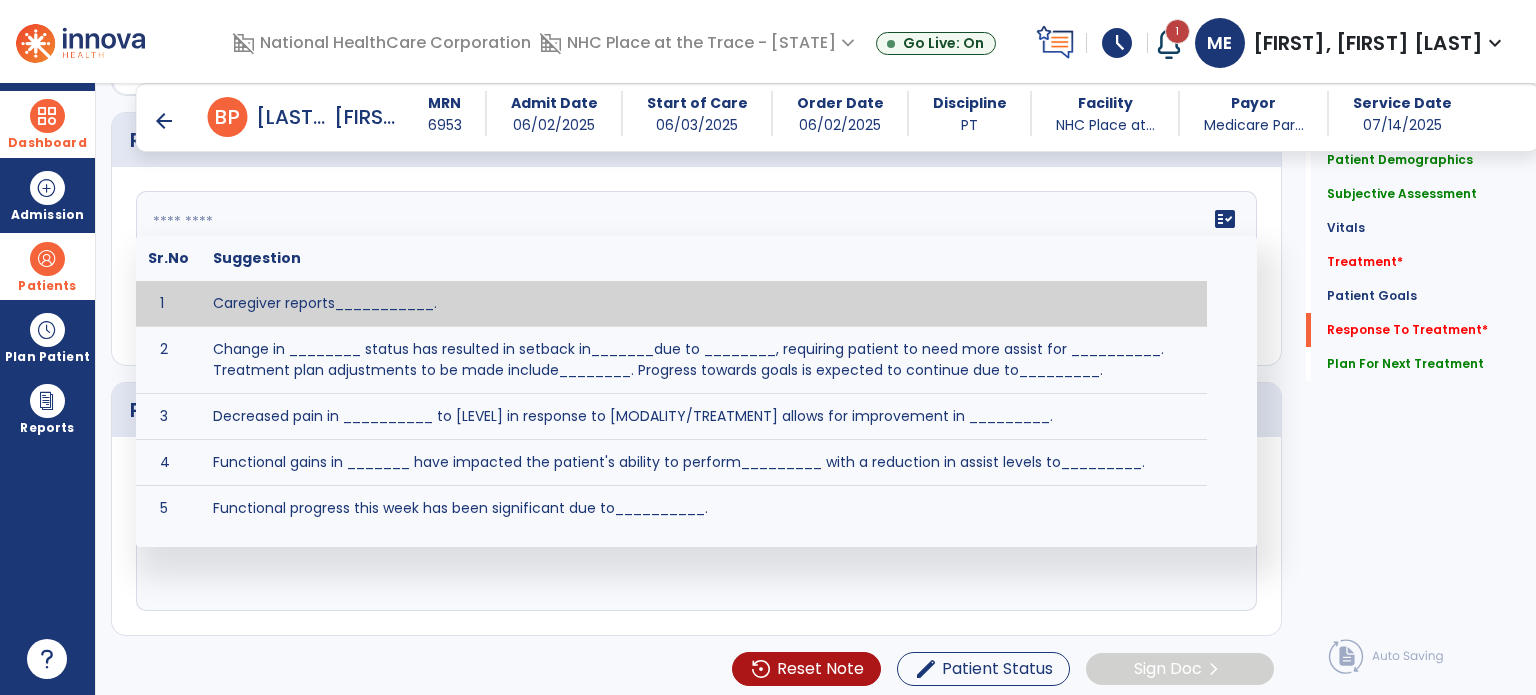 click 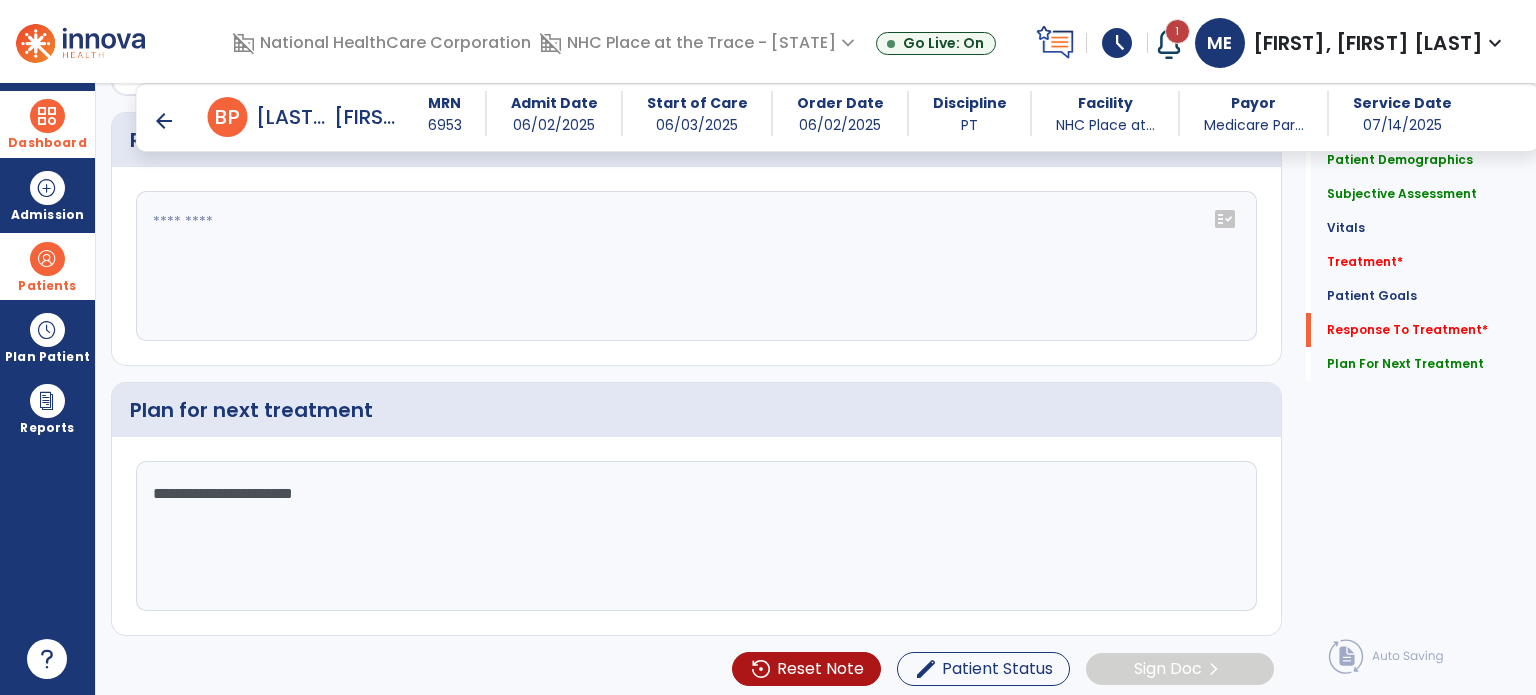 click on "fact_check" 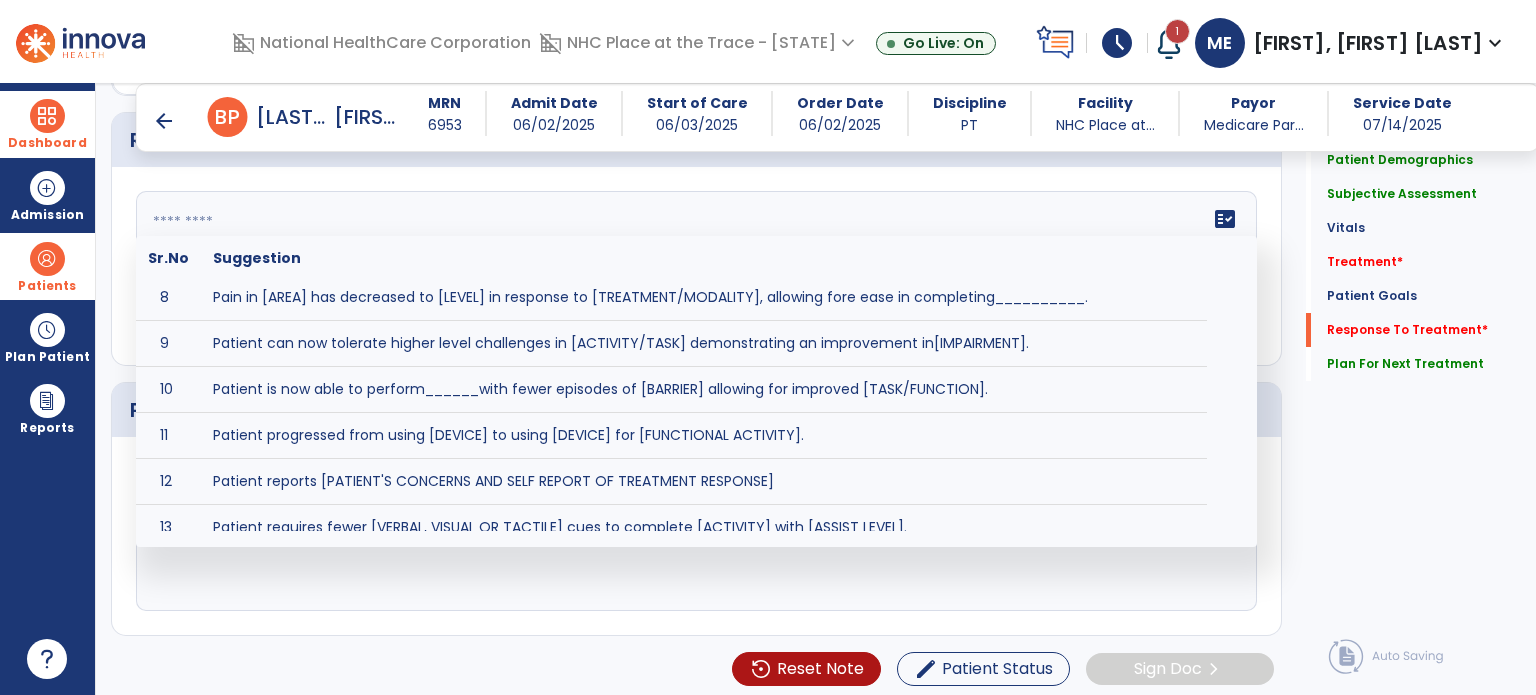 scroll, scrollTop: 378, scrollLeft: 0, axis: vertical 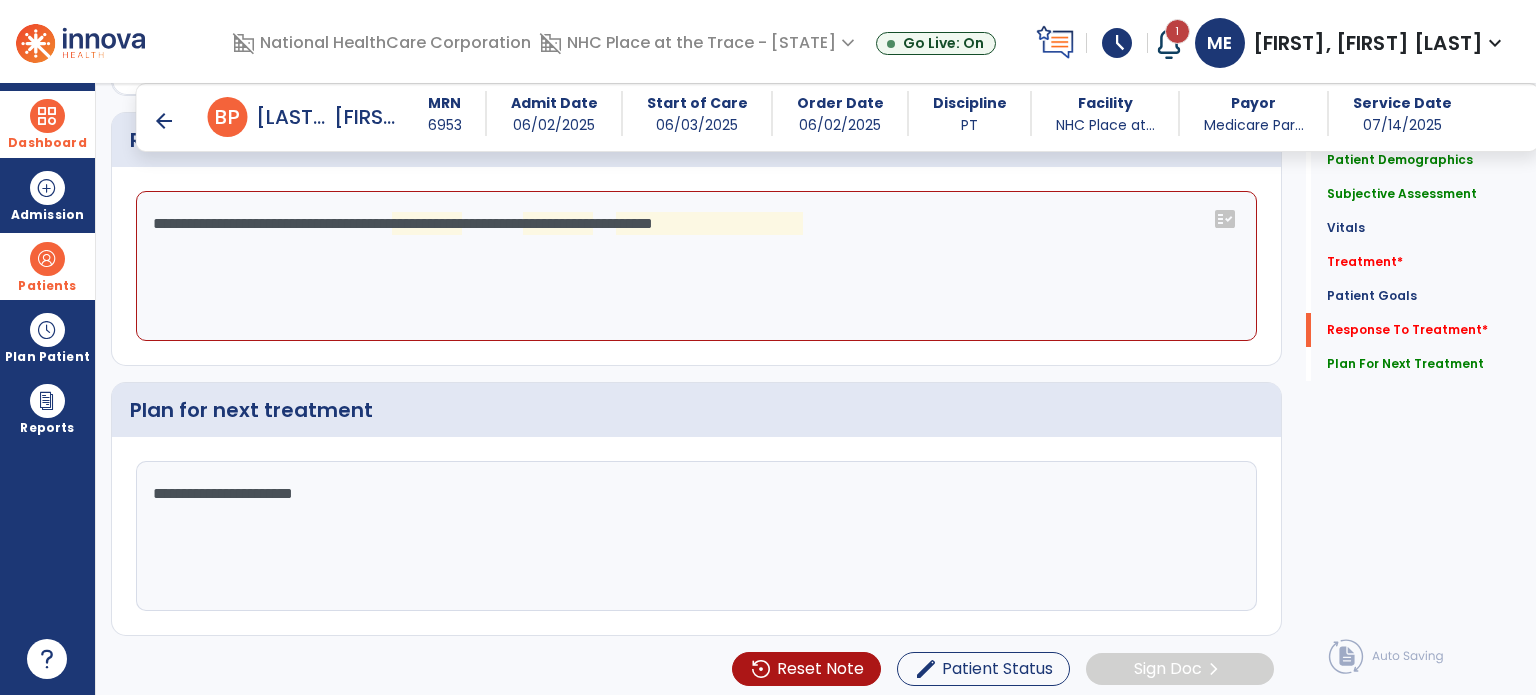 click on "**********" 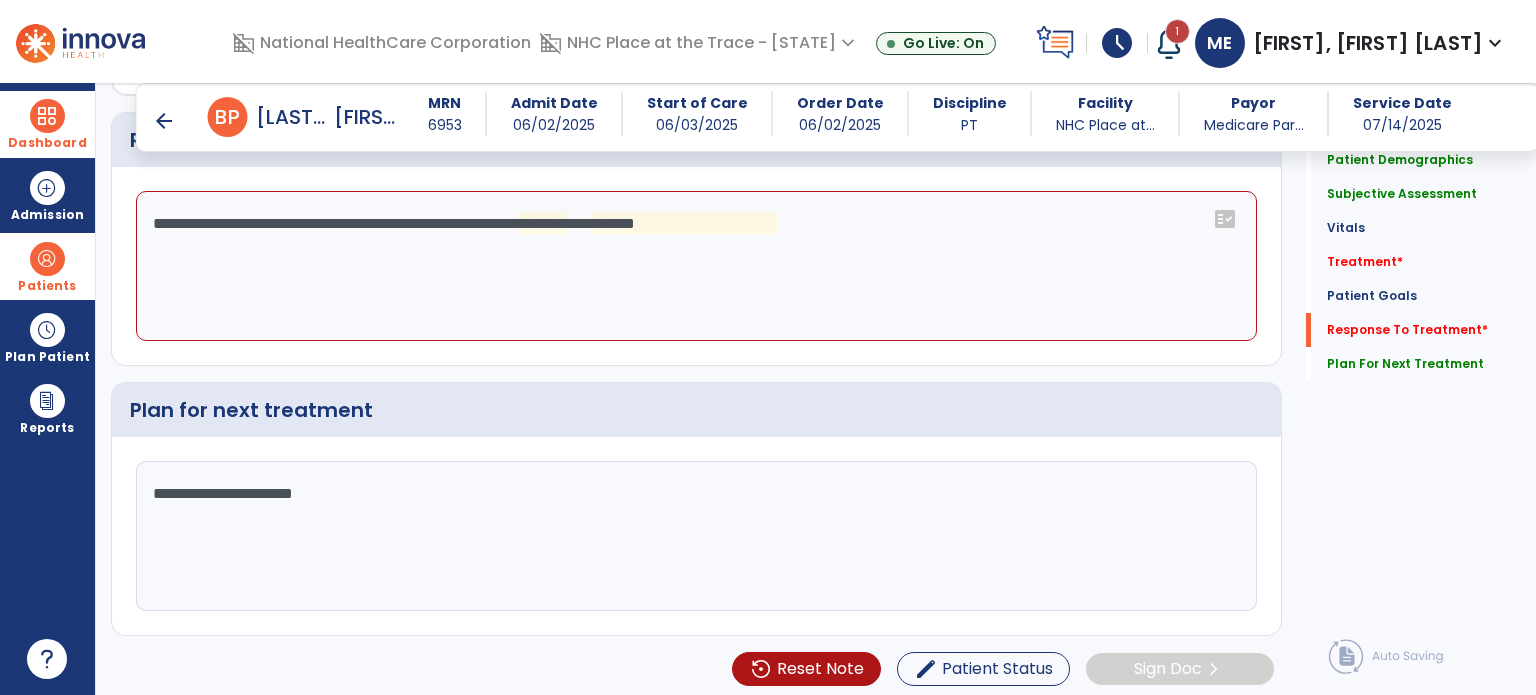 click on "**********" 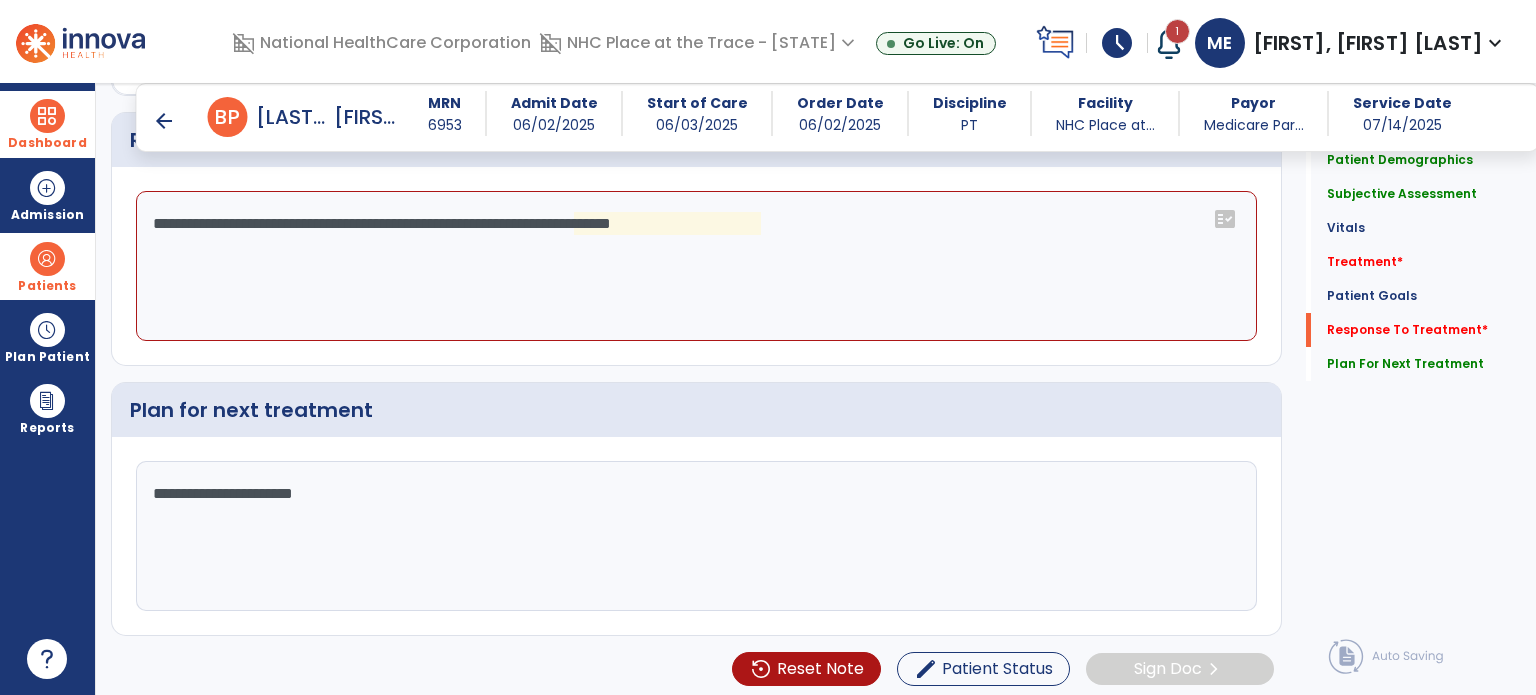 click on "**********" 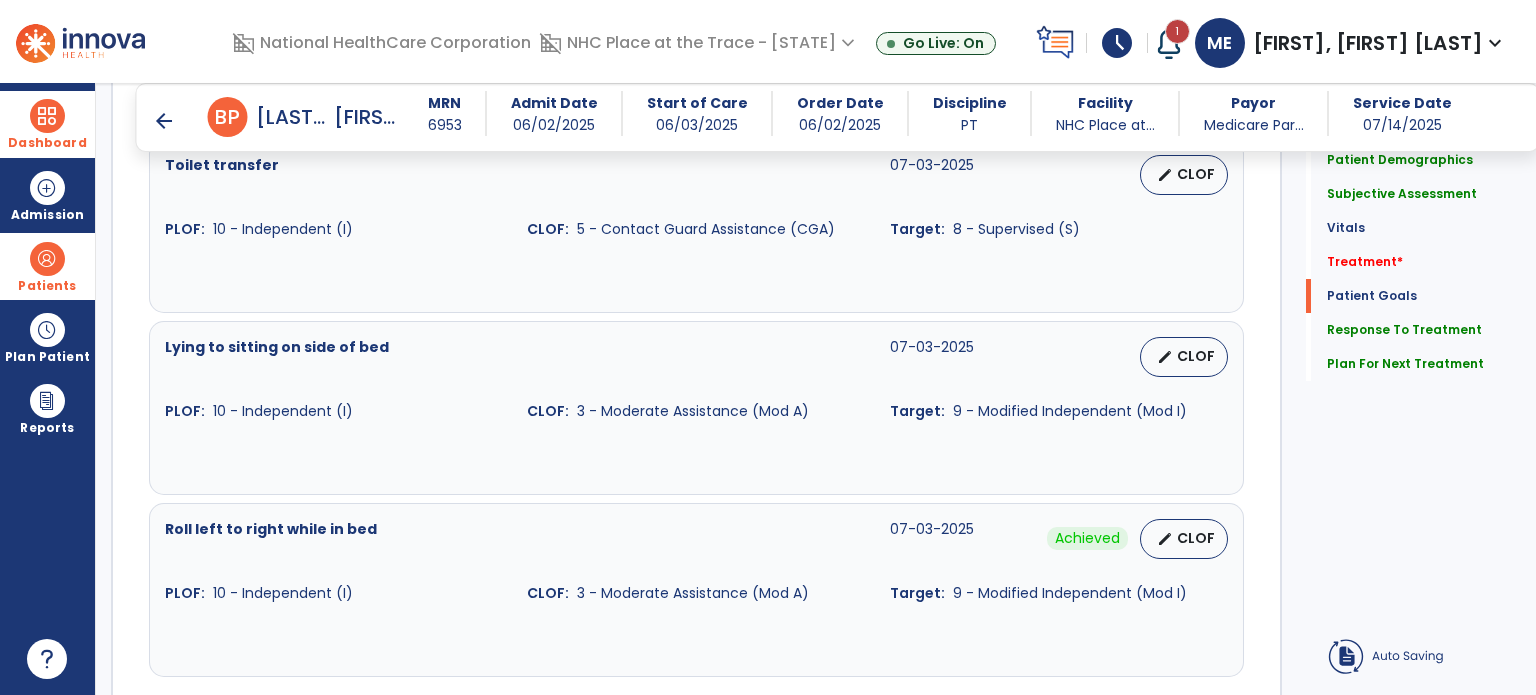 type on "**********" 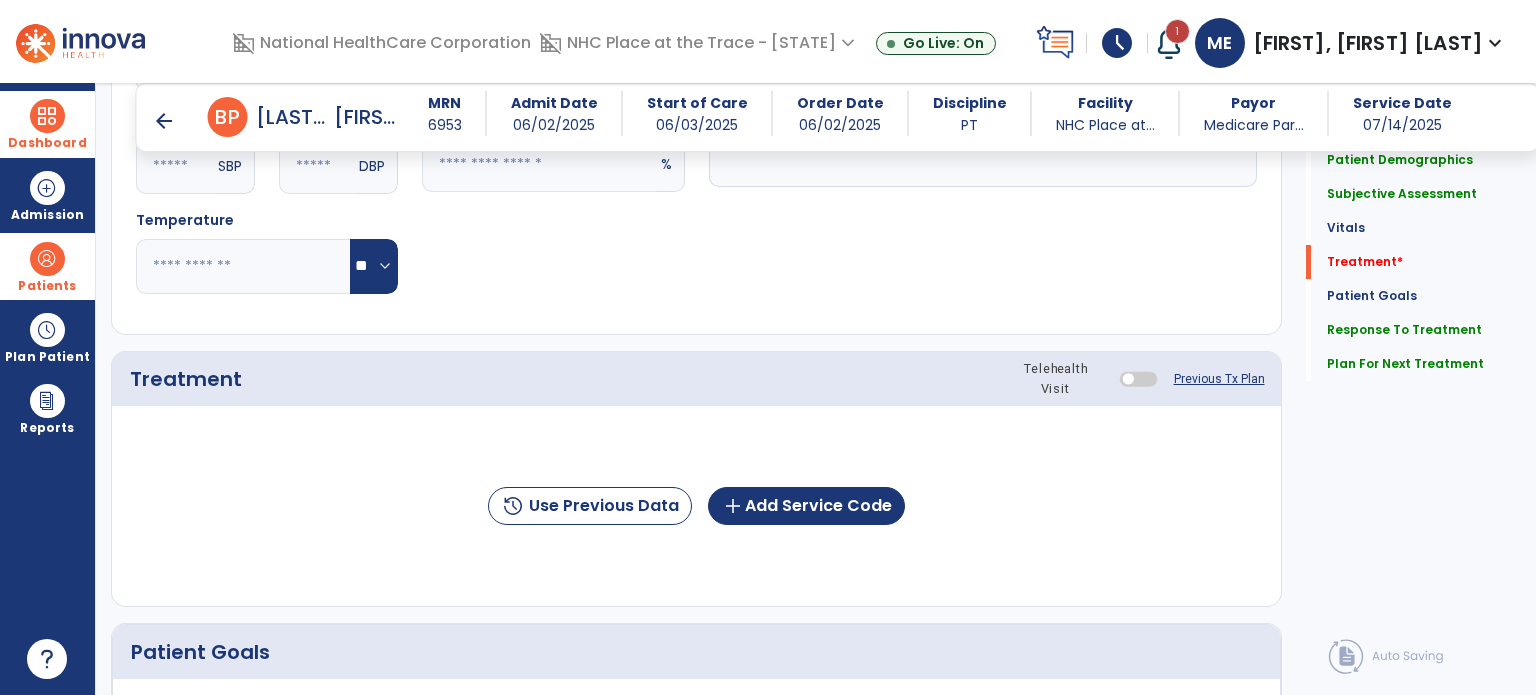 scroll, scrollTop: 1000, scrollLeft: 0, axis: vertical 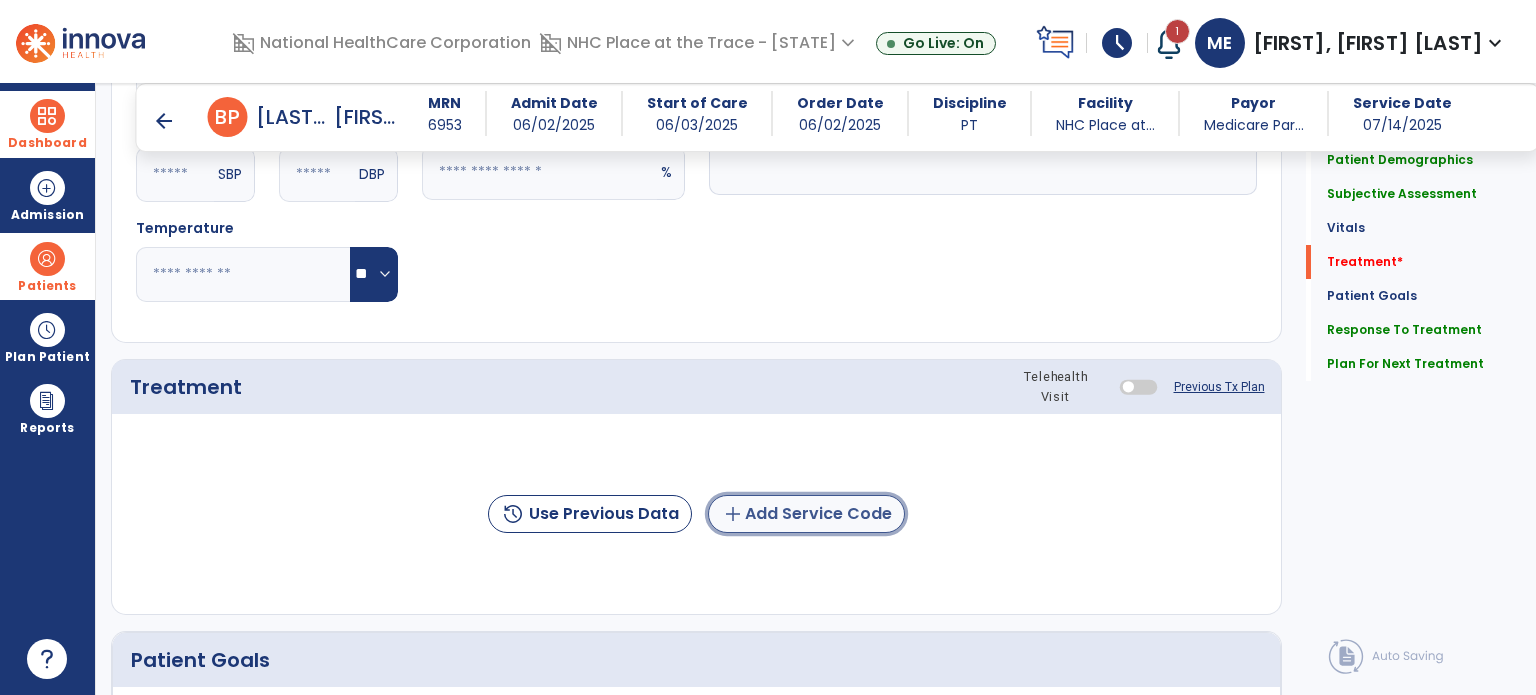 click on "add  Add Service Code" 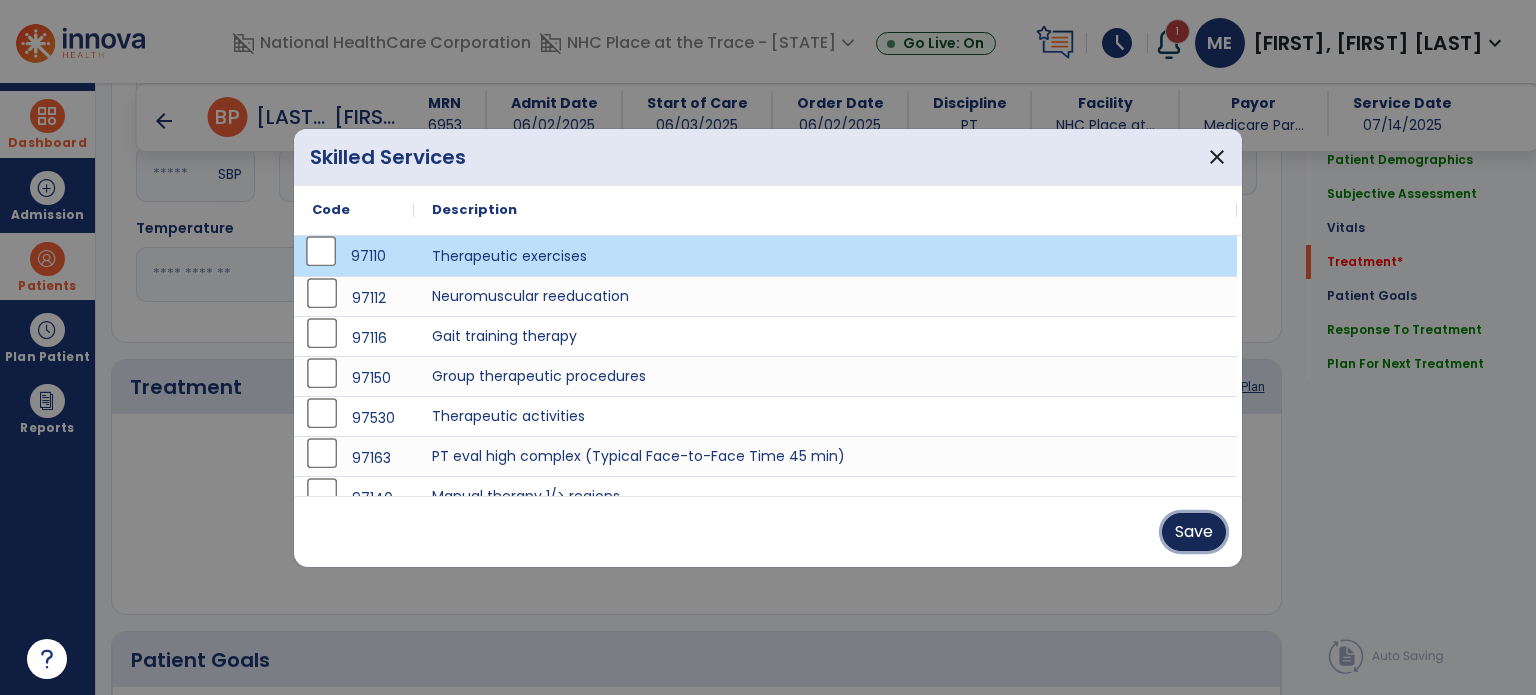 click on "Save" at bounding box center (1194, 532) 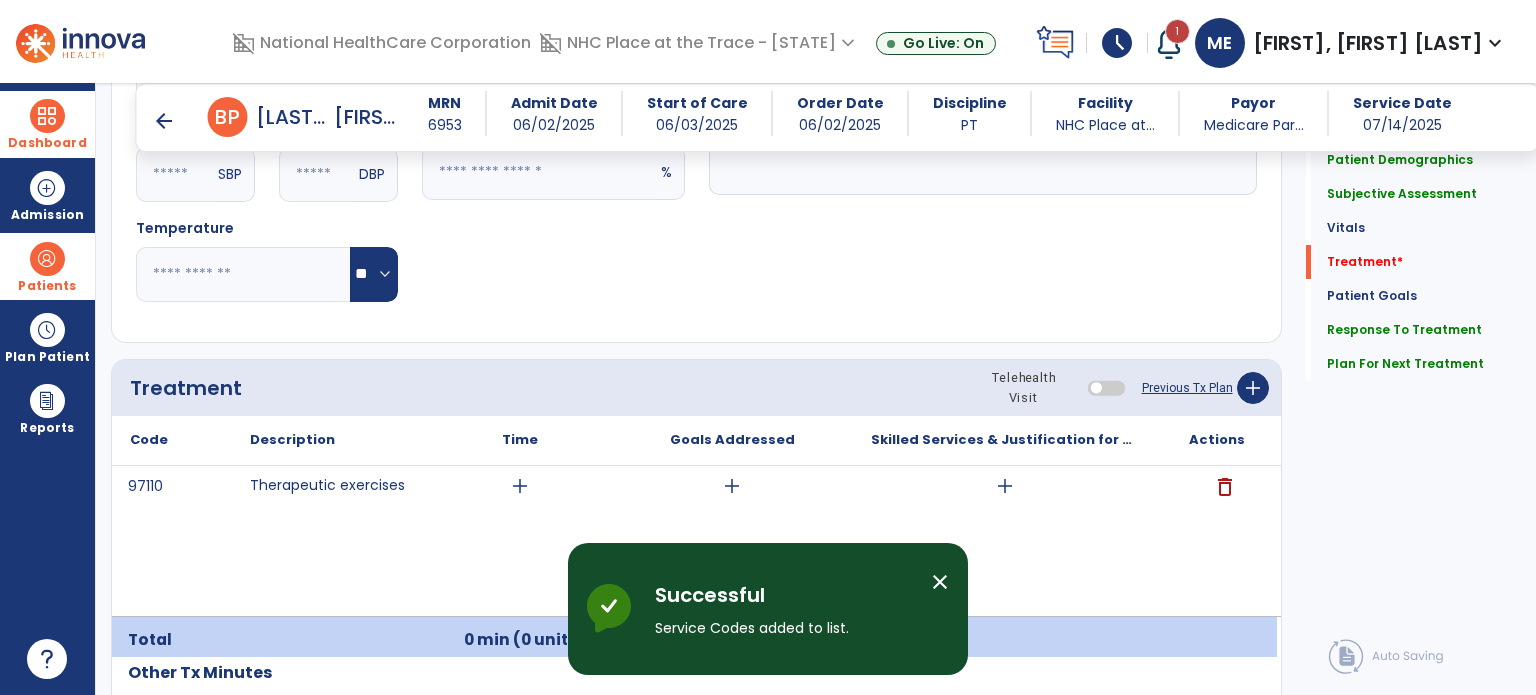click on "add" at bounding box center (520, 486) 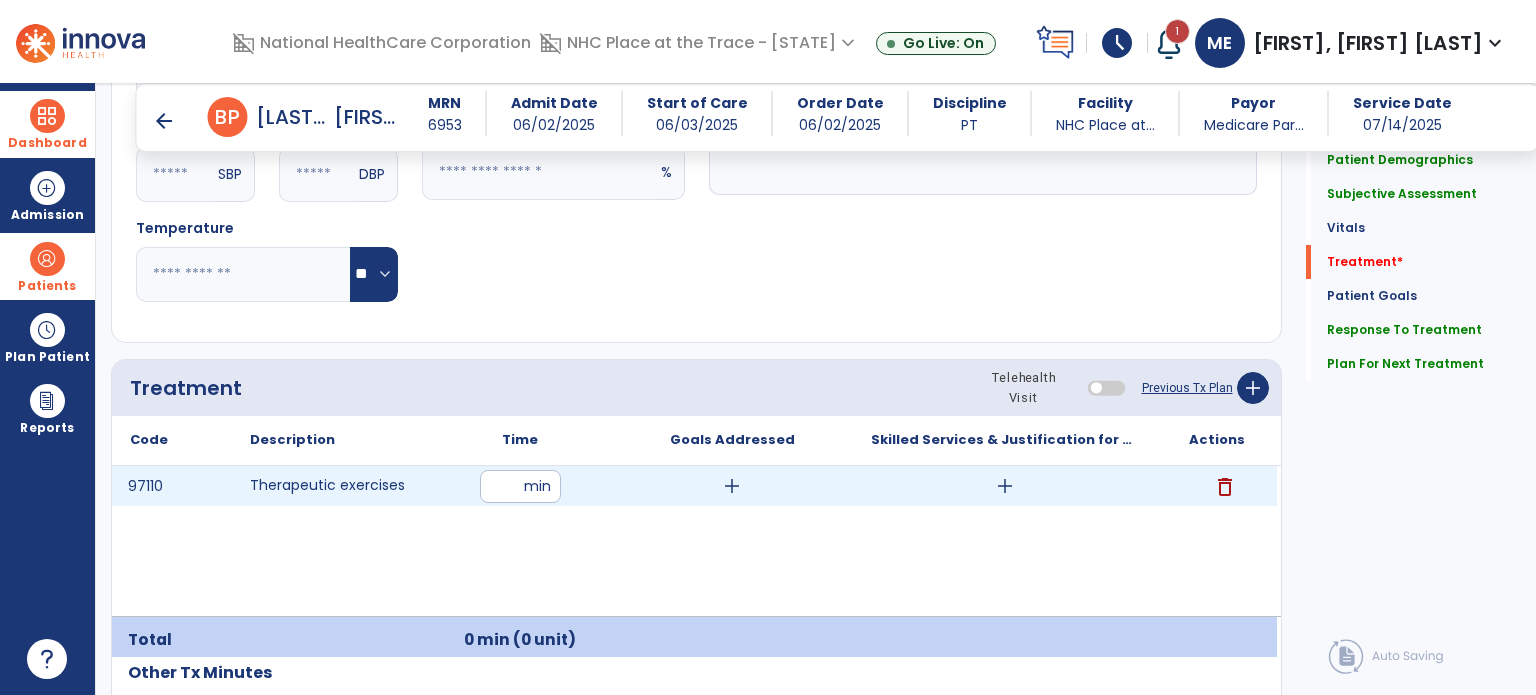 type on "**" 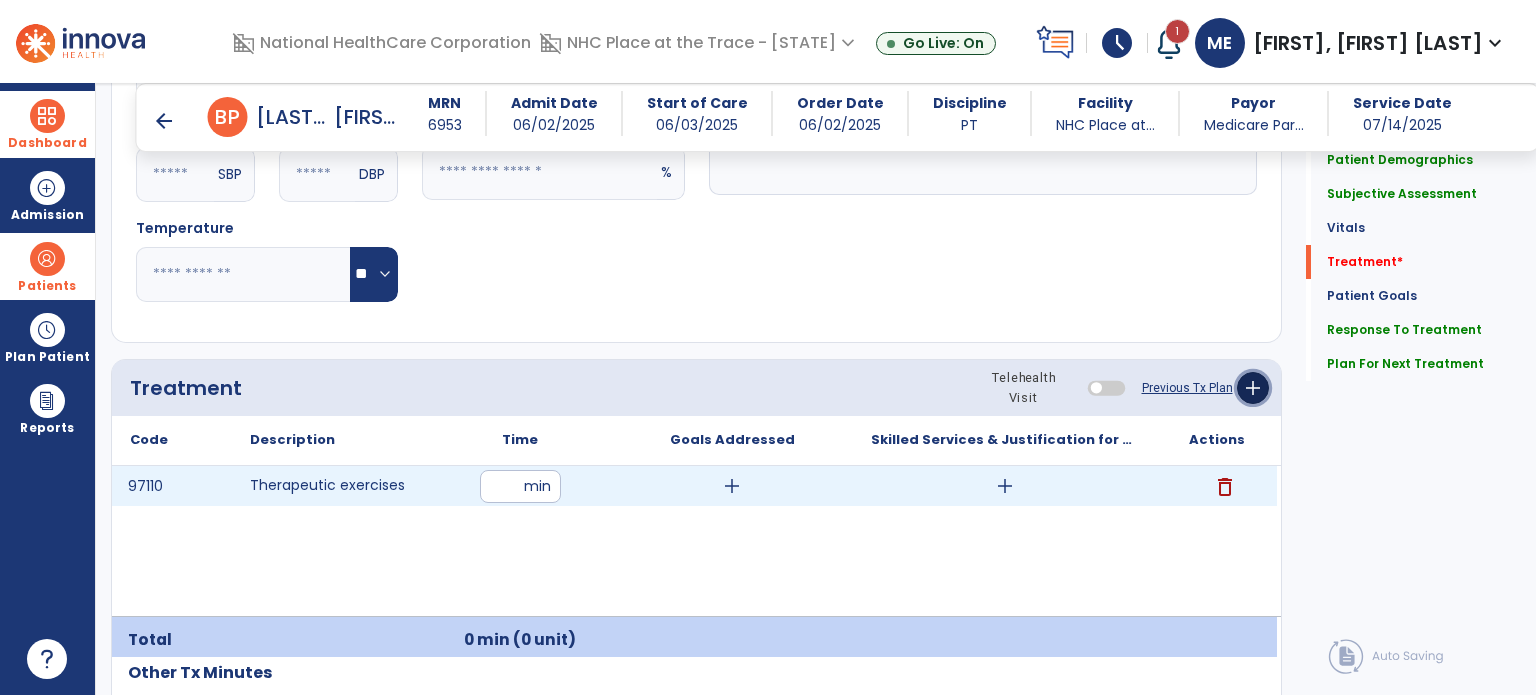click on "add" 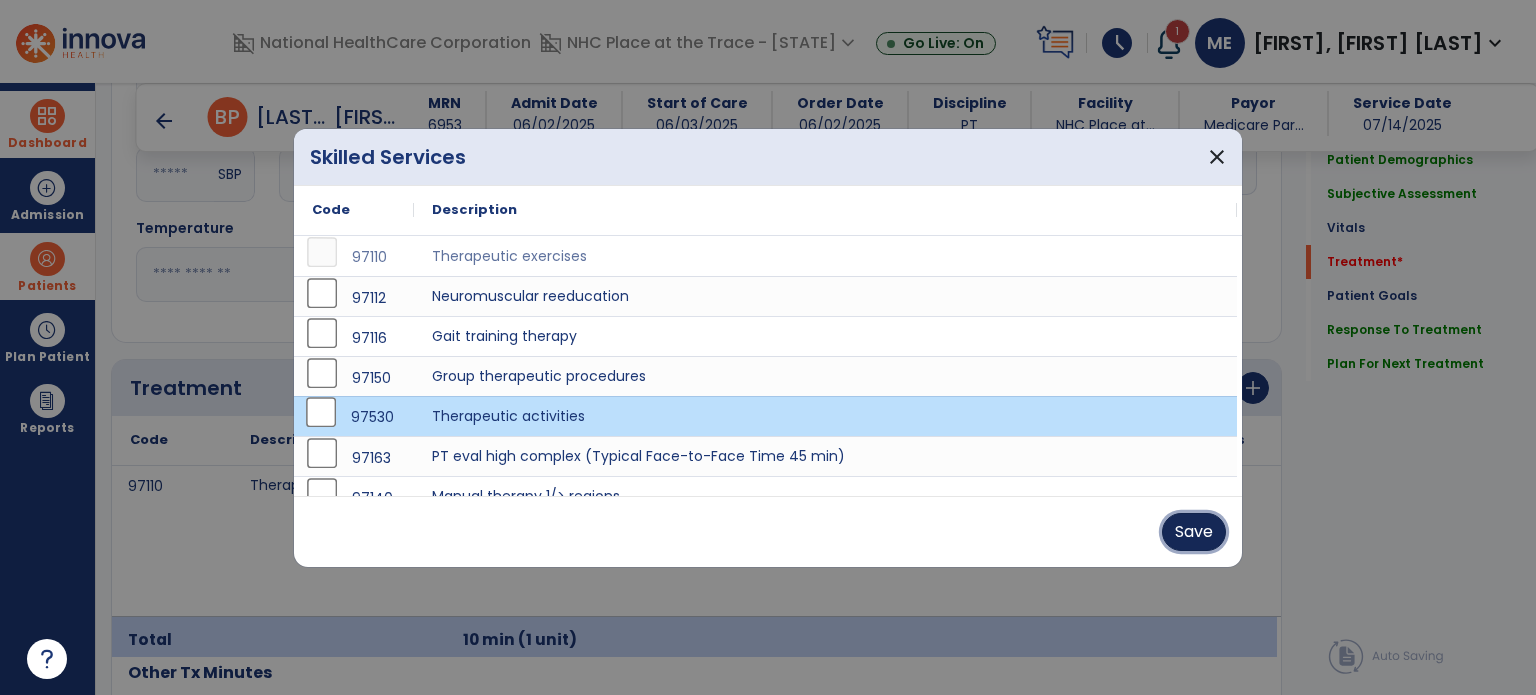 click on "Save" at bounding box center (1194, 532) 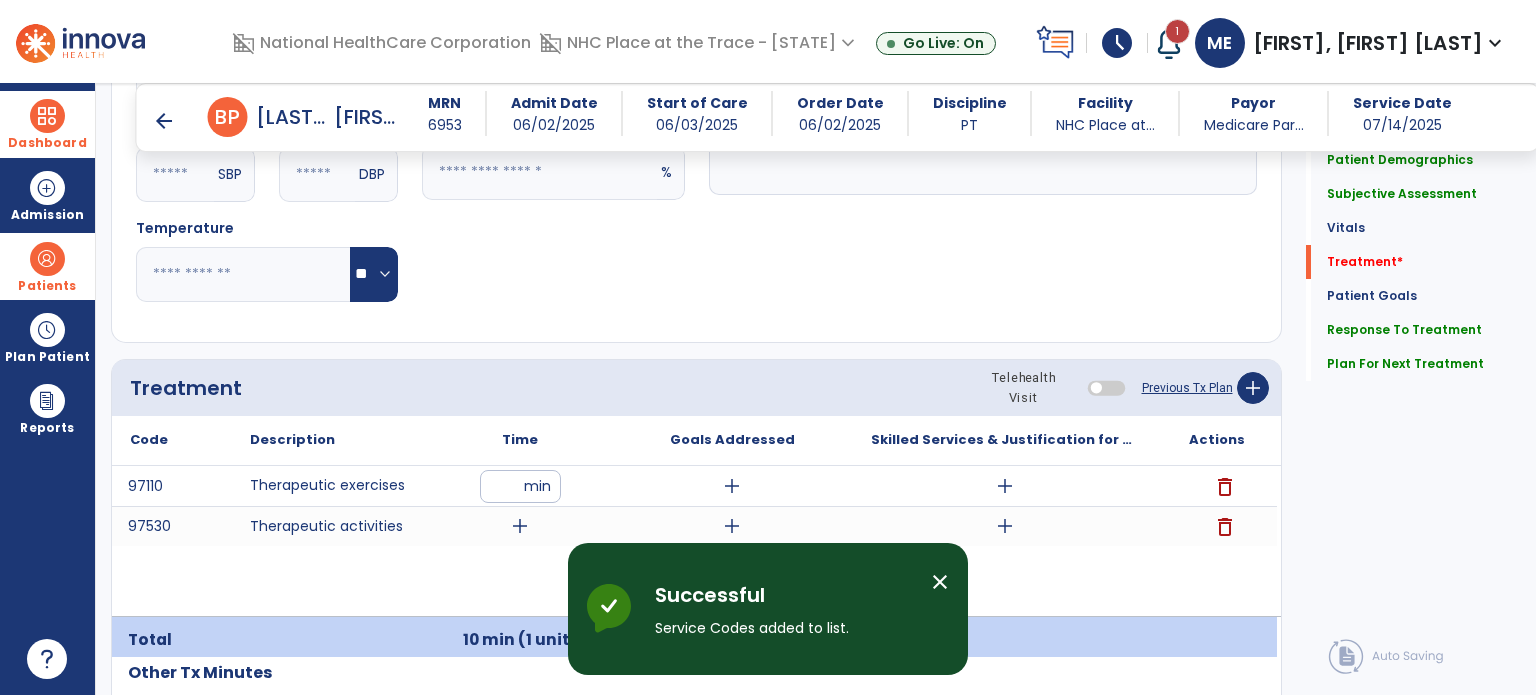 click on "add" at bounding box center (520, 526) 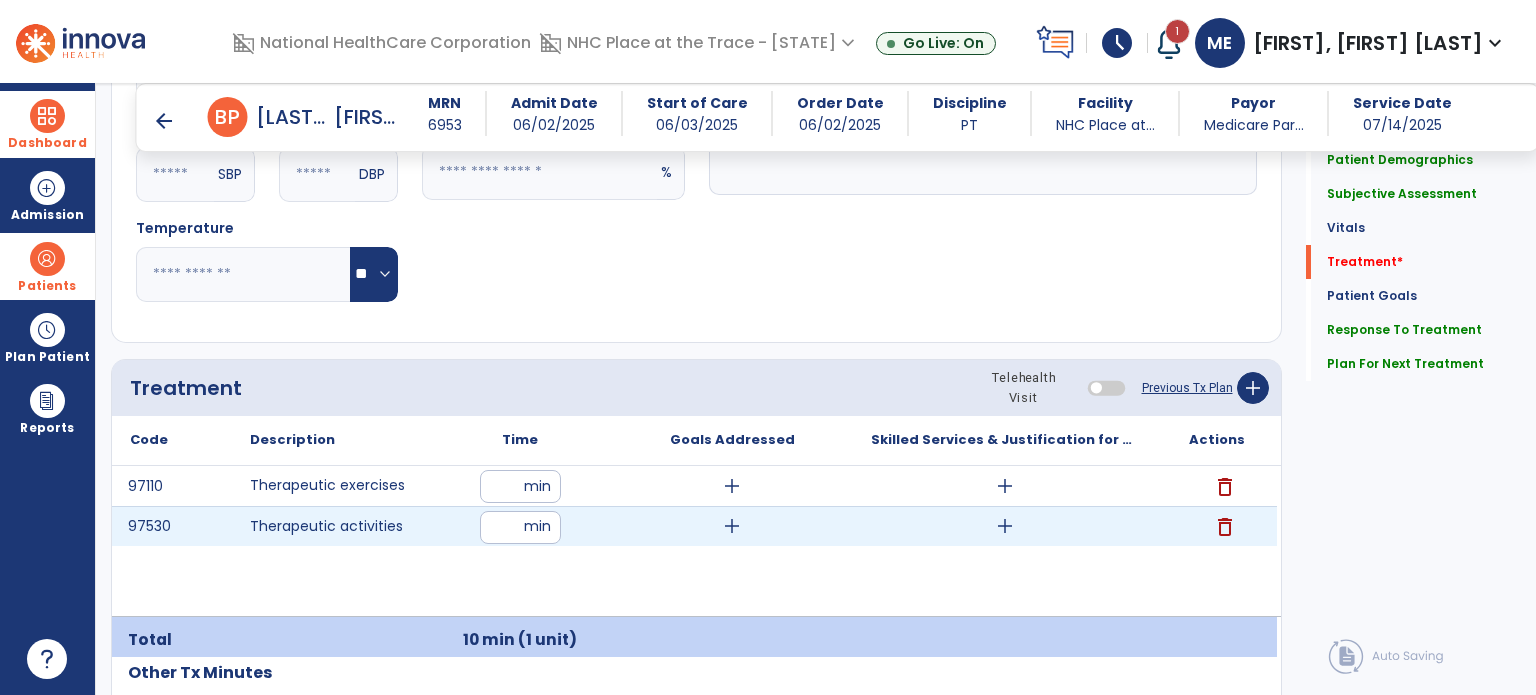 type on "**" 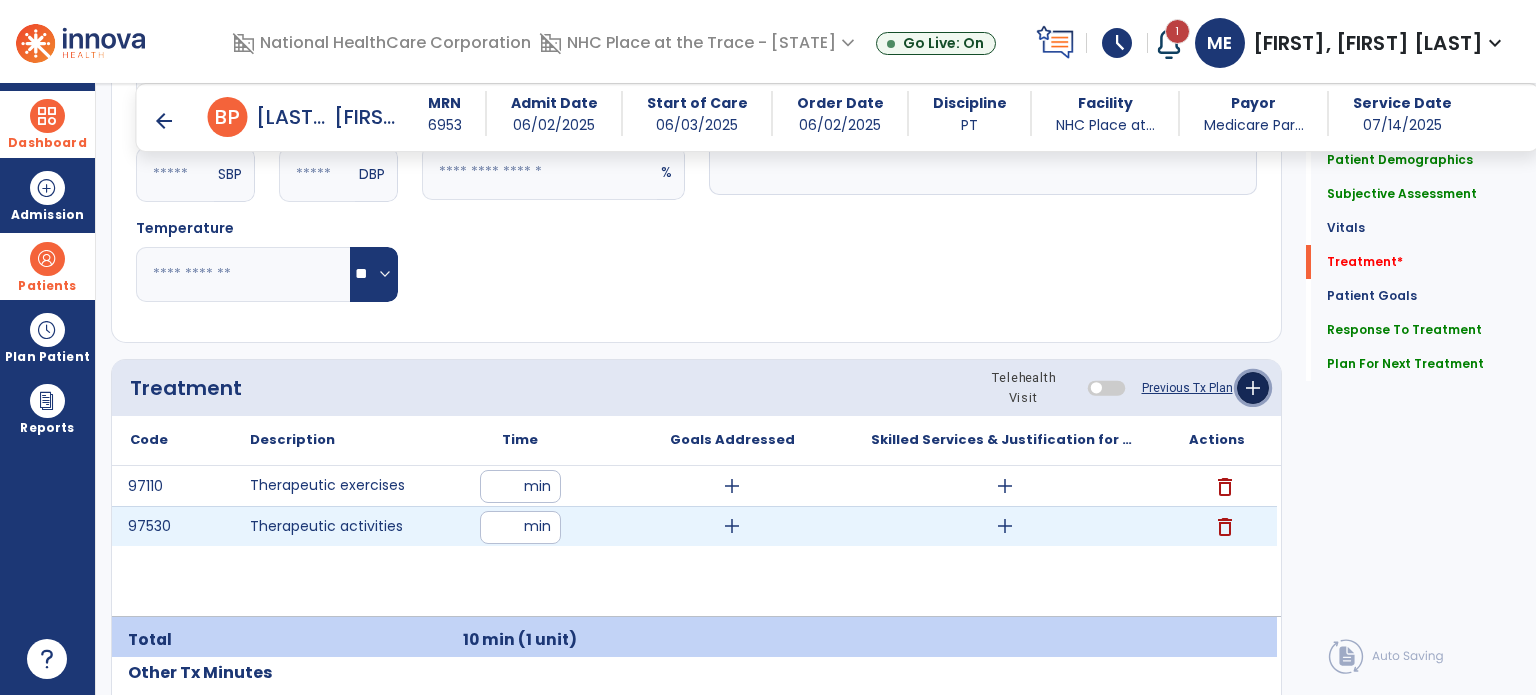 click on "add" 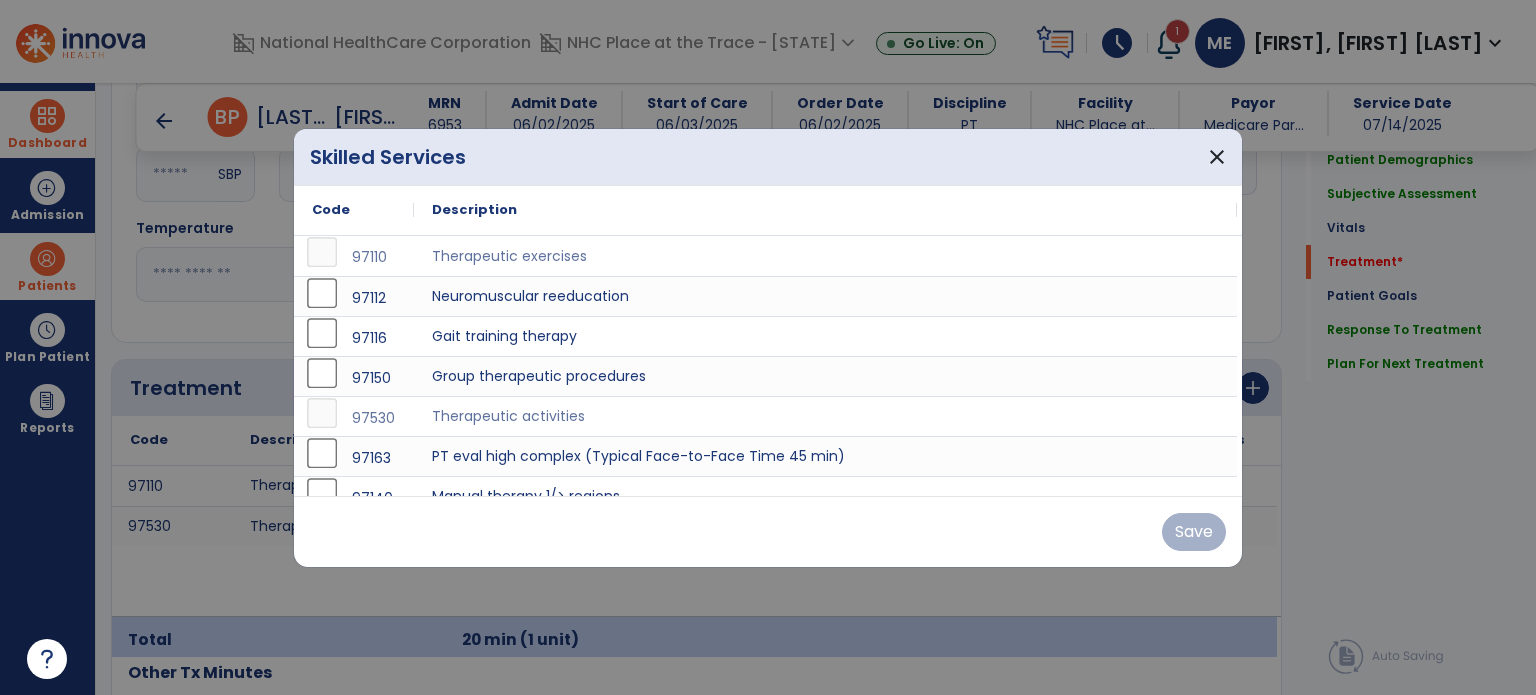 click on "Save" at bounding box center (768, 531) 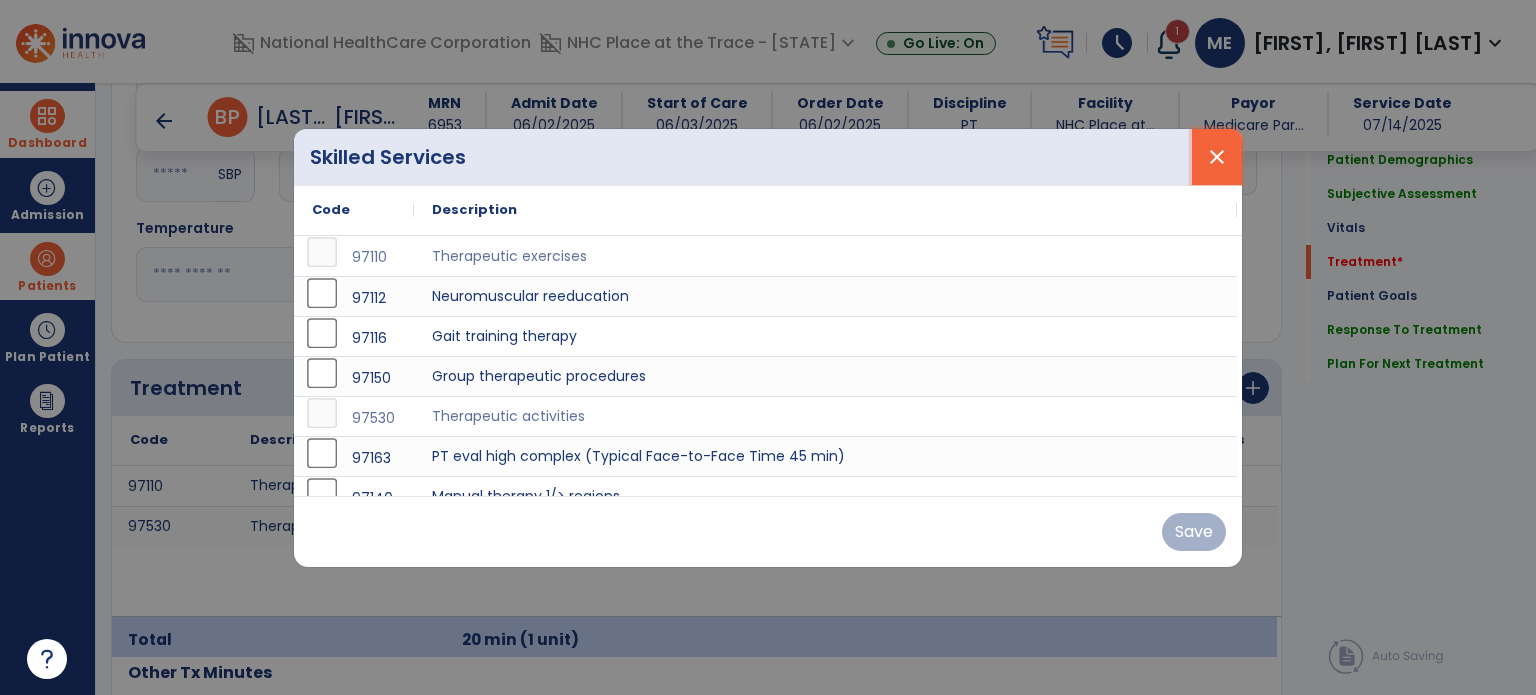click on "close" at bounding box center [1217, 157] 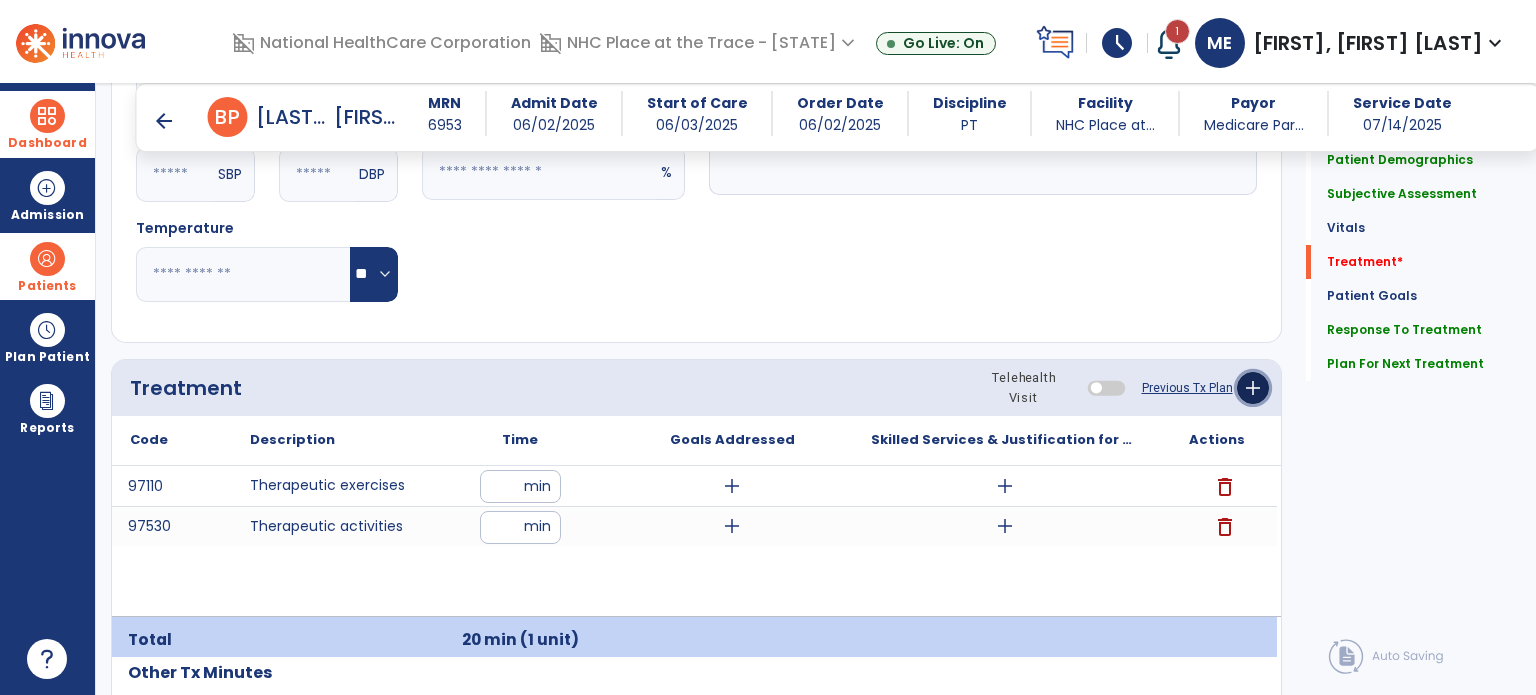 click on "add" 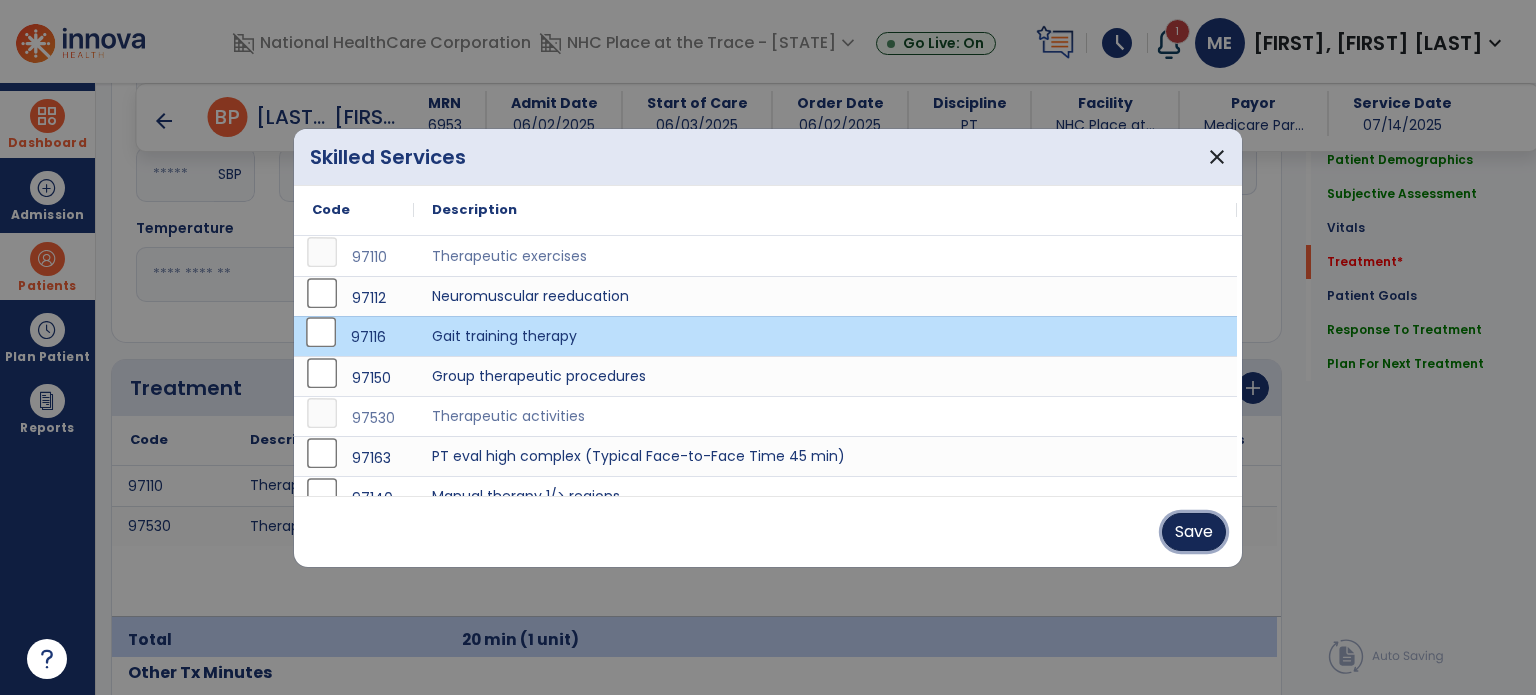click on "Save" at bounding box center (1194, 532) 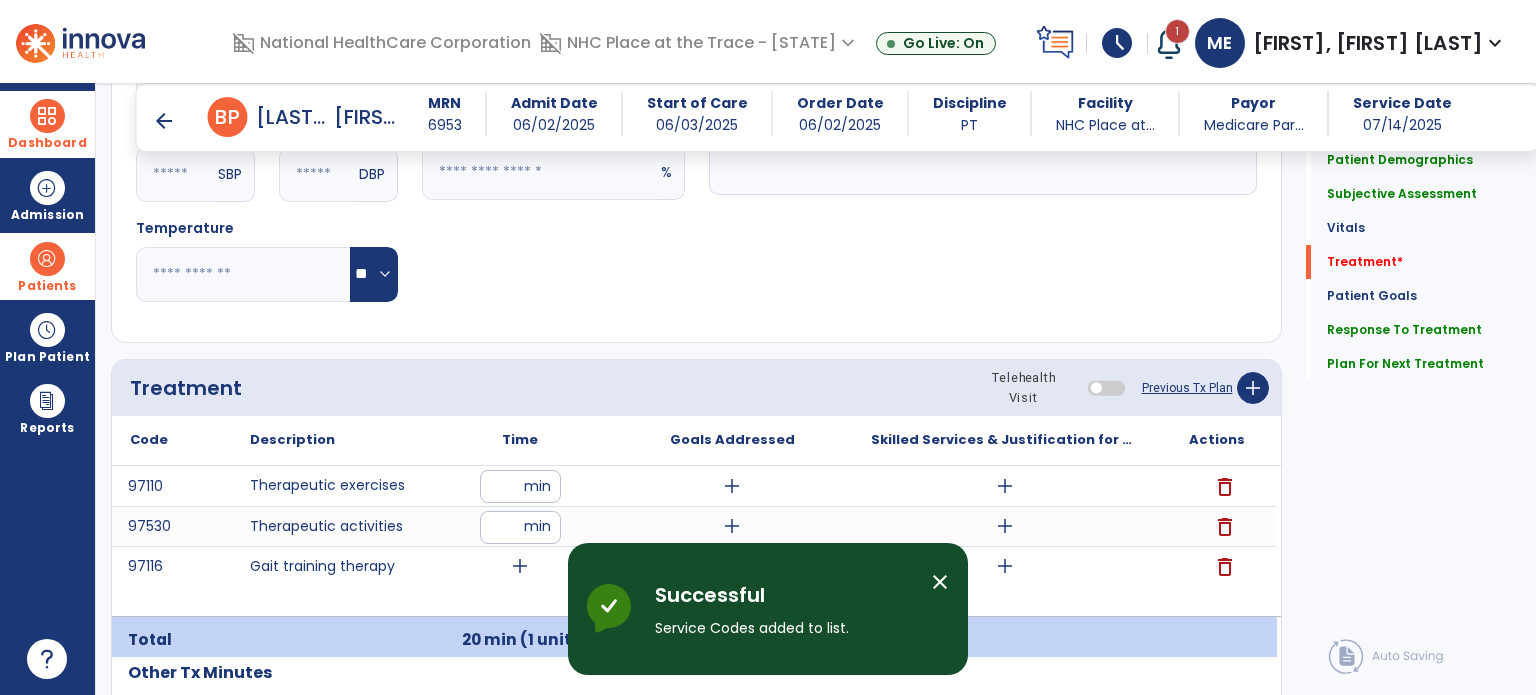 click on "add" at bounding box center (520, 566) 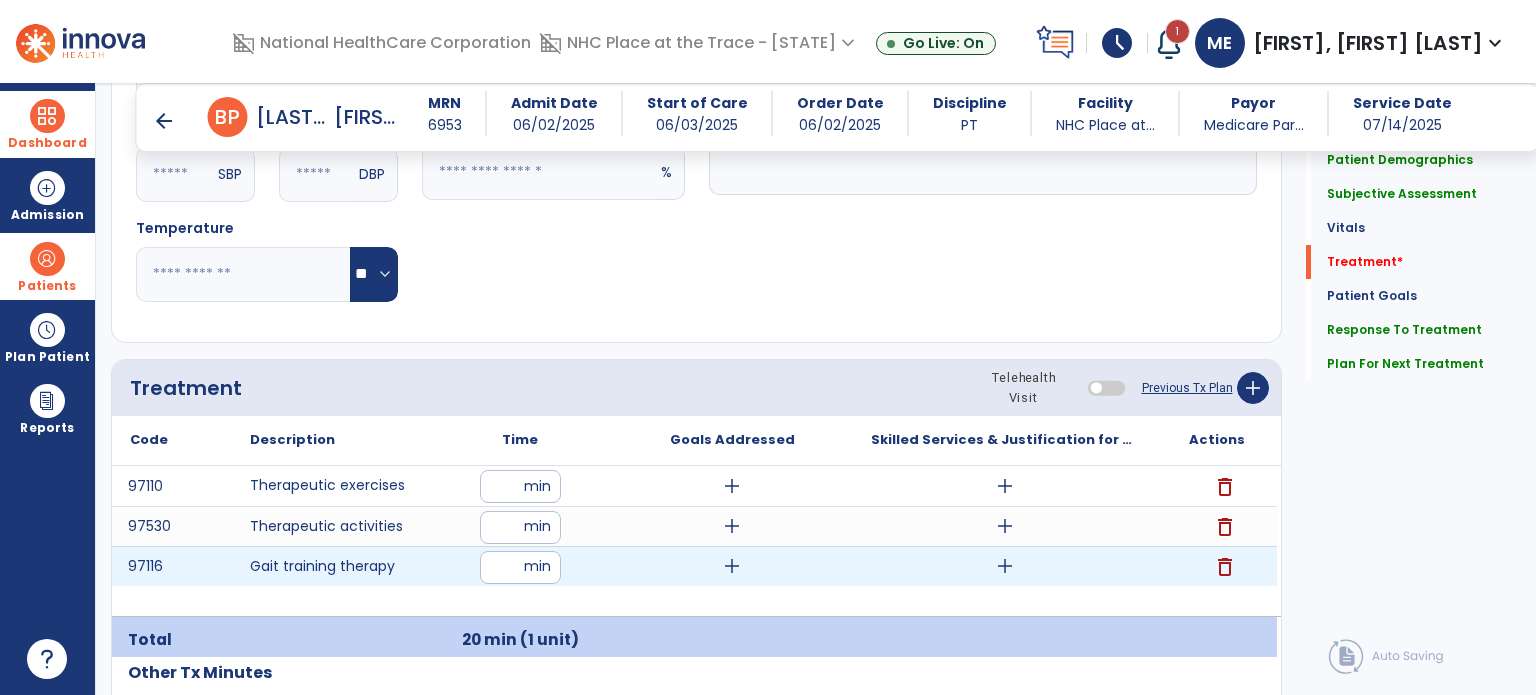 type on "**" 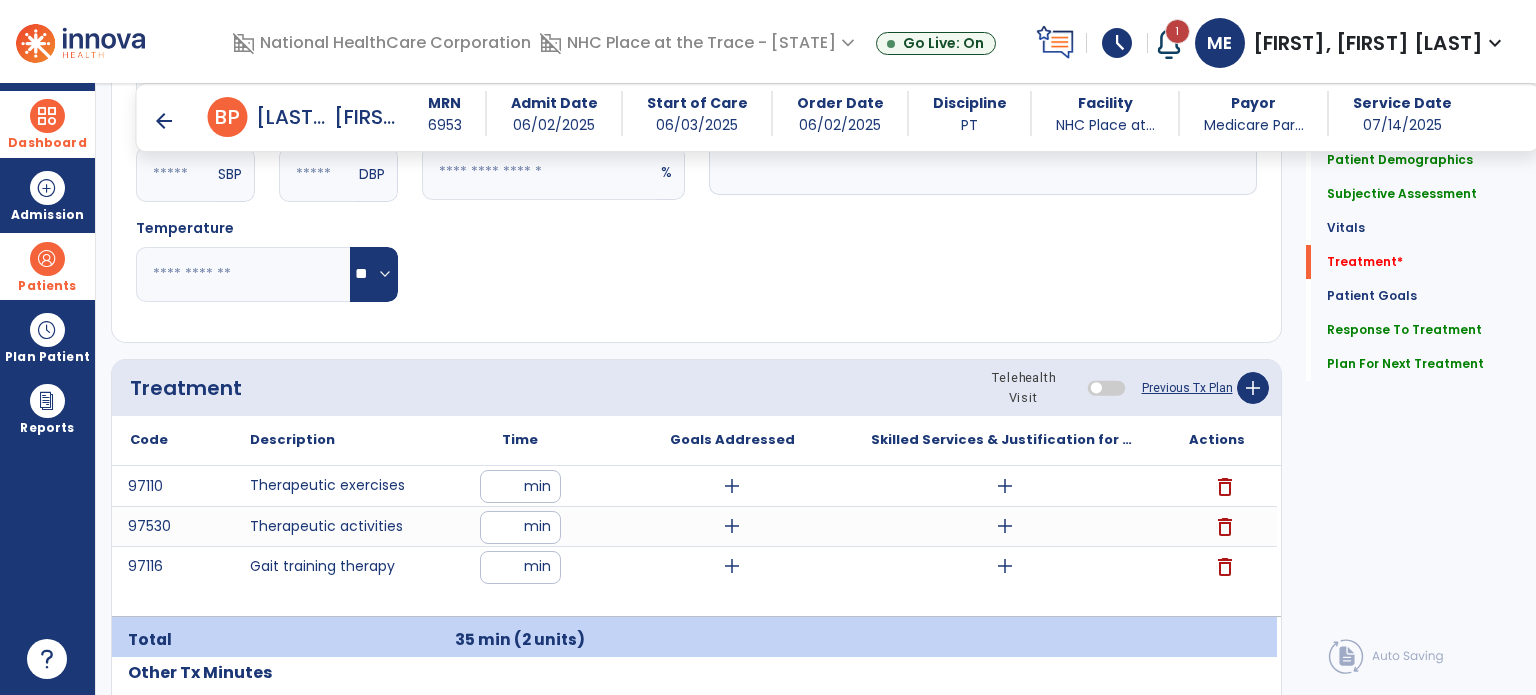 click on "**" at bounding box center (520, 527) 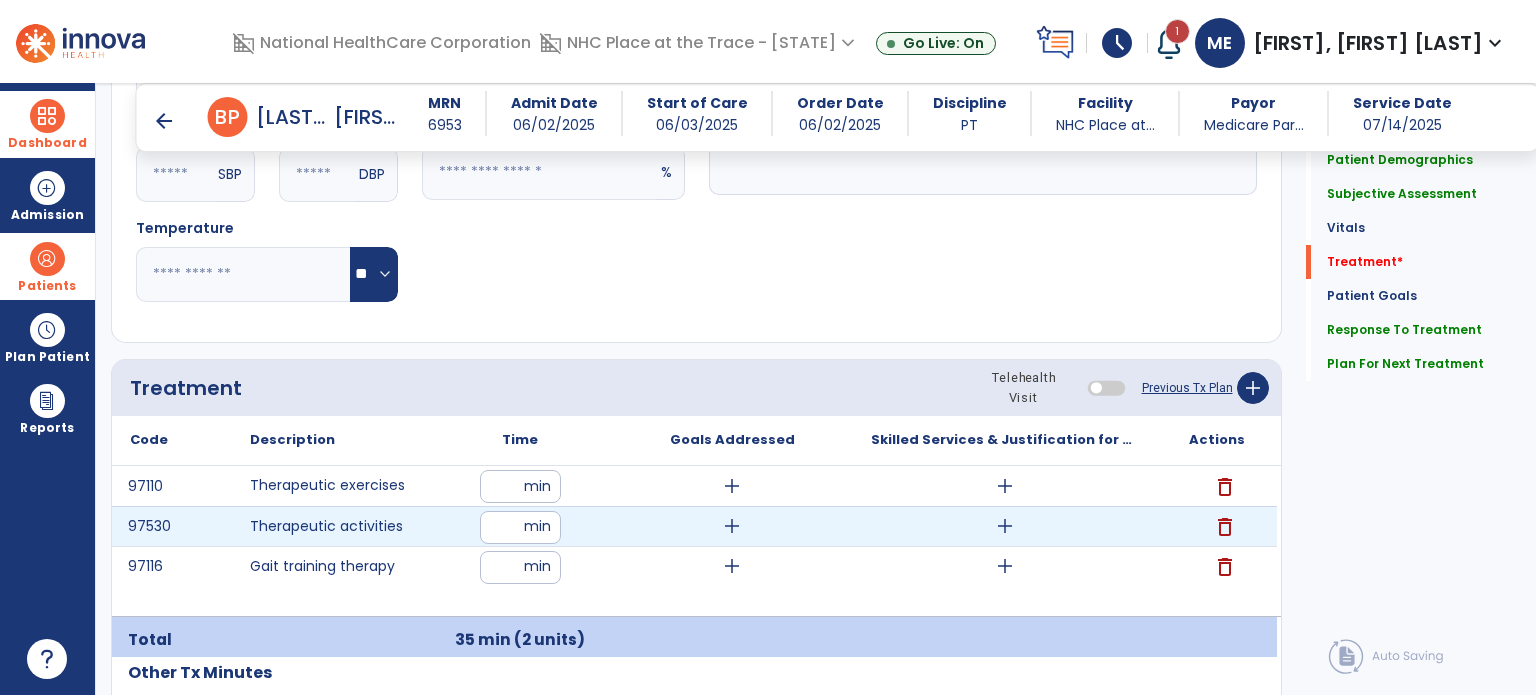 type on "**" 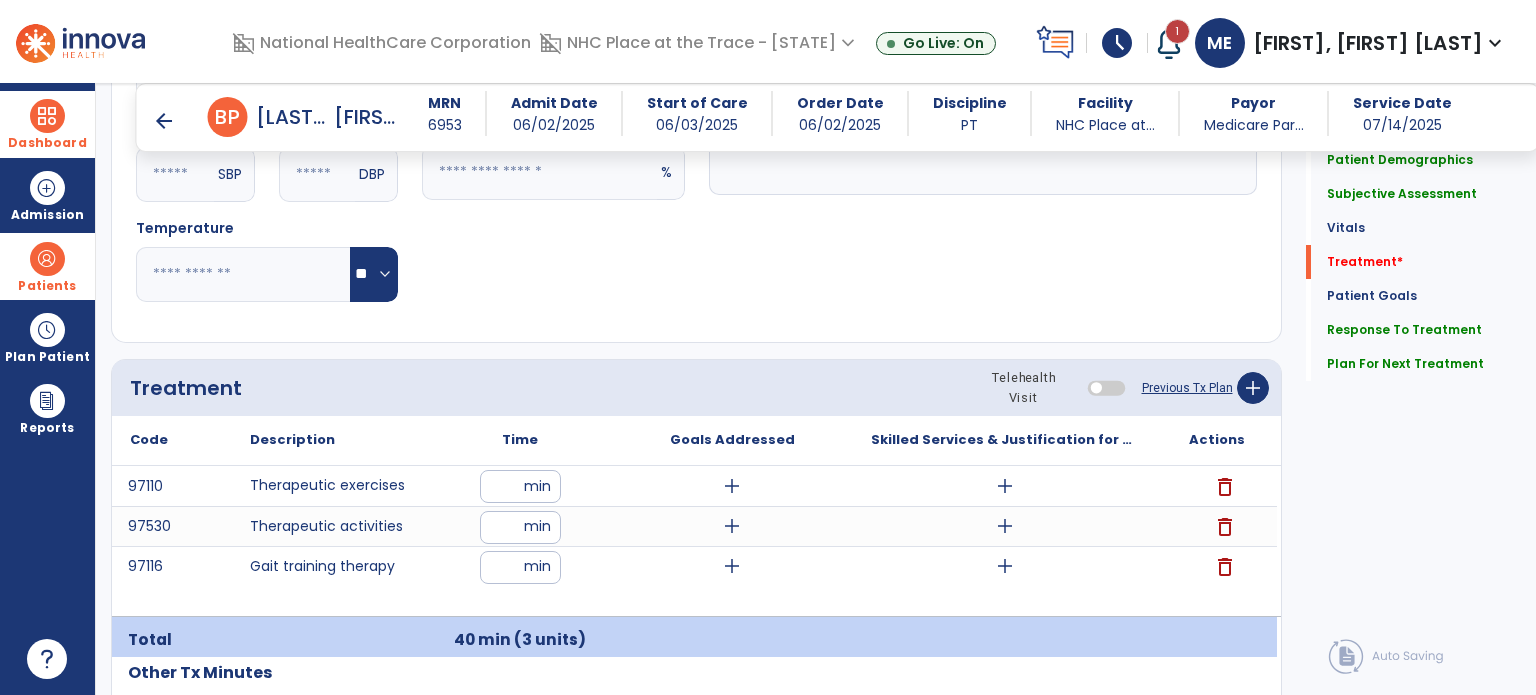 click on "**" at bounding box center [520, 486] 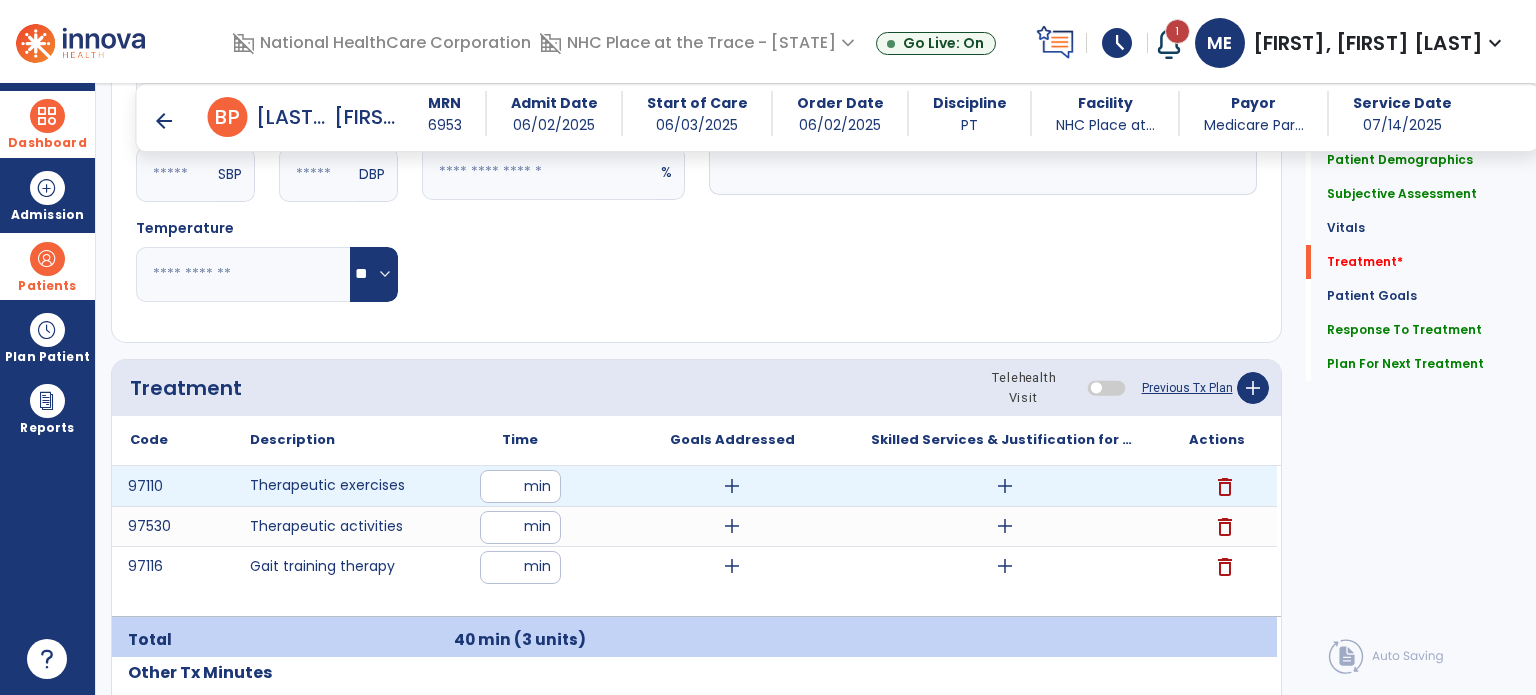 type on "**" 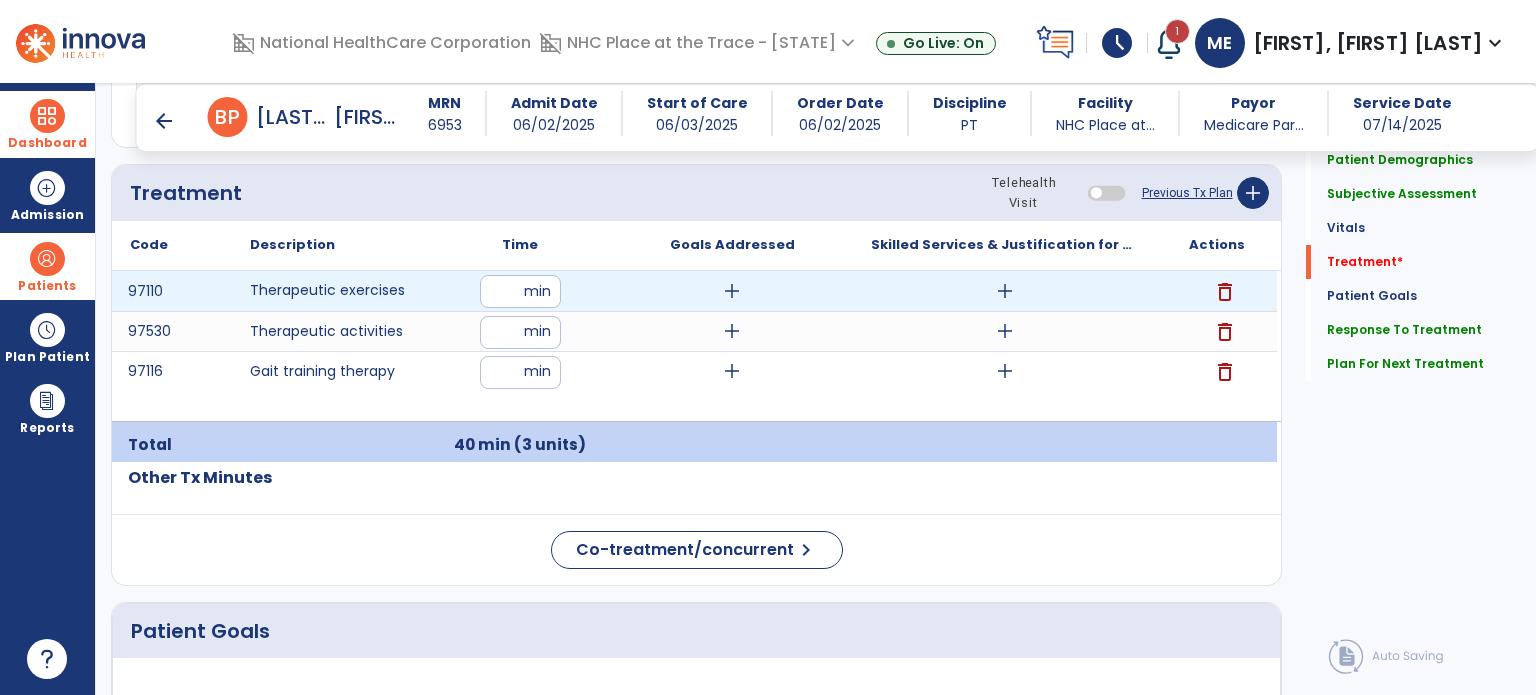 scroll, scrollTop: 1201, scrollLeft: 0, axis: vertical 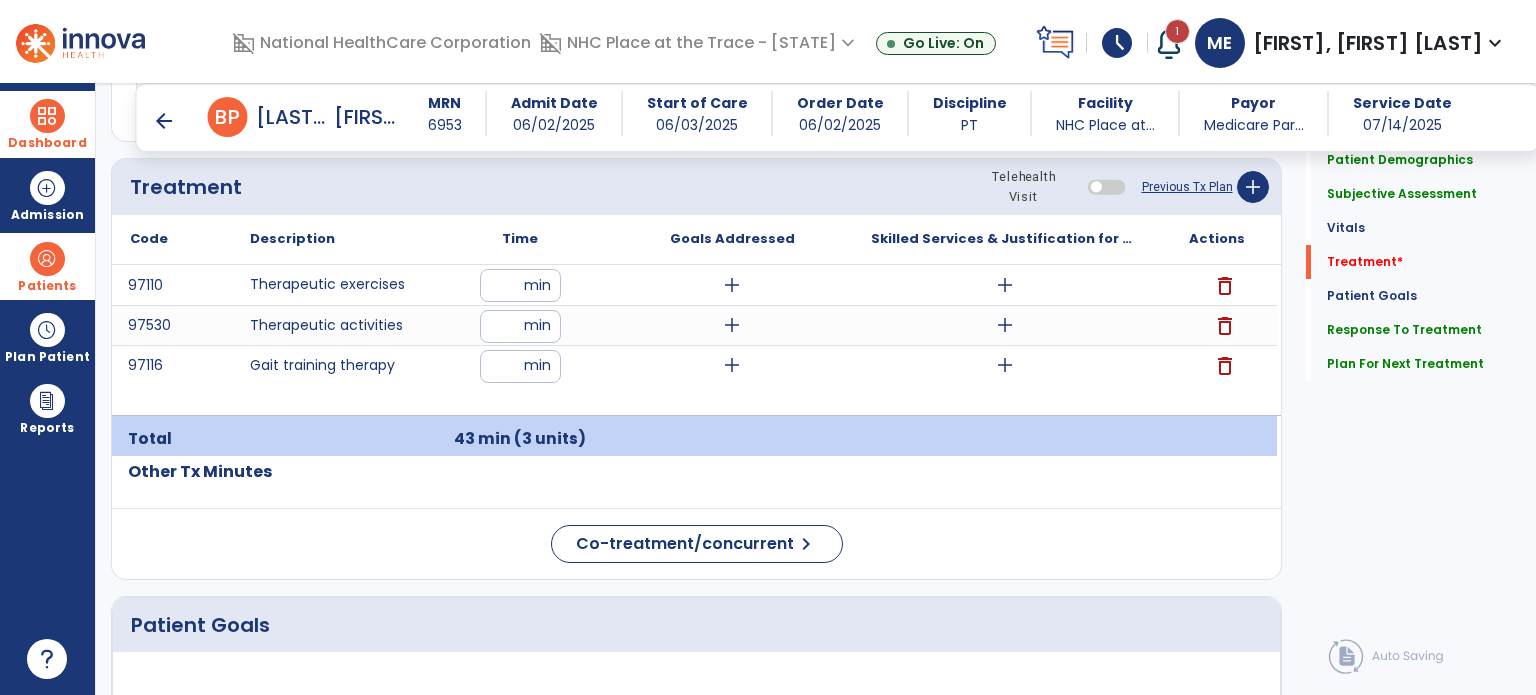 click on "add" at bounding box center (1005, 285) 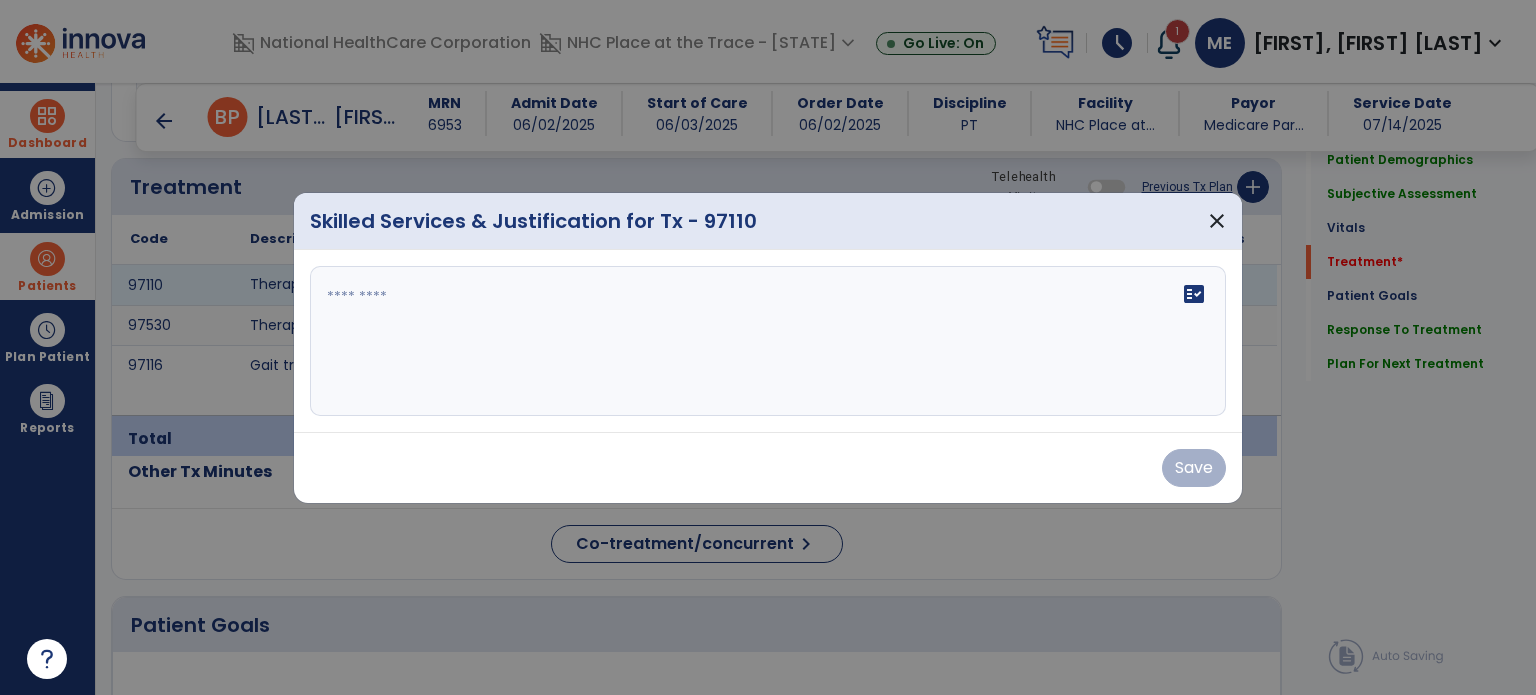 click on "fact_check" at bounding box center [768, 341] 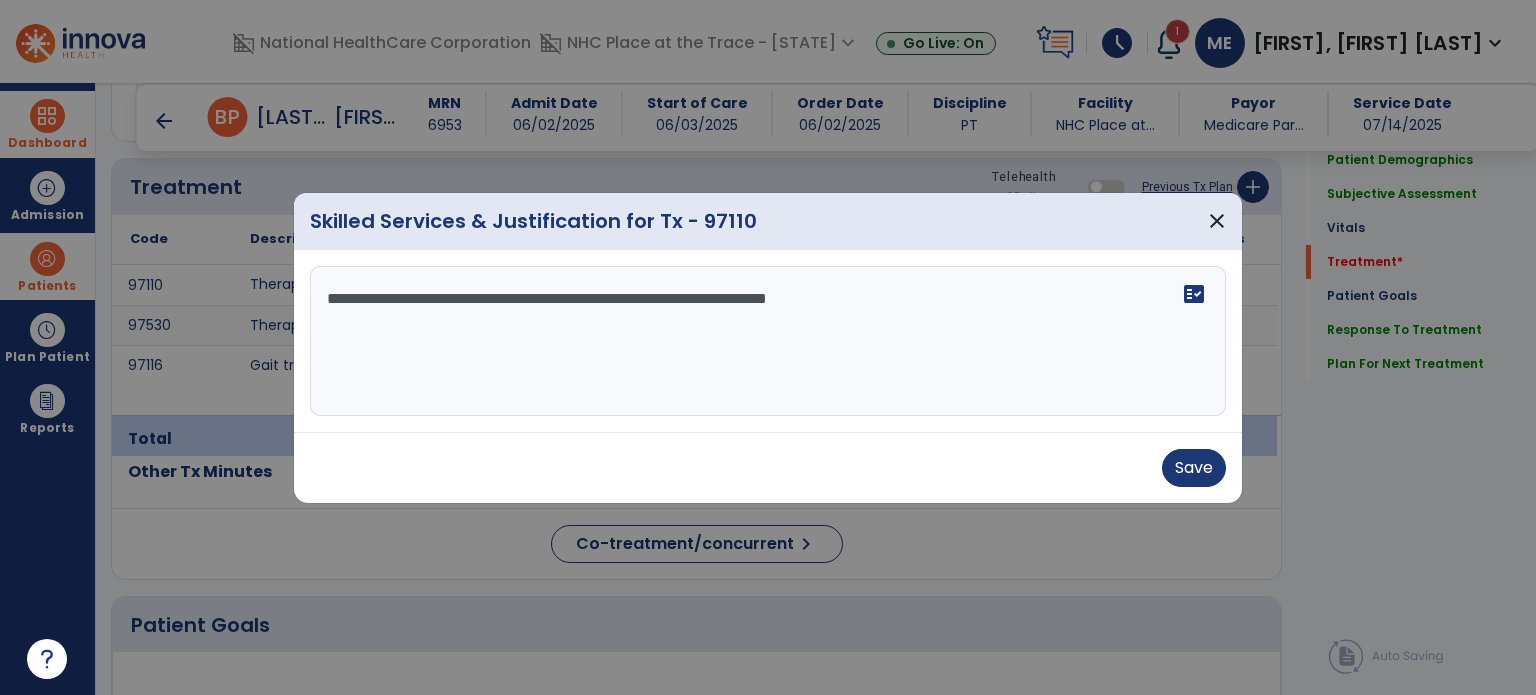 click on "**********" at bounding box center (768, 341) 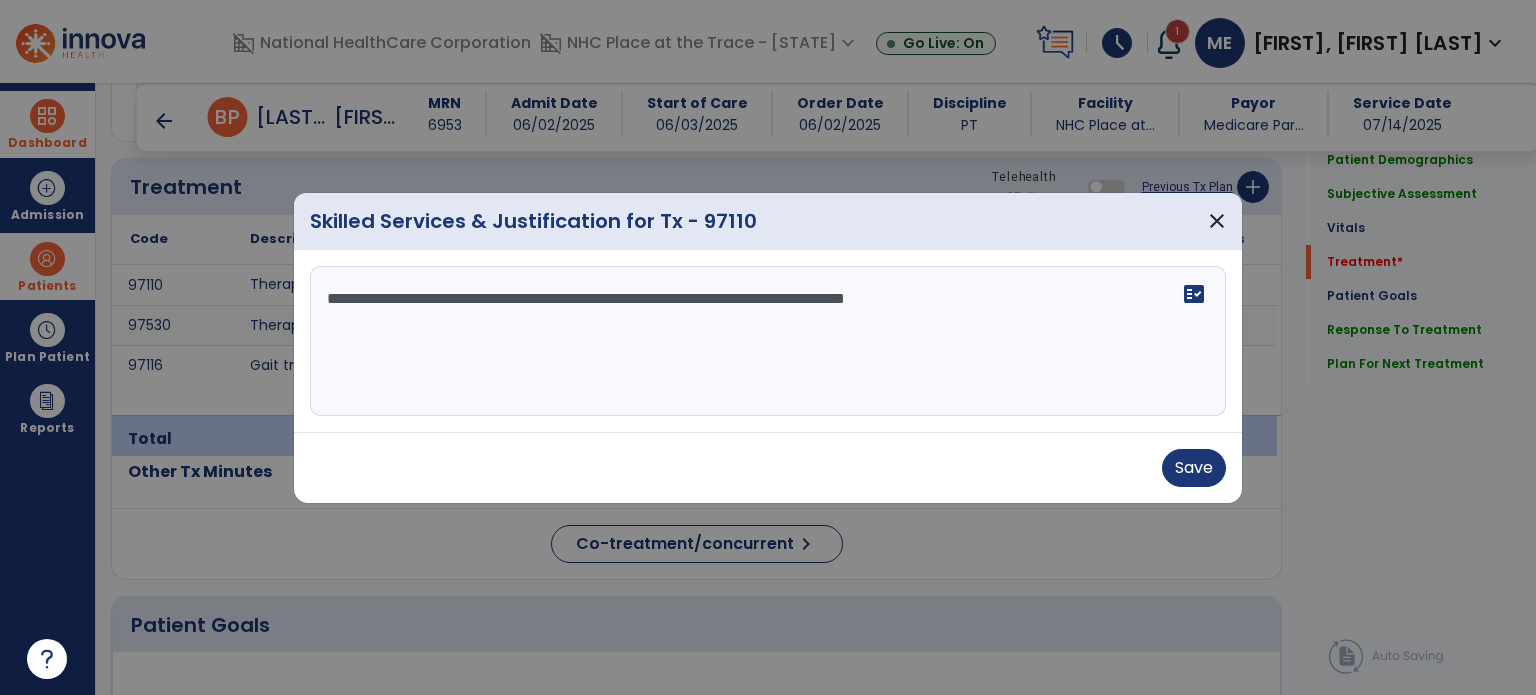 click on "**********" at bounding box center (768, 341) 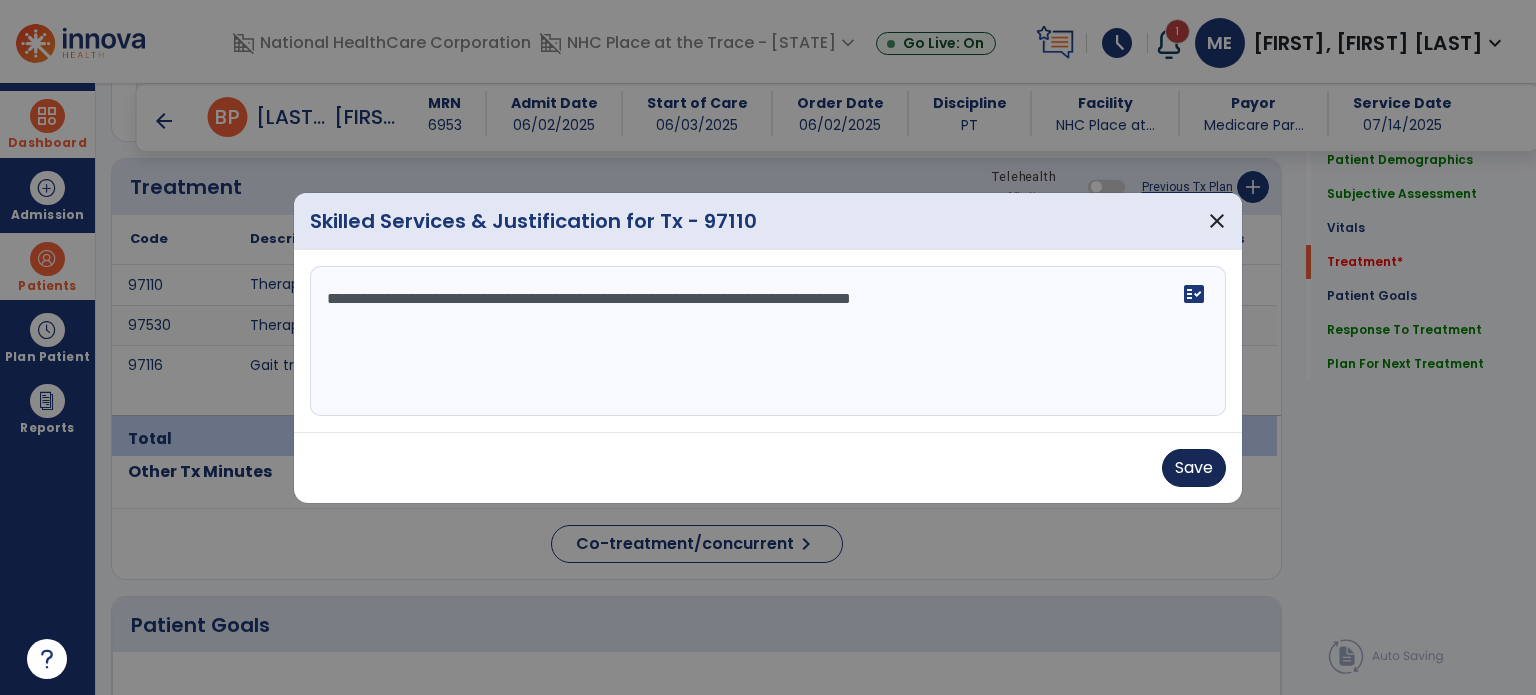 type on "**********" 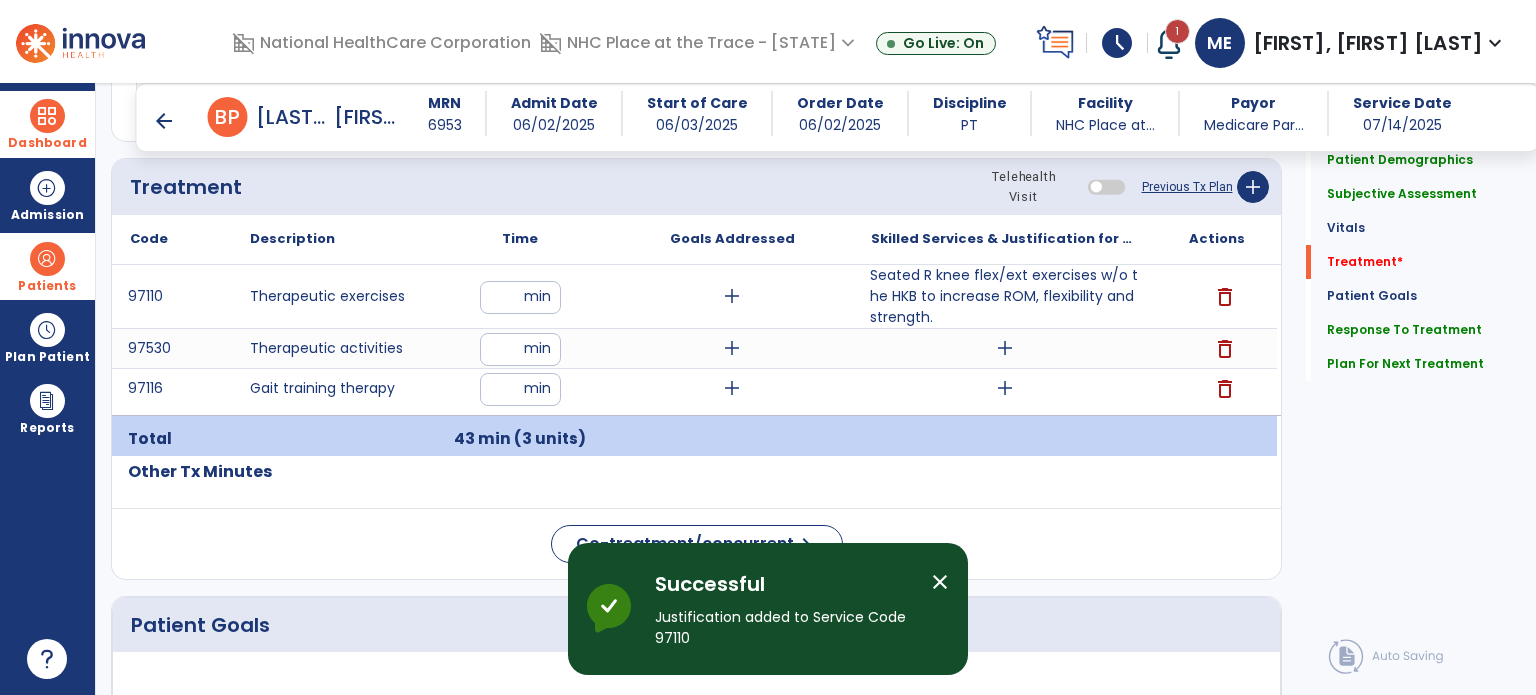 click on "add" at bounding box center (1004, 348) 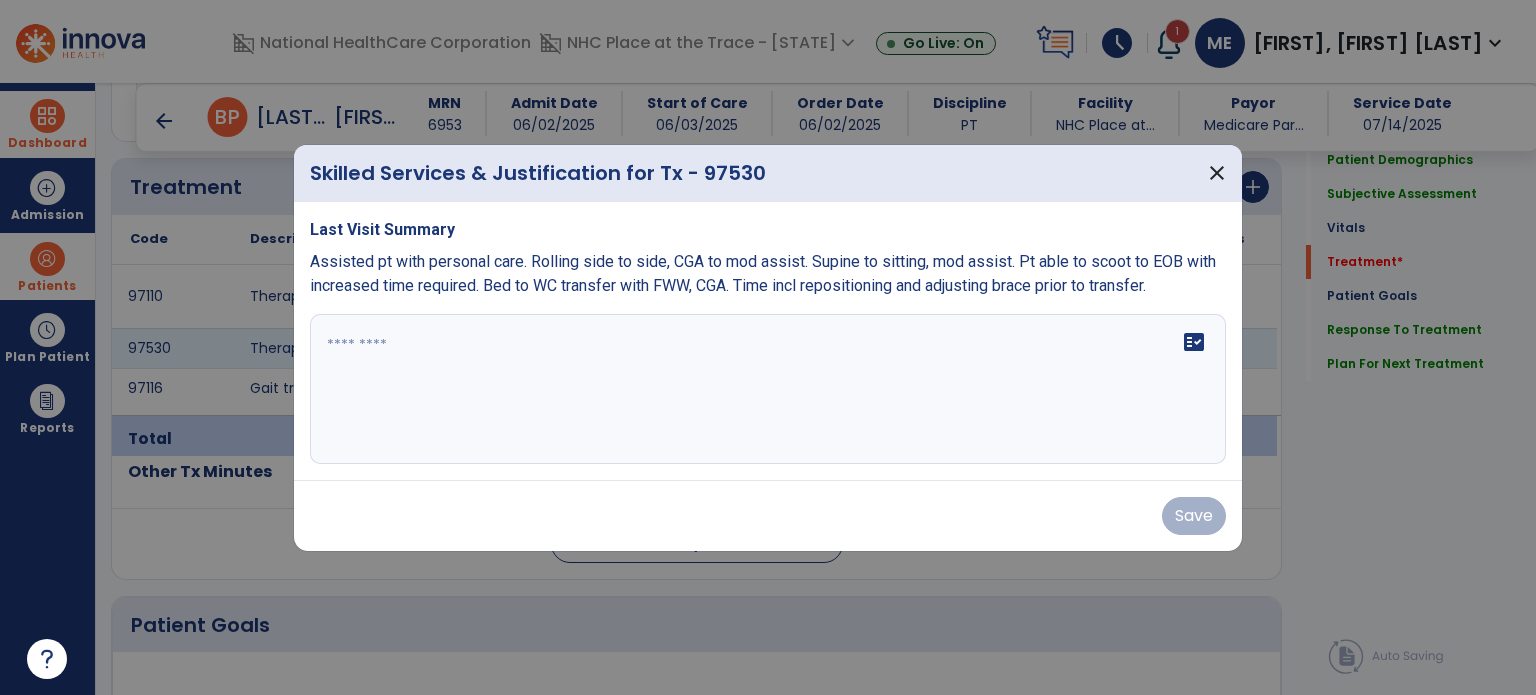 click on "fact_check" at bounding box center [768, 389] 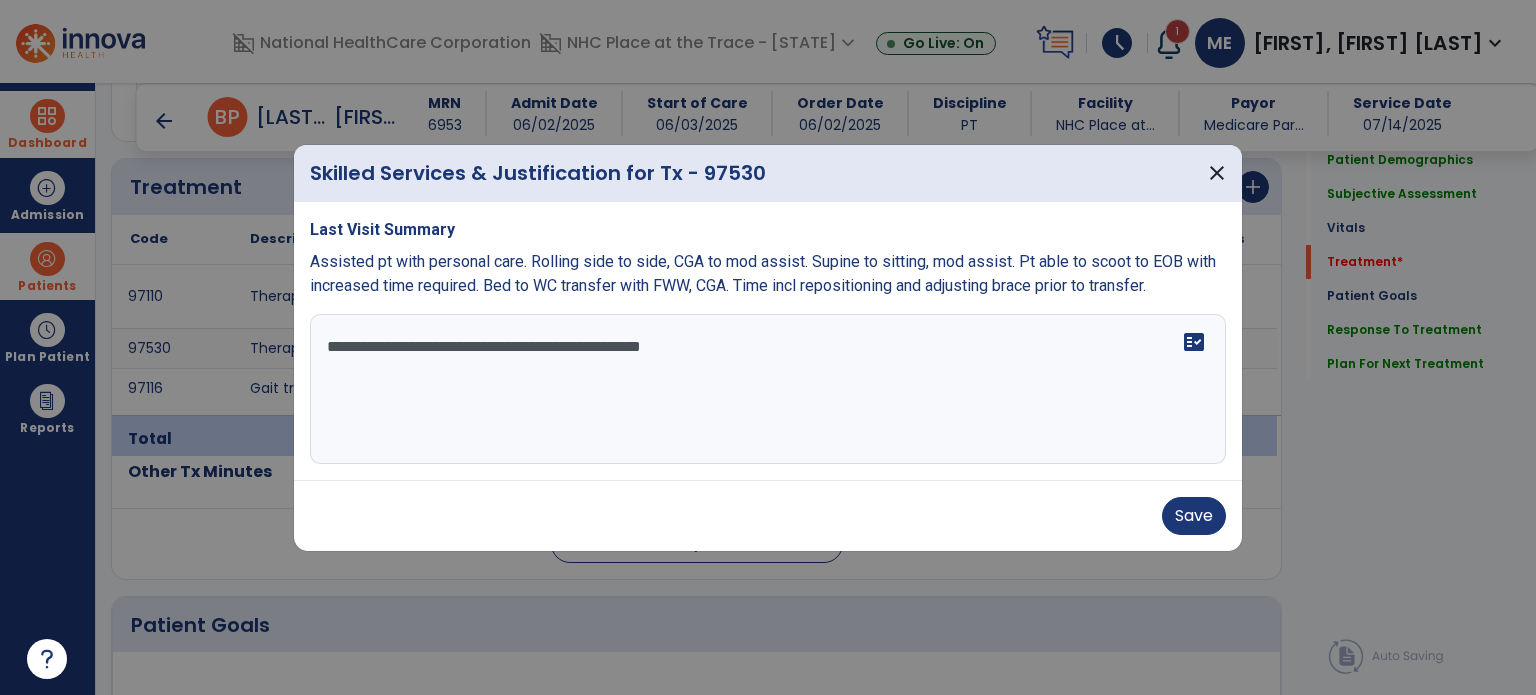 click on "**********" at bounding box center [768, 389] 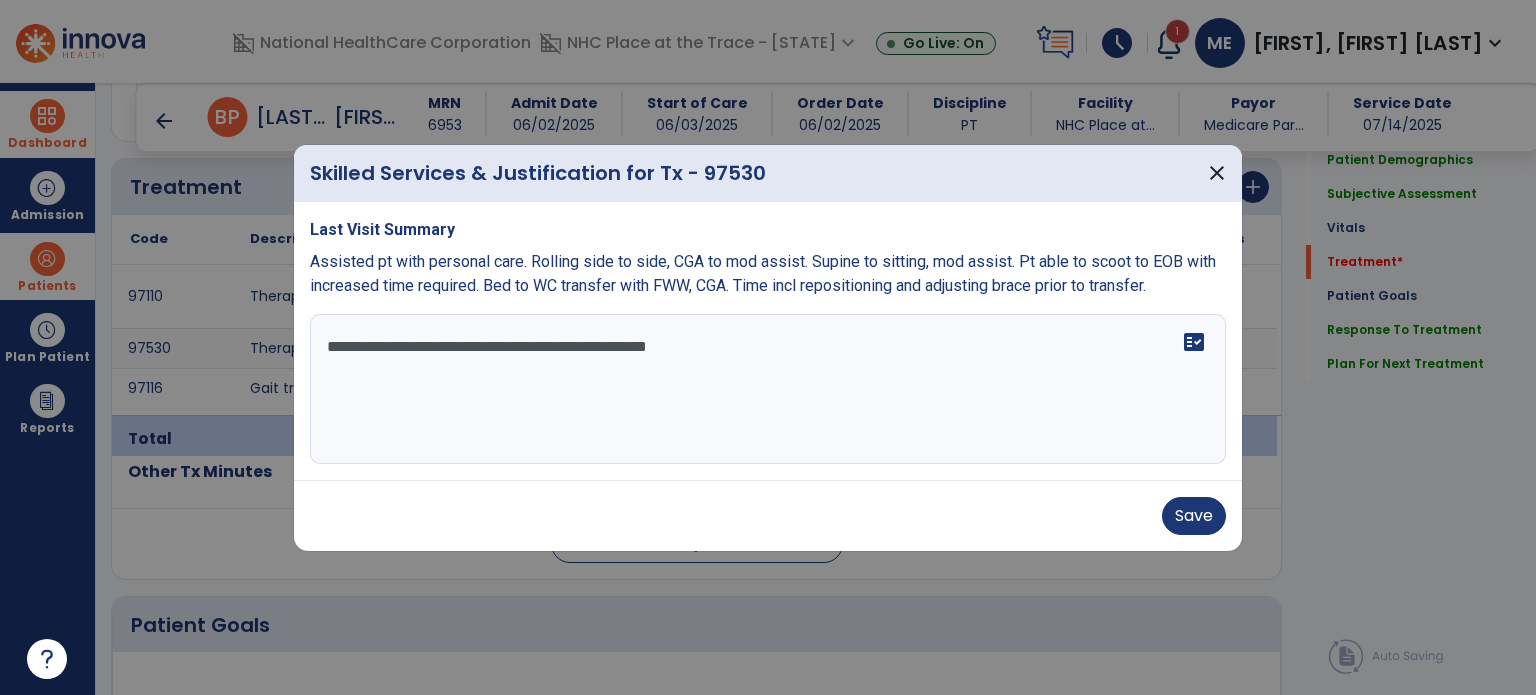 click on "**********" at bounding box center [768, 389] 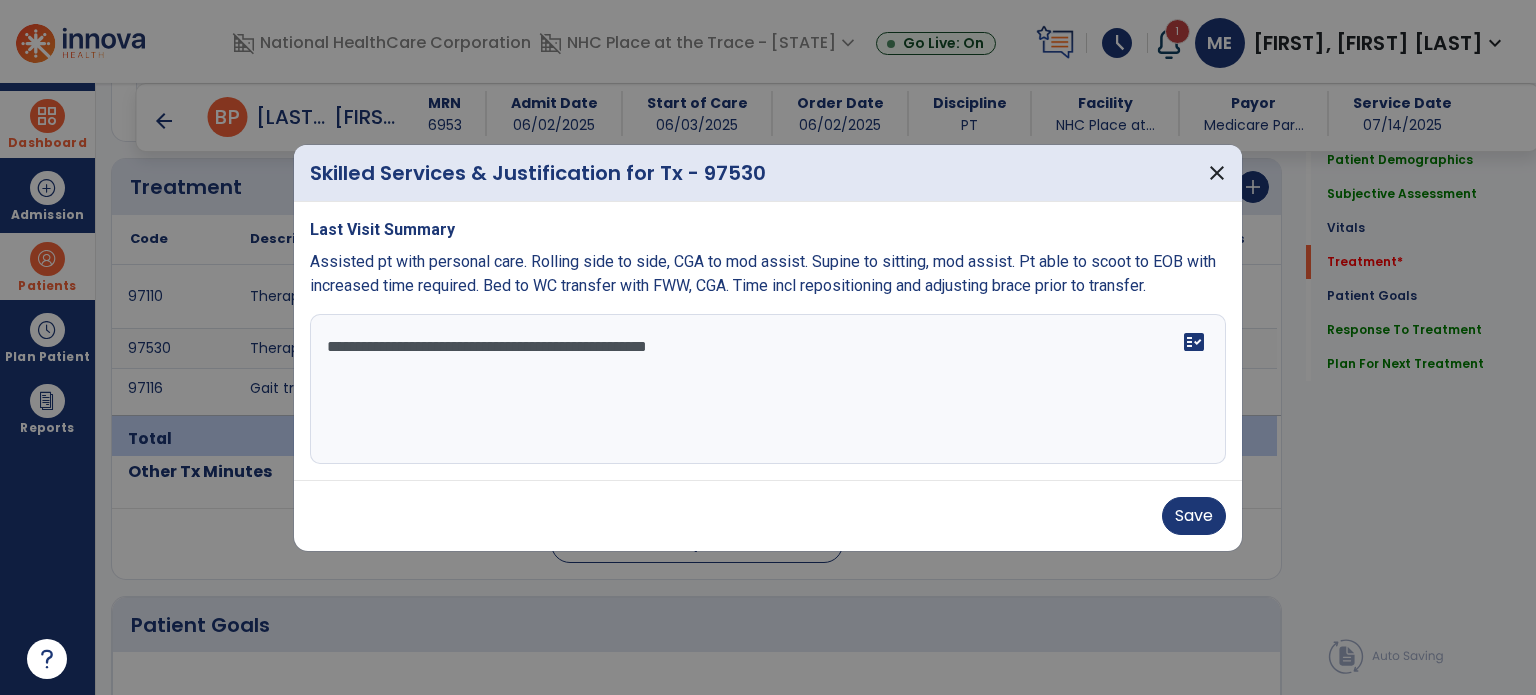click on "**********" at bounding box center (768, 389) 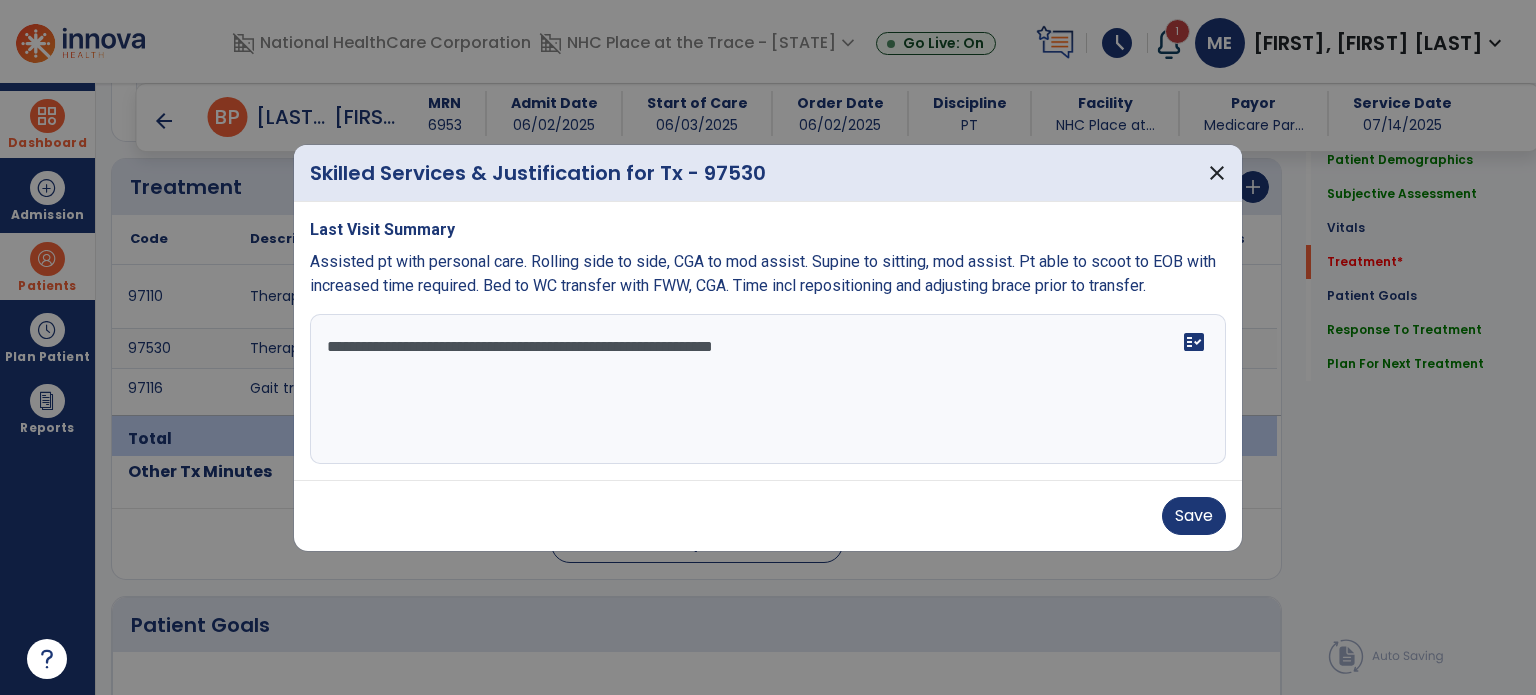 click on "**********" at bounding box center (768, 389) 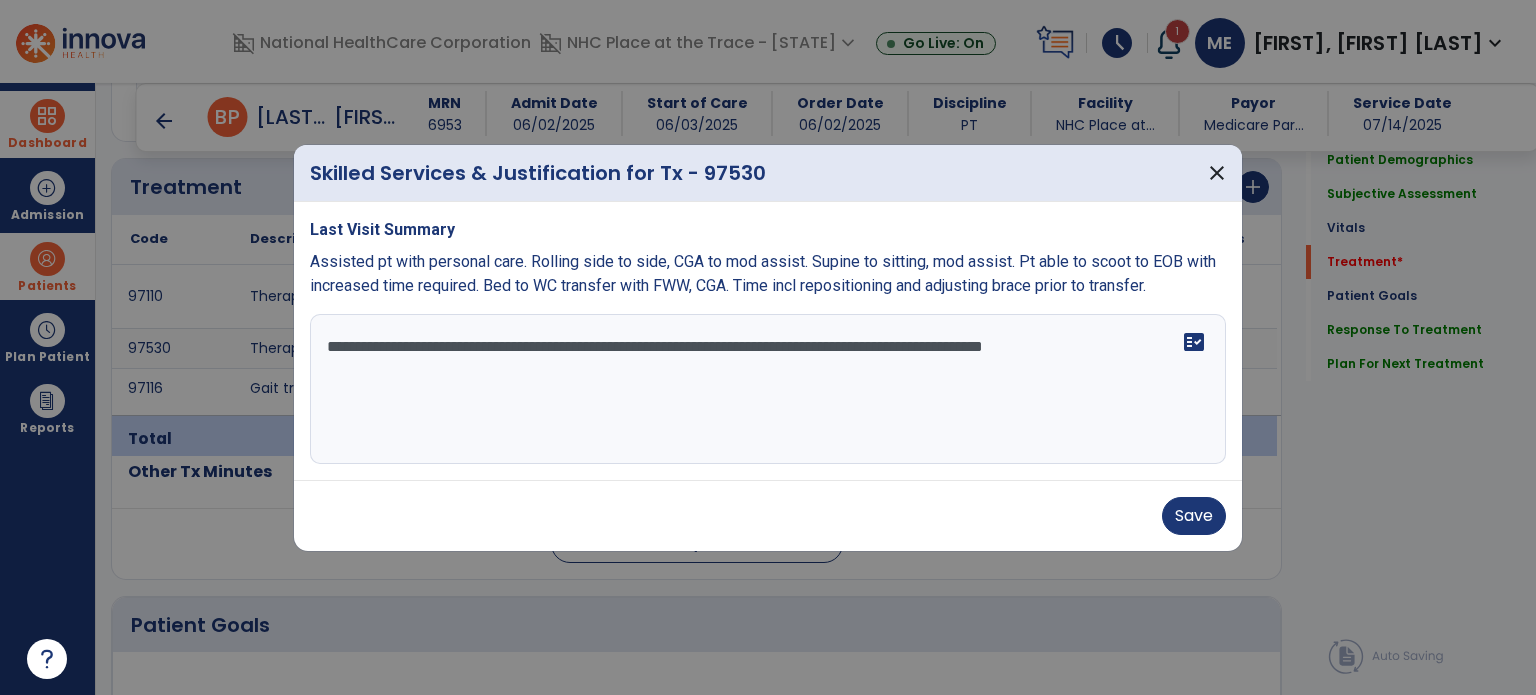 click on "**********" at bounding box center [768, 389] 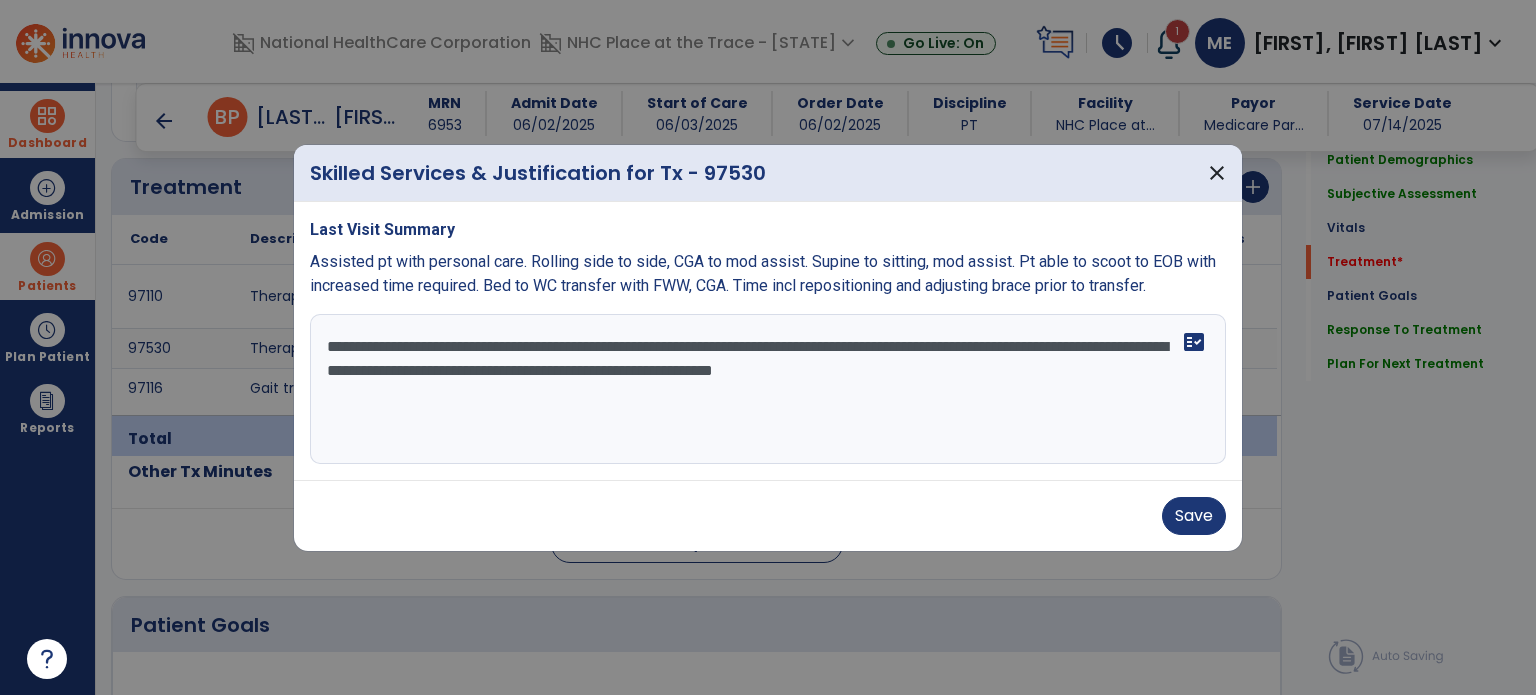 click on "**********" at bounding box center [768, 389] 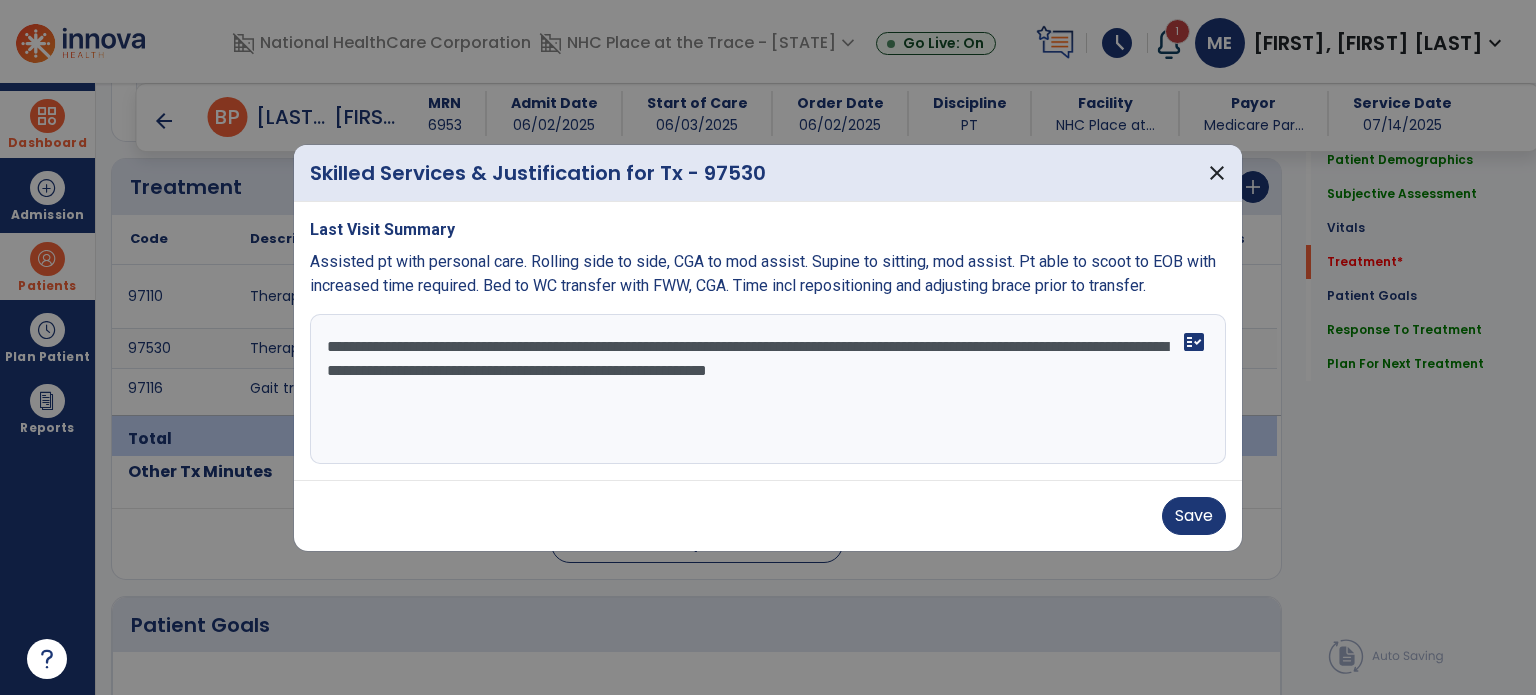 click on "**********" at bounding box center [768, 389] 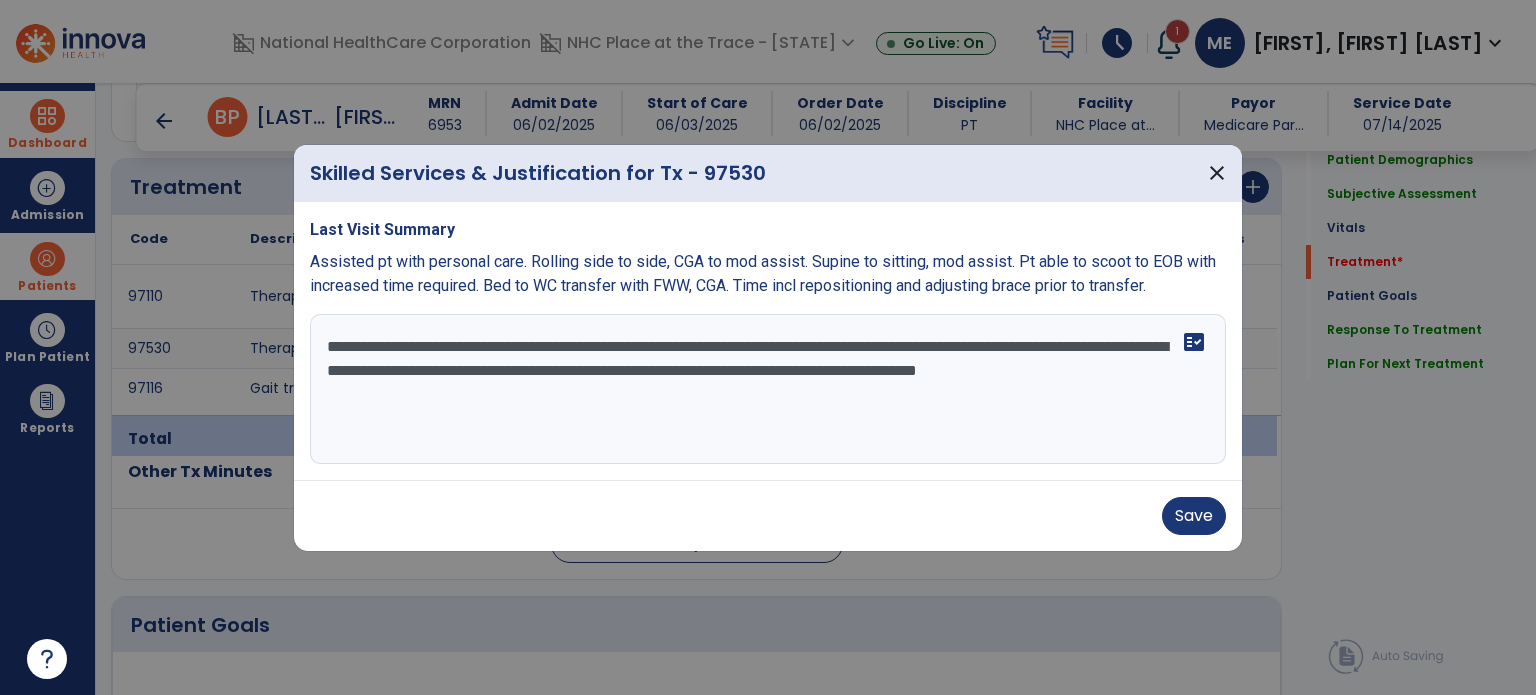 click on "**********" at bounding box center [768, 389] 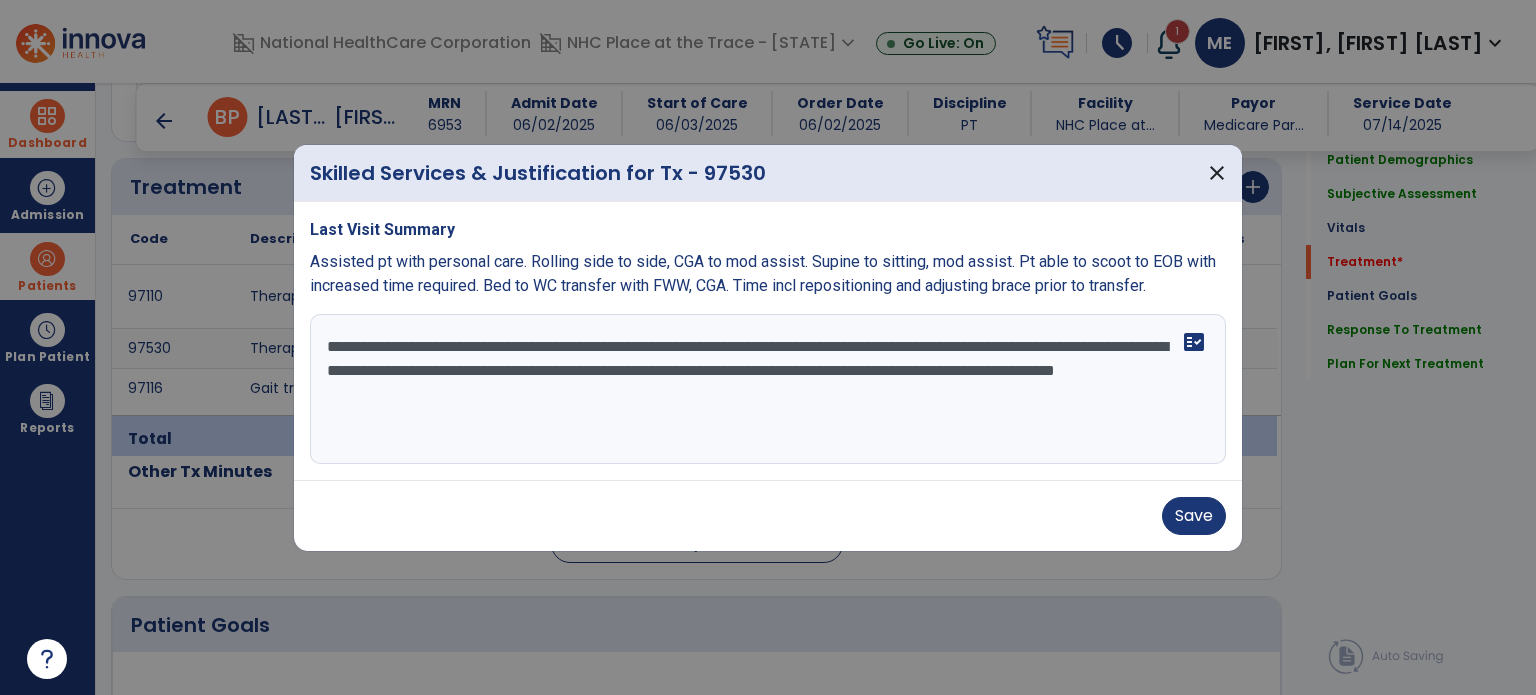 click on "**********" at bounding box center [768, 389] 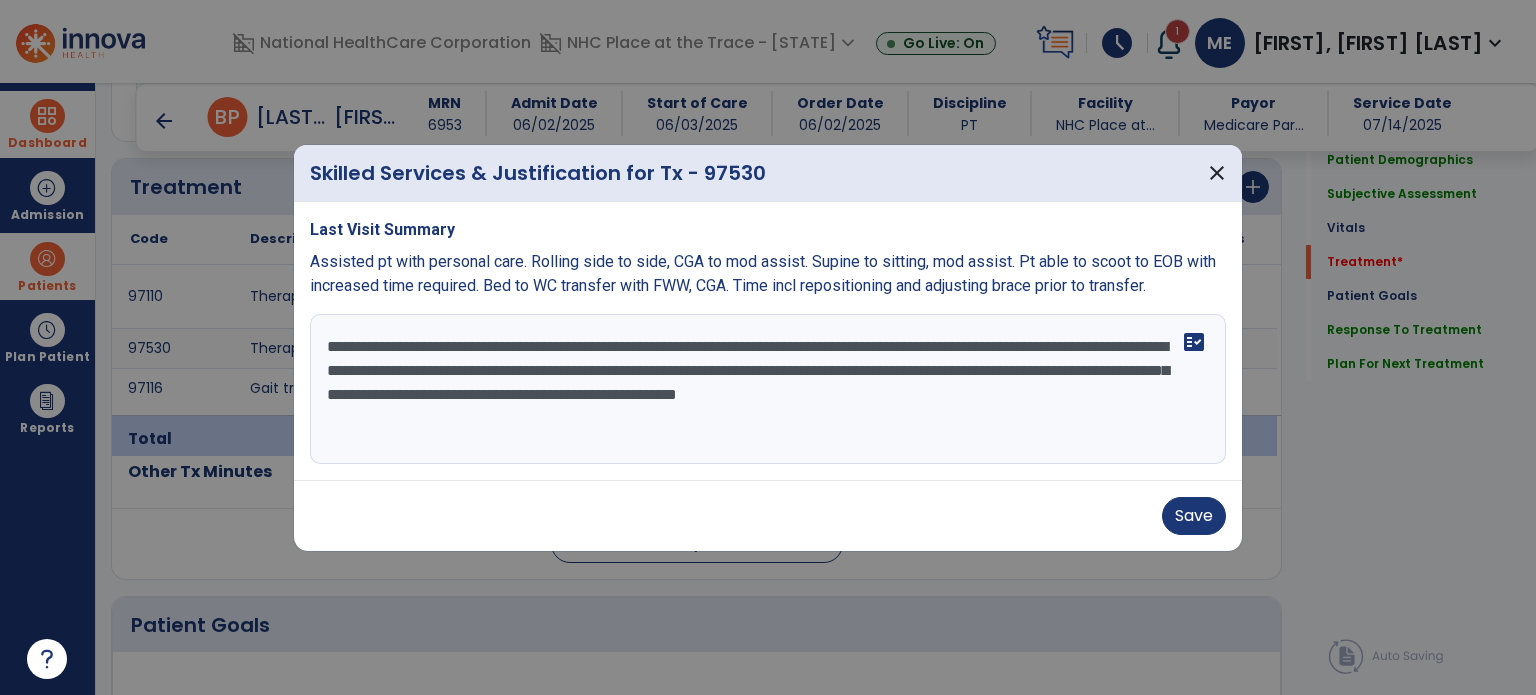 click on "**********" at bounding box center (768, 389) 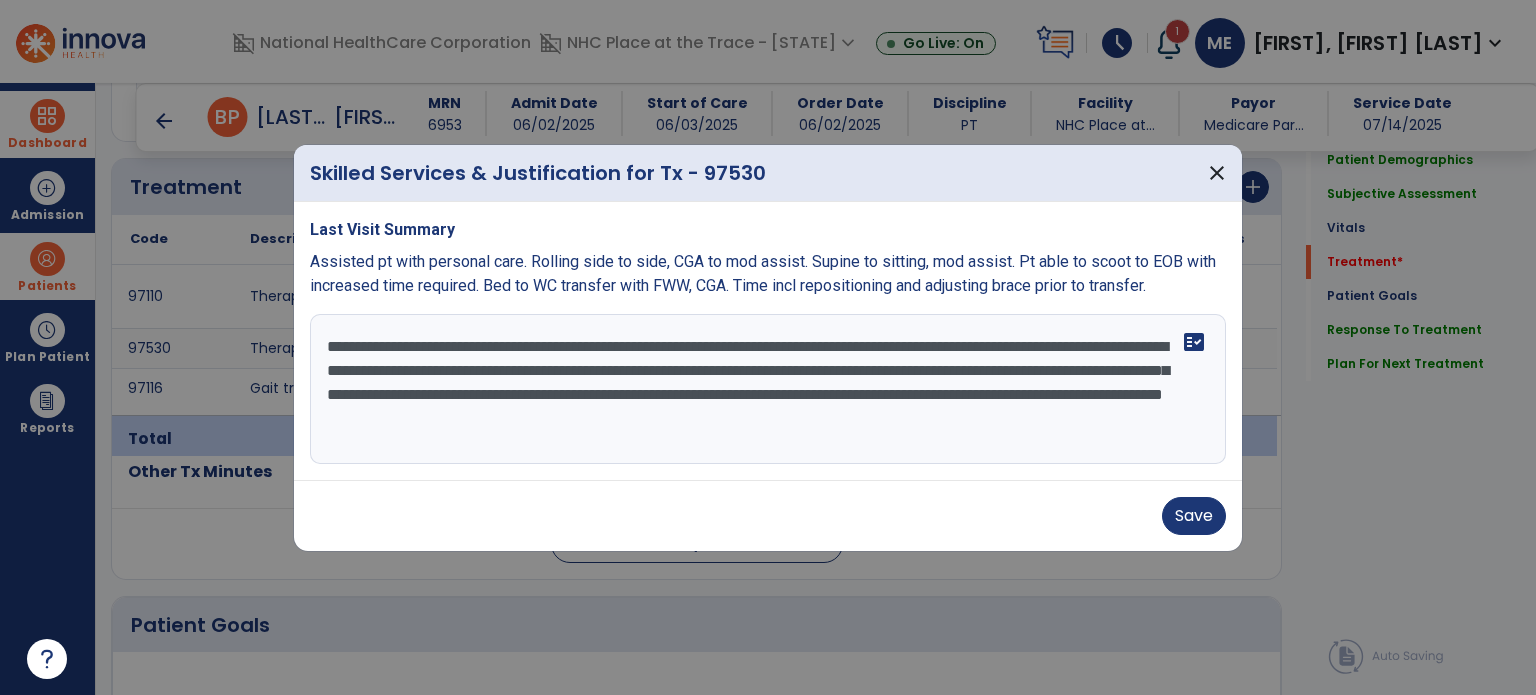 click on "**********" at bounding box center (768, 389) 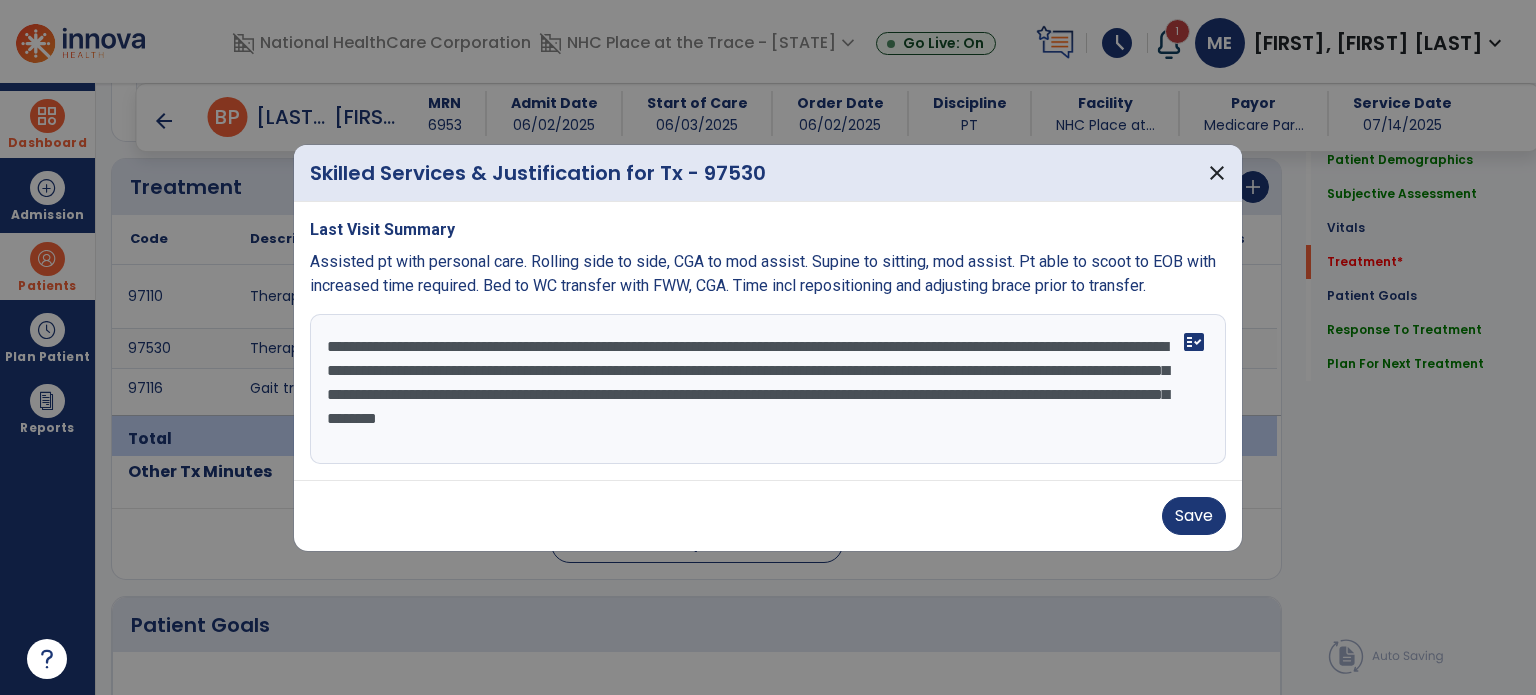 click on "**********" at bounding box center [768, 389] 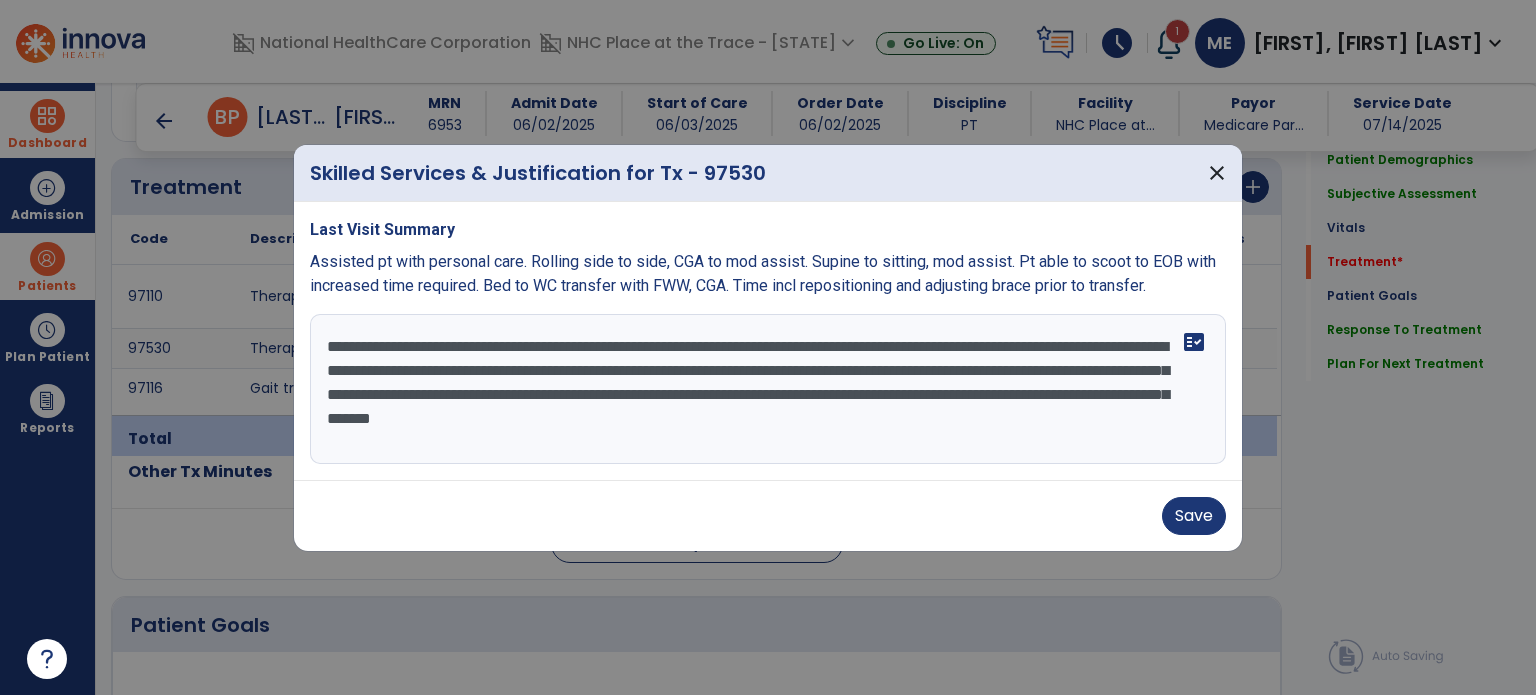 click on "**********" at bounding box center [768, 389] 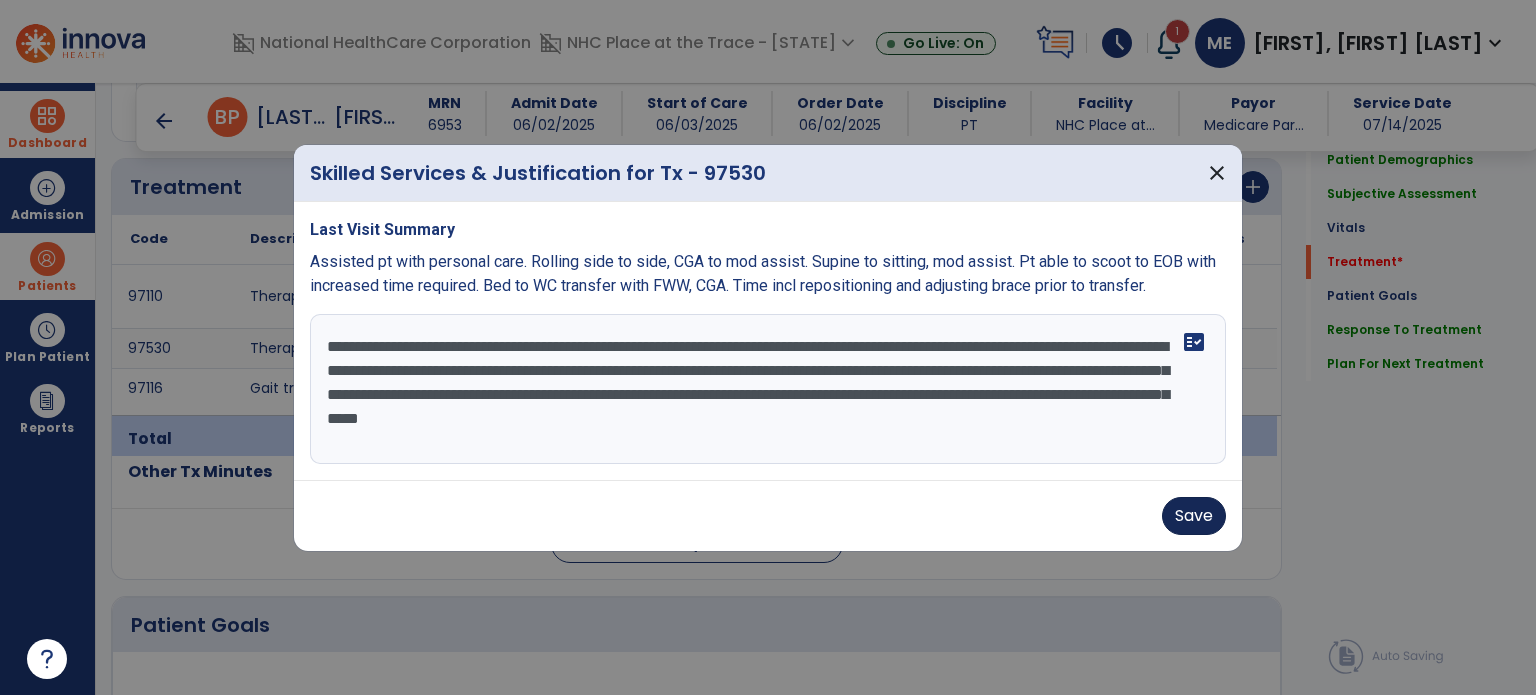 type on "**********" 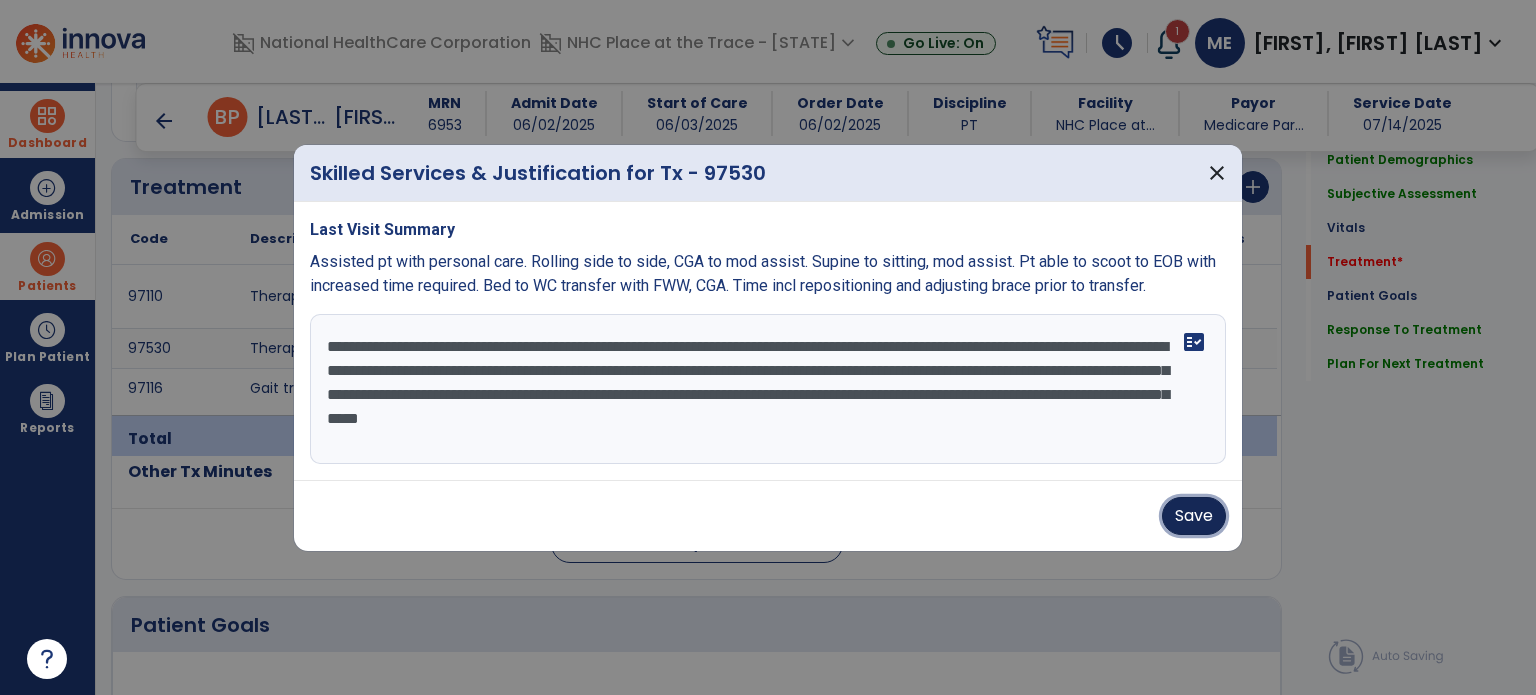 click on "Save" at bounding box center (1194, 516) 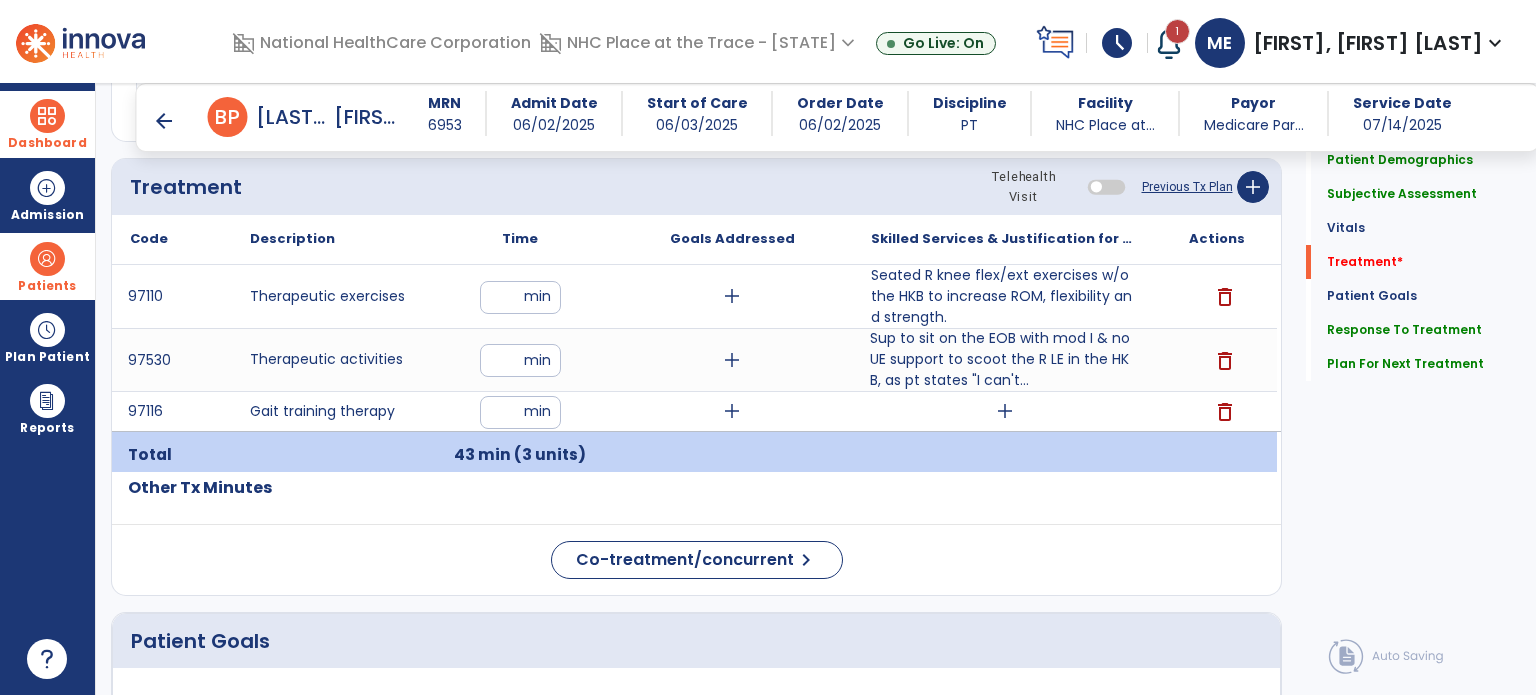 click on "add" at bounding box center (1005, 411) 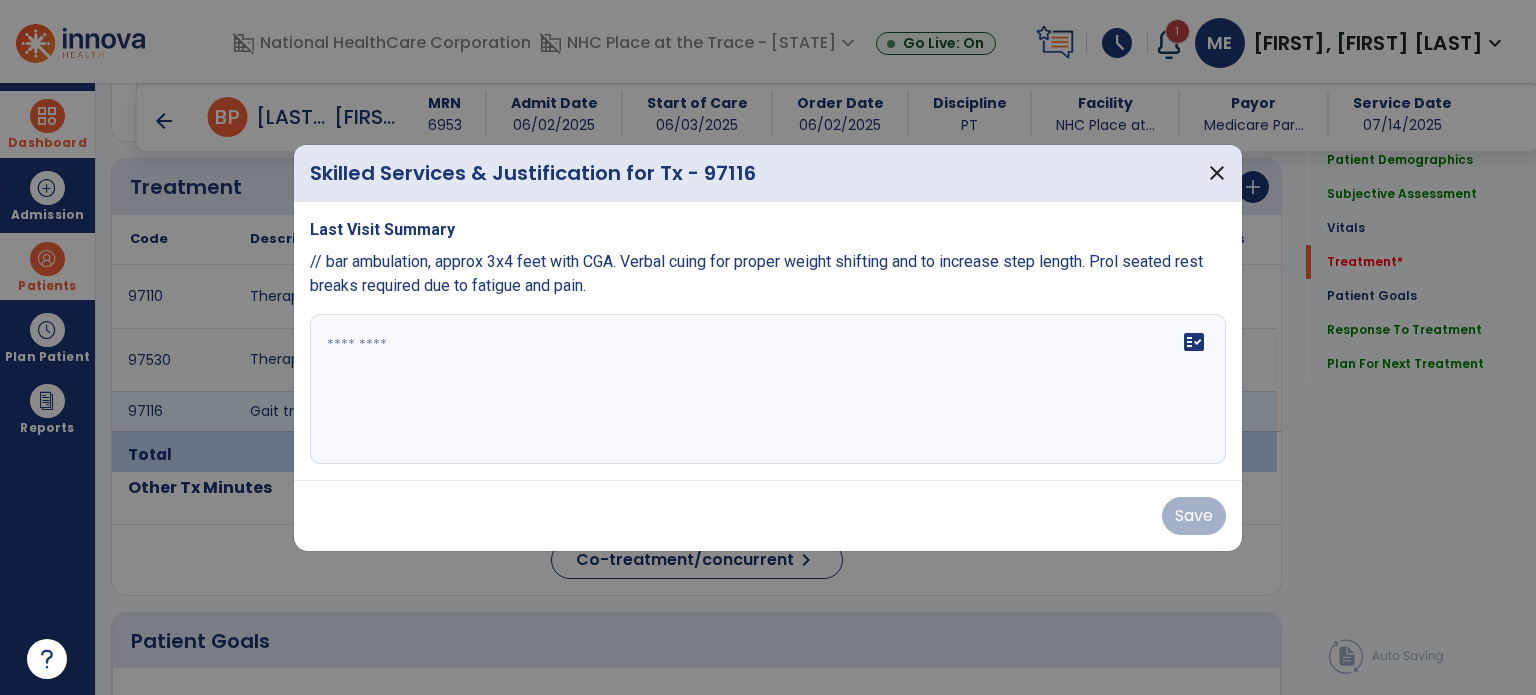 click on "fact_check" at bounding box center [768, 389] 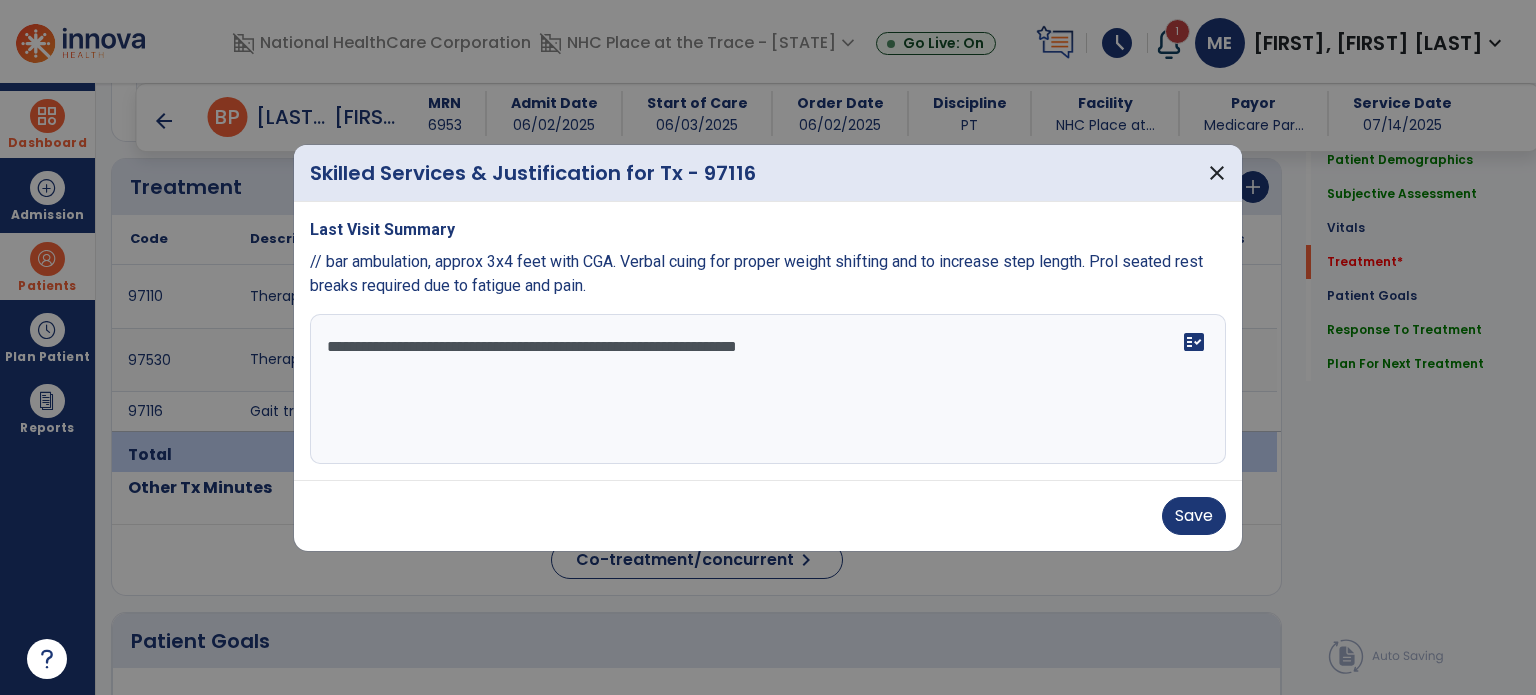 click on "**********" at bounding box center [768, 389] 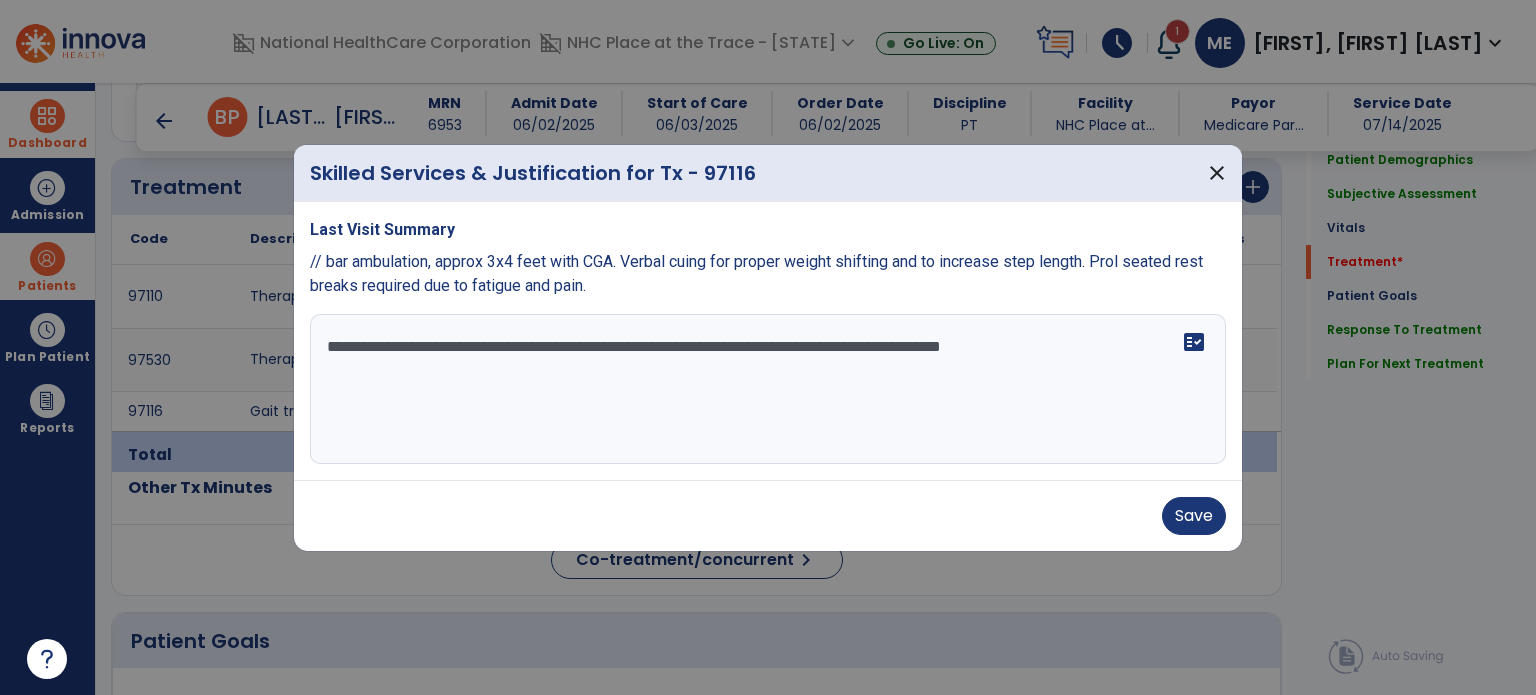 drag, startPoint x: 503, startPoint y: 345, endPoint x: 780, endPoint y: 370, distance: 278.1259 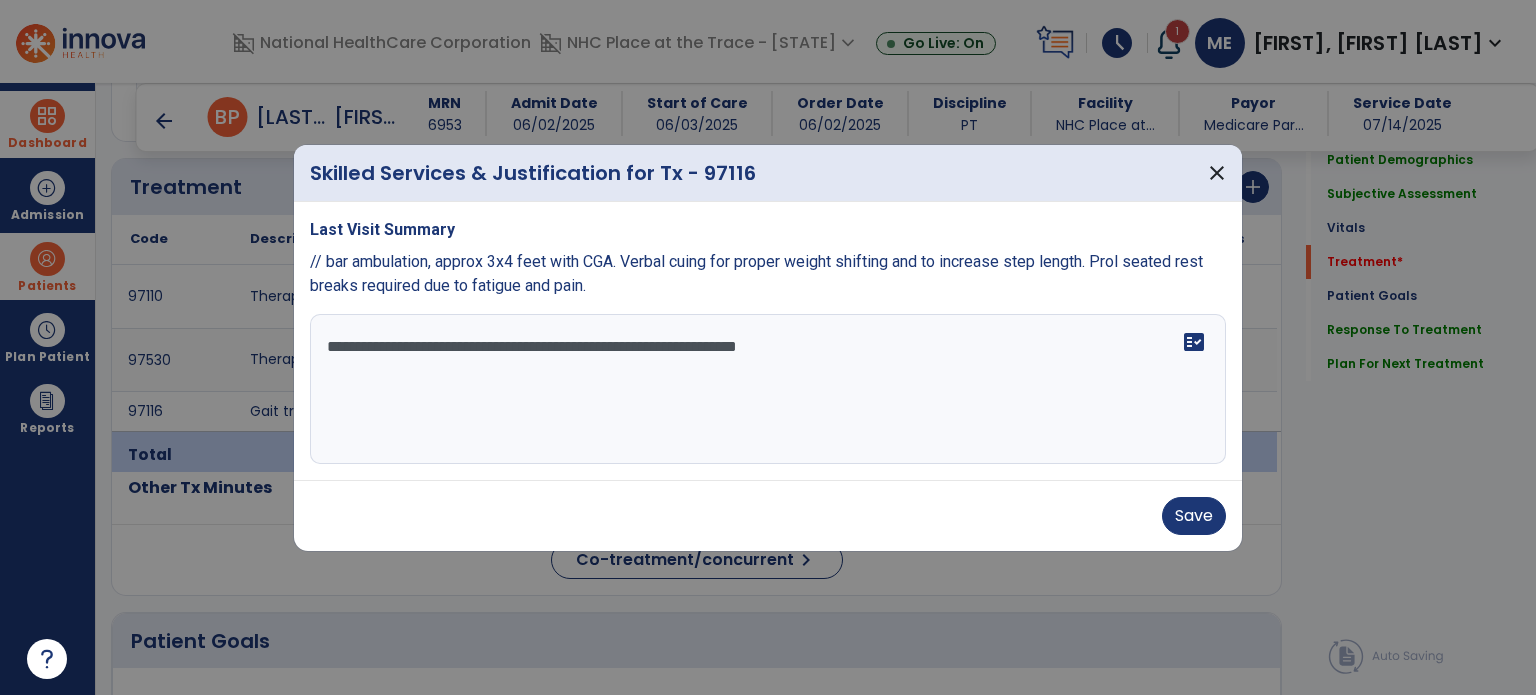 click on "**********" at bounding box center [768, 389] 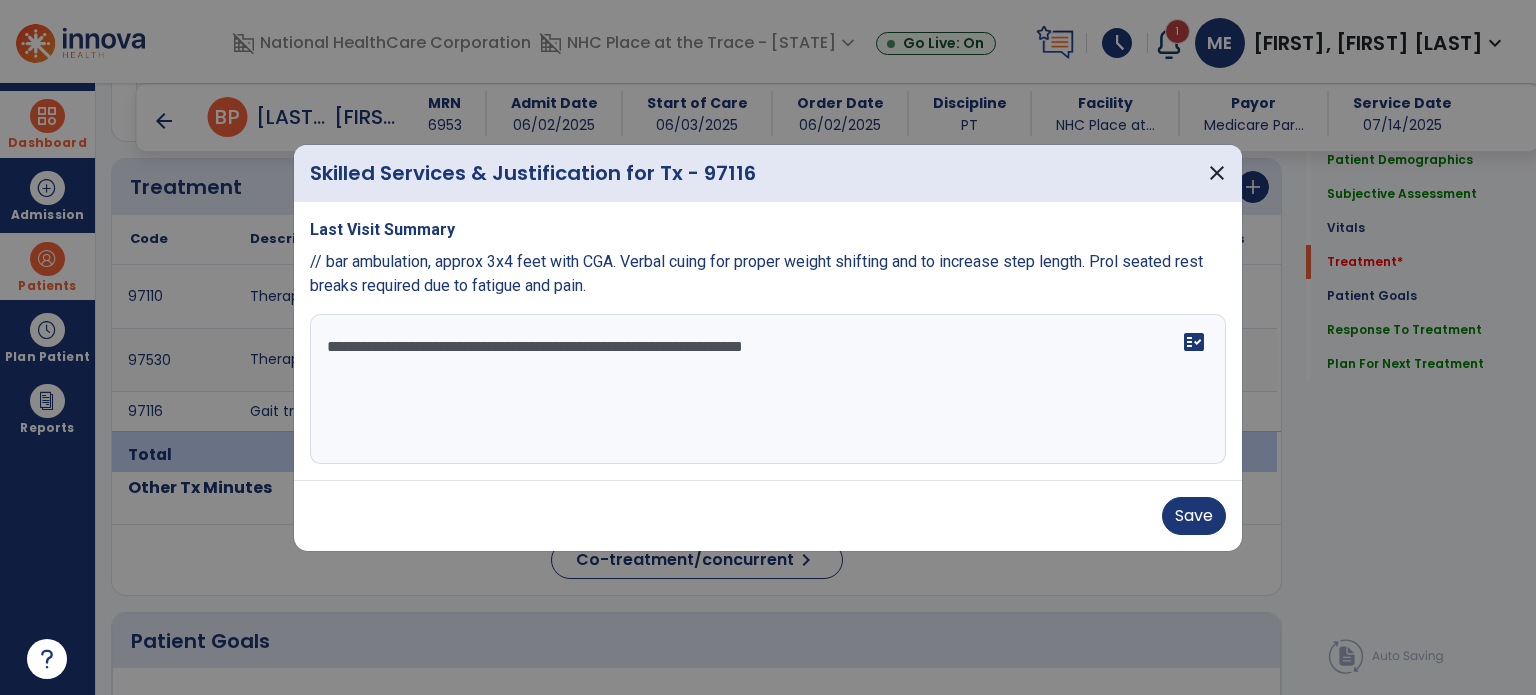 paste on "**********" 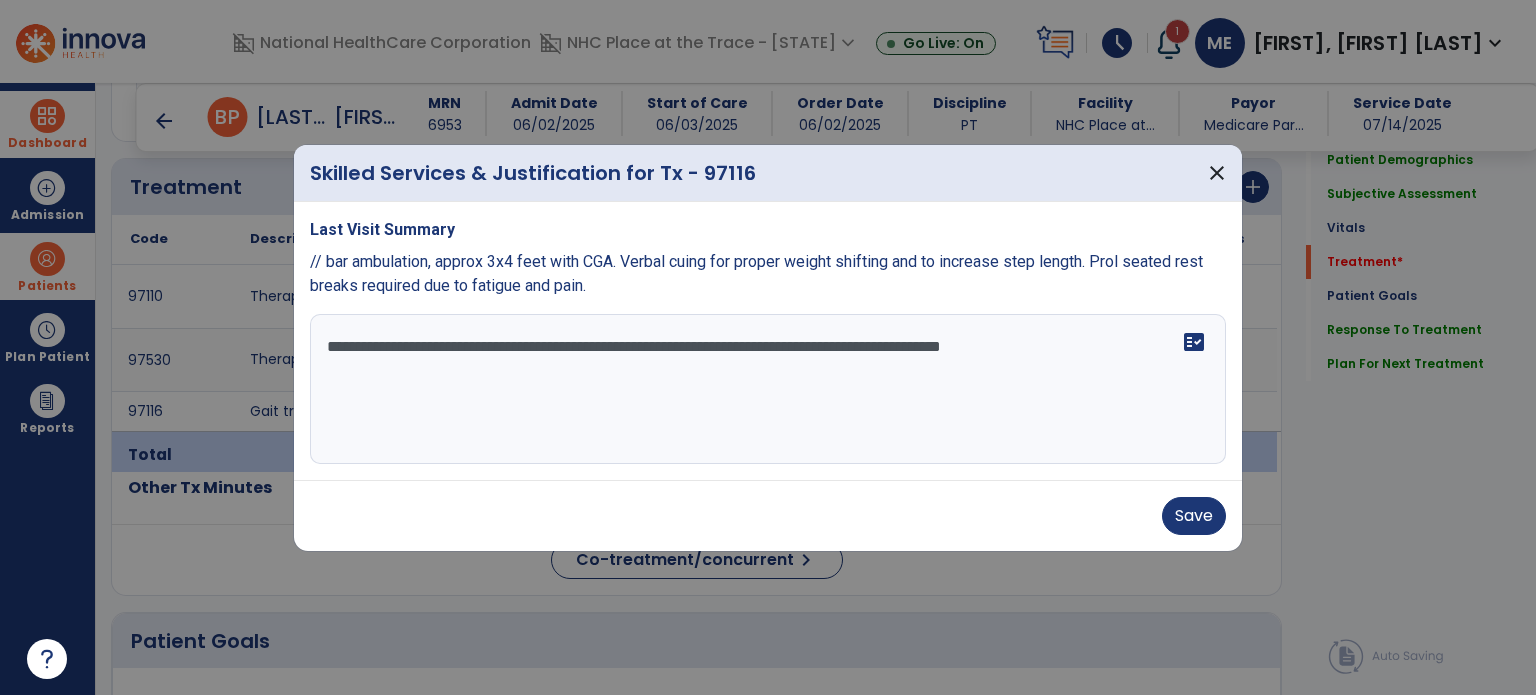 click on "**********" at bounding box center (768, 389) 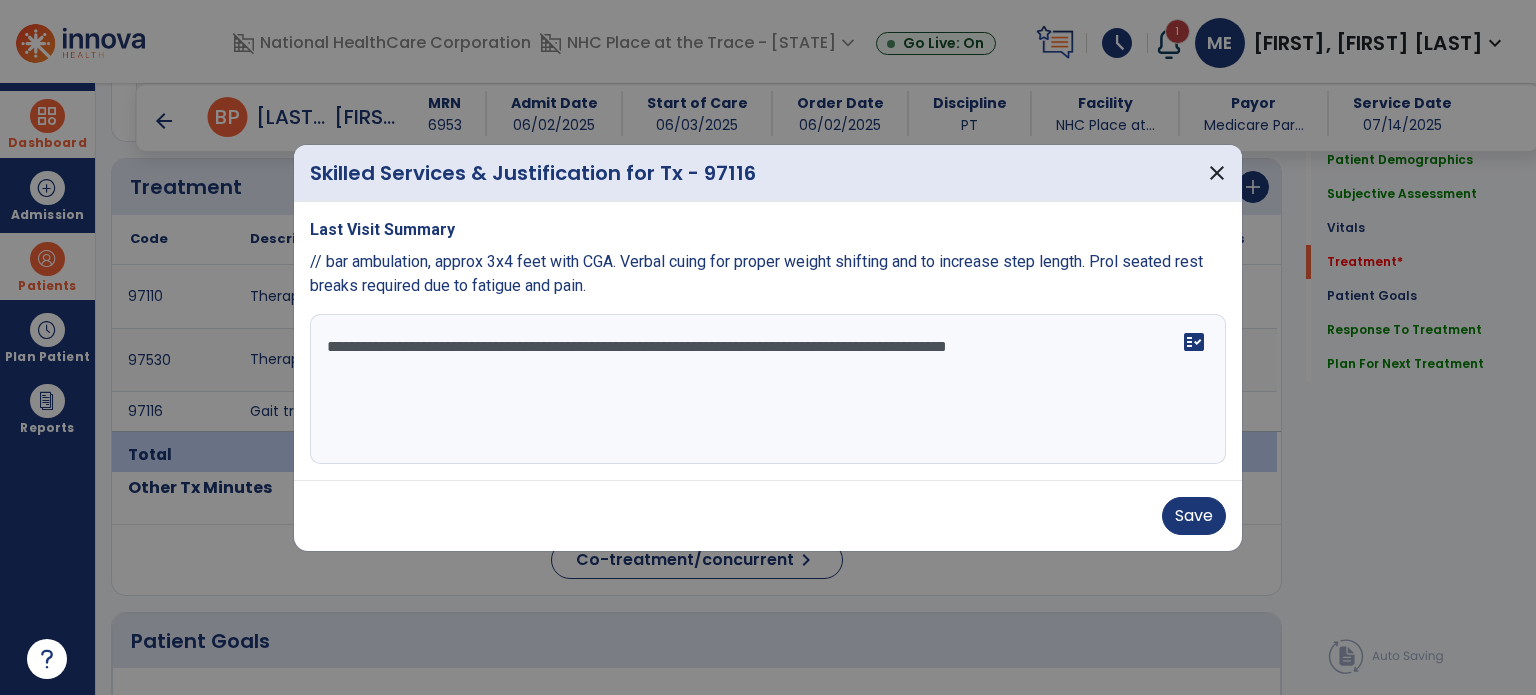 click on "**********" at bounding box center [768, 389] 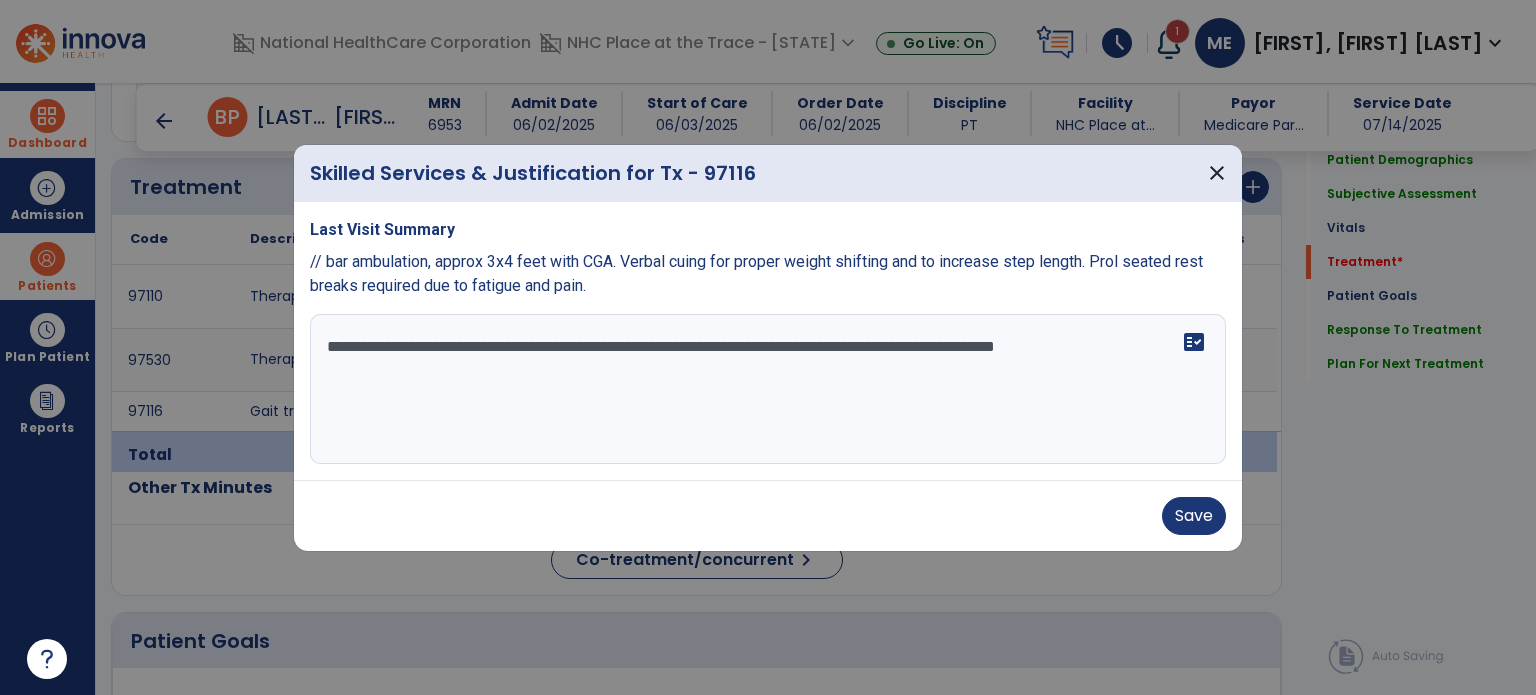 click on "**********" at bounding box center [768, 389] 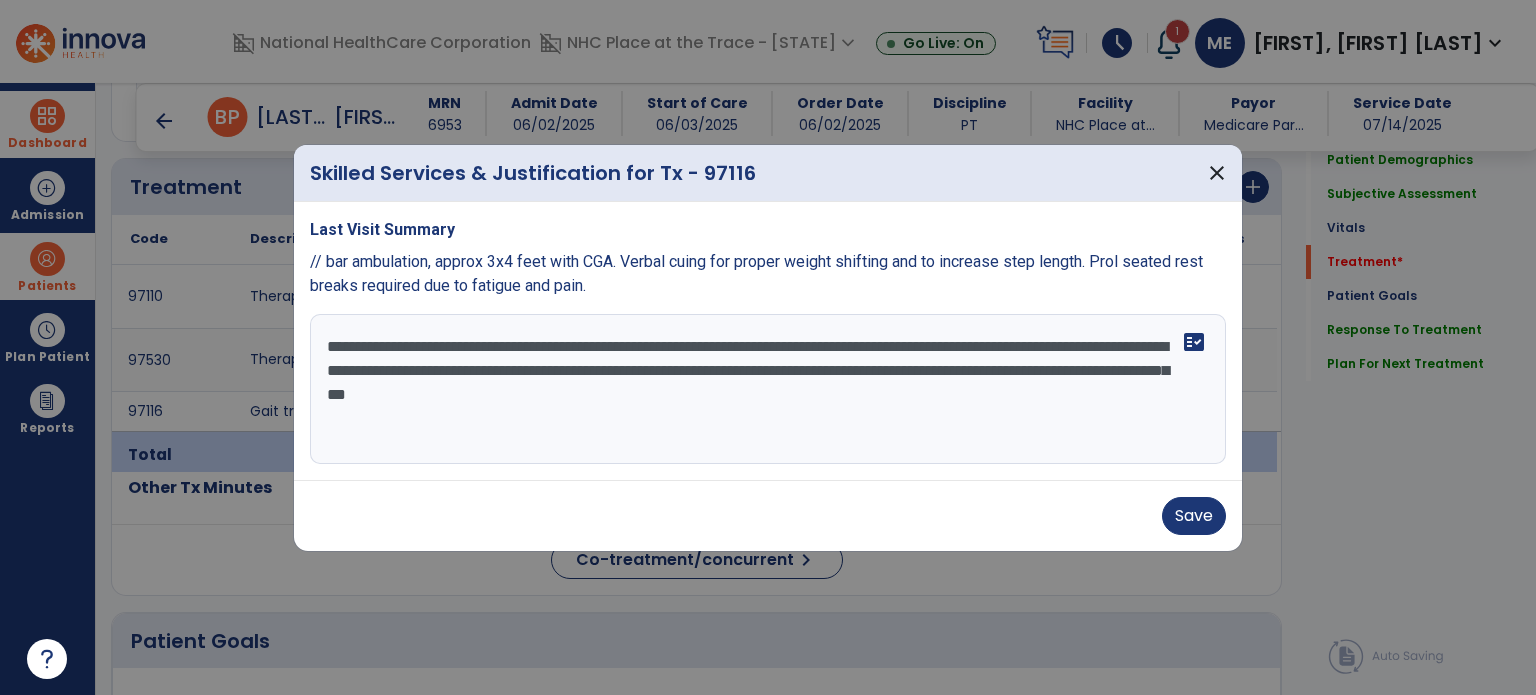 click on "**********" at bounding box center (768, 389) 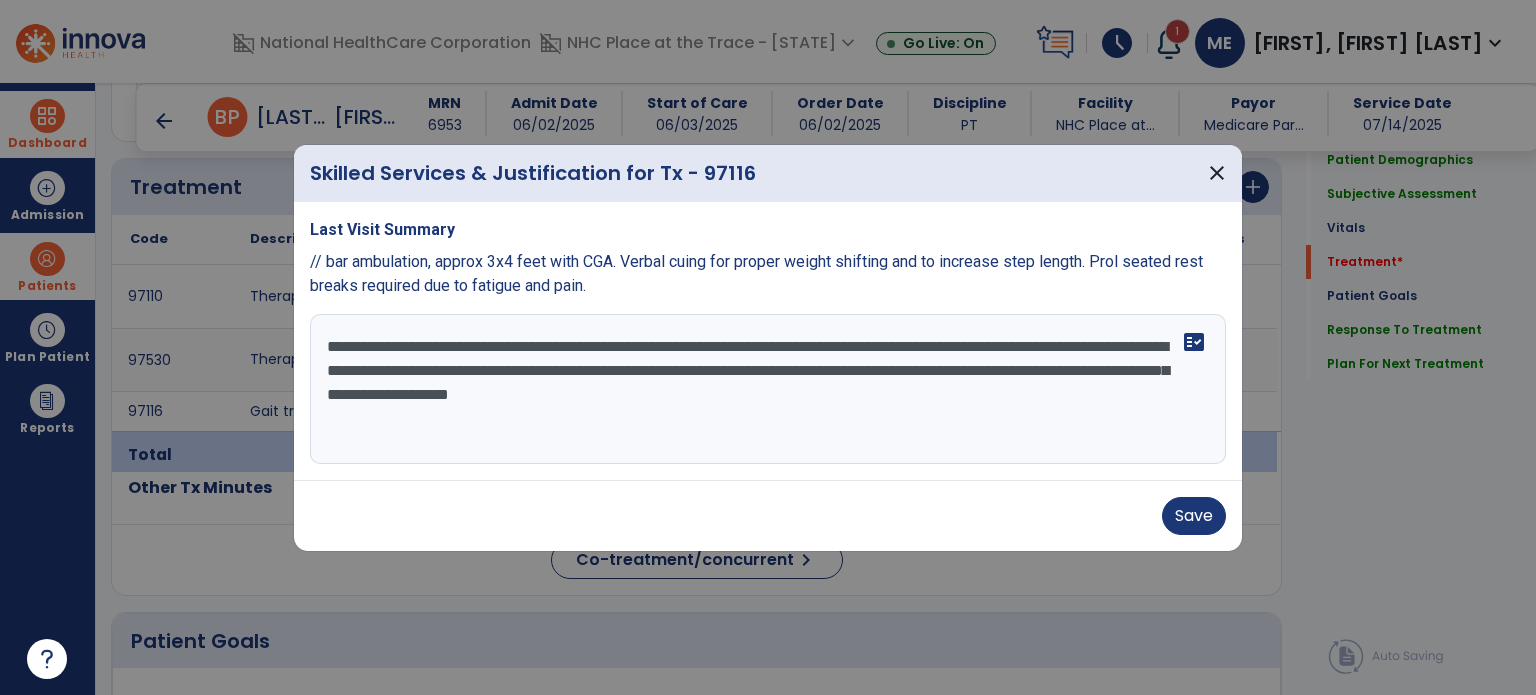 click on "**********" at bounding box center [768, 389] 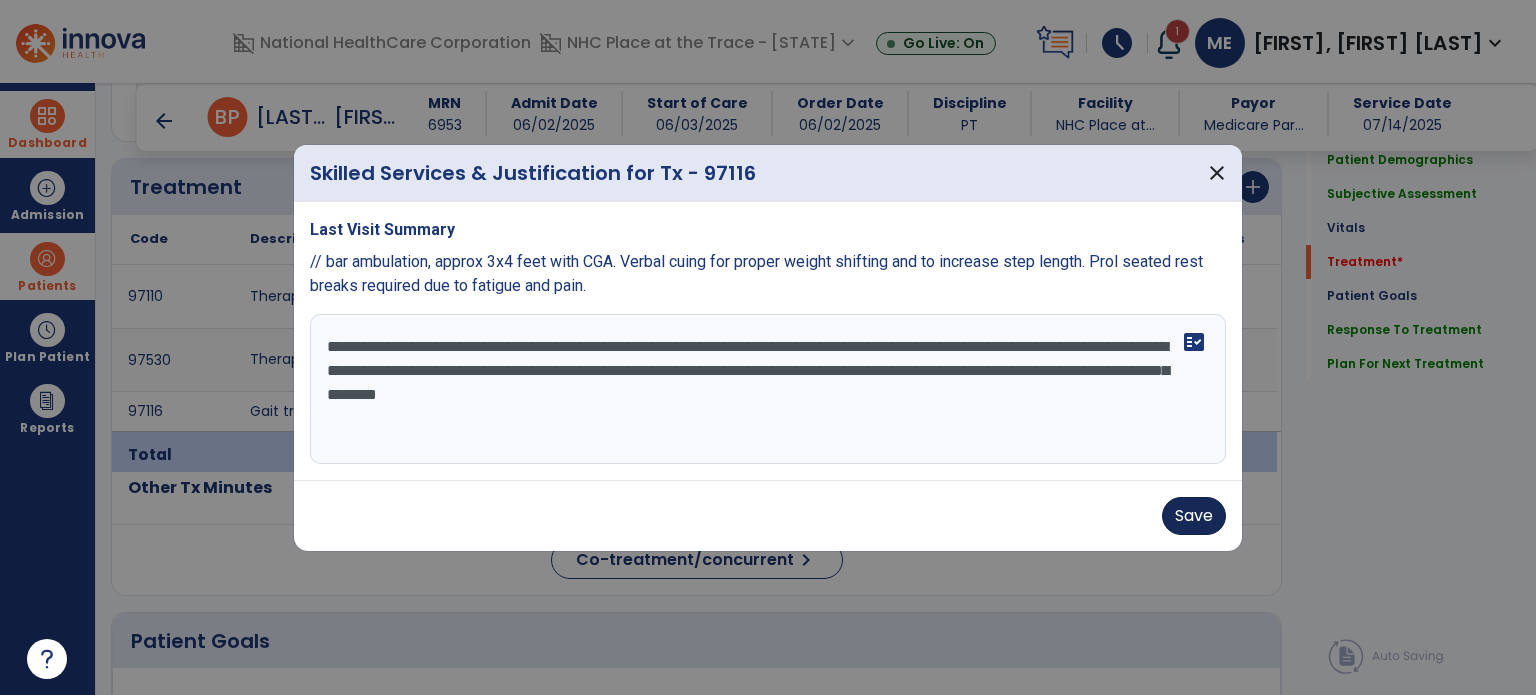 type on "**********" 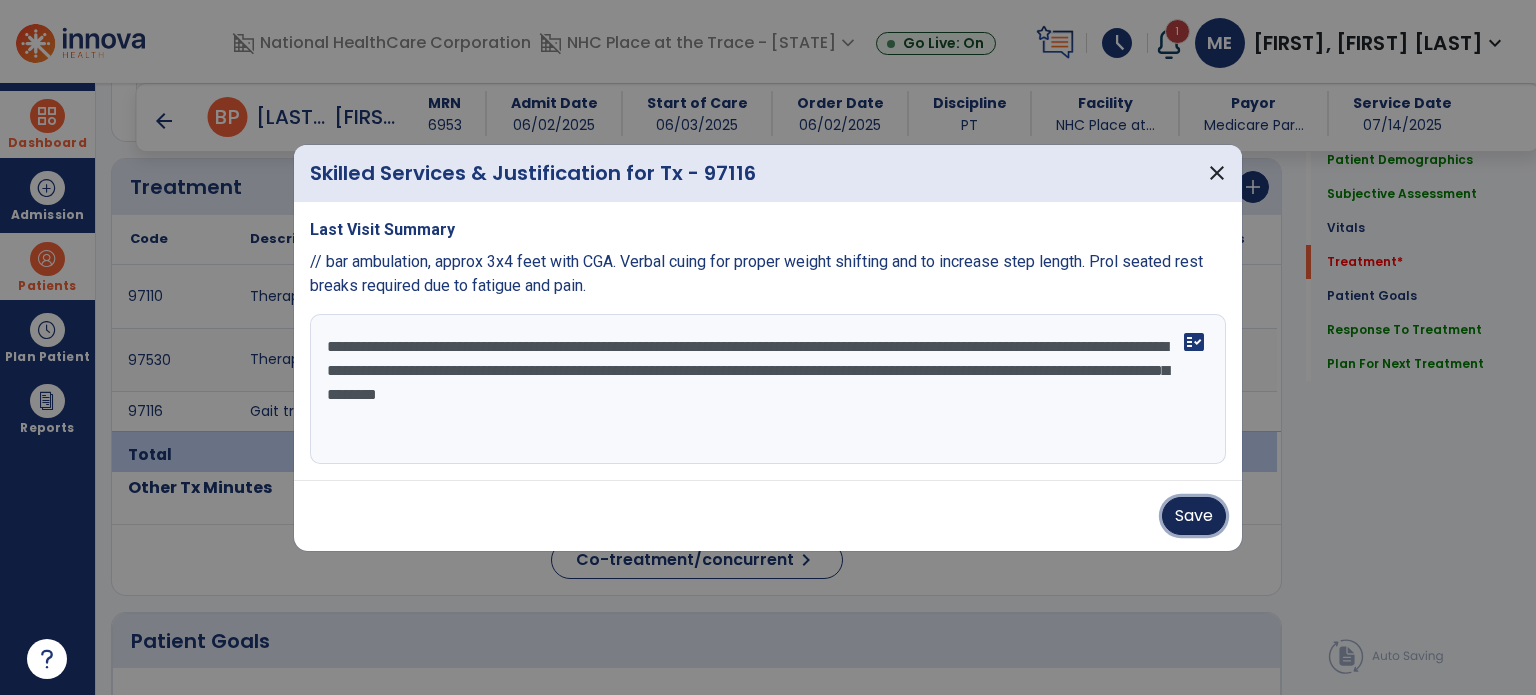 click on "Save" at bounding box center (1194, 516) 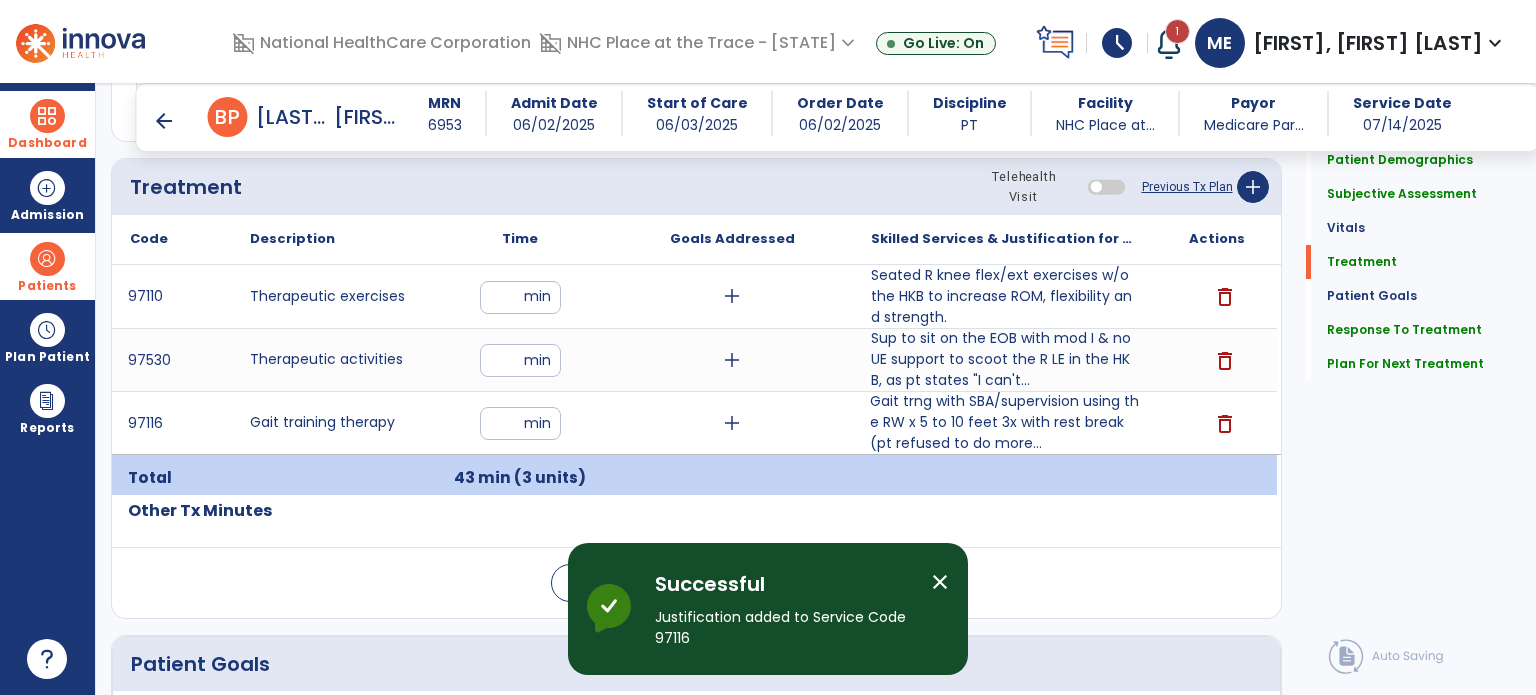 click on "Gait trng with SBA/supervision using the RW x 5 to 10 feet 3x with rest break (pt refused to do more..." at bounding box center (1004, 422) 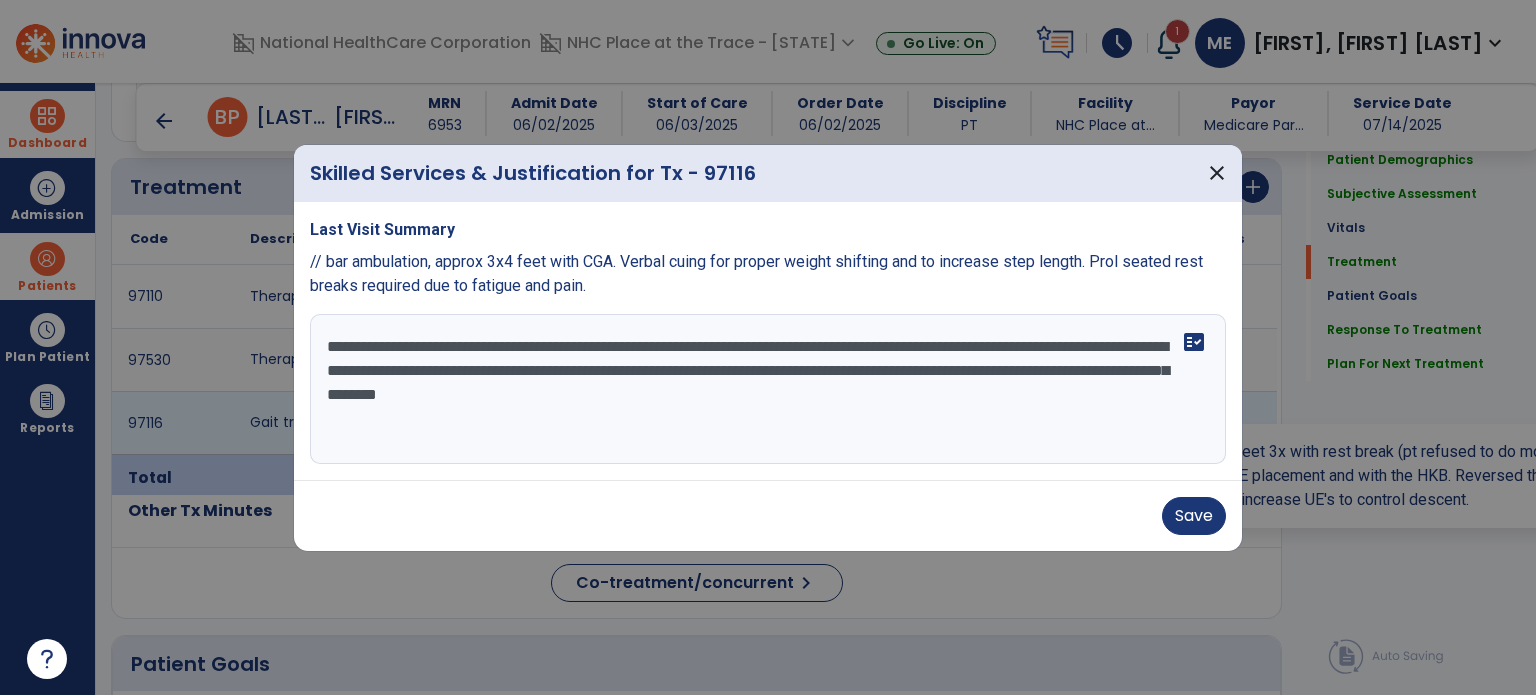 click on "**********" at bounding box center [768, 389] 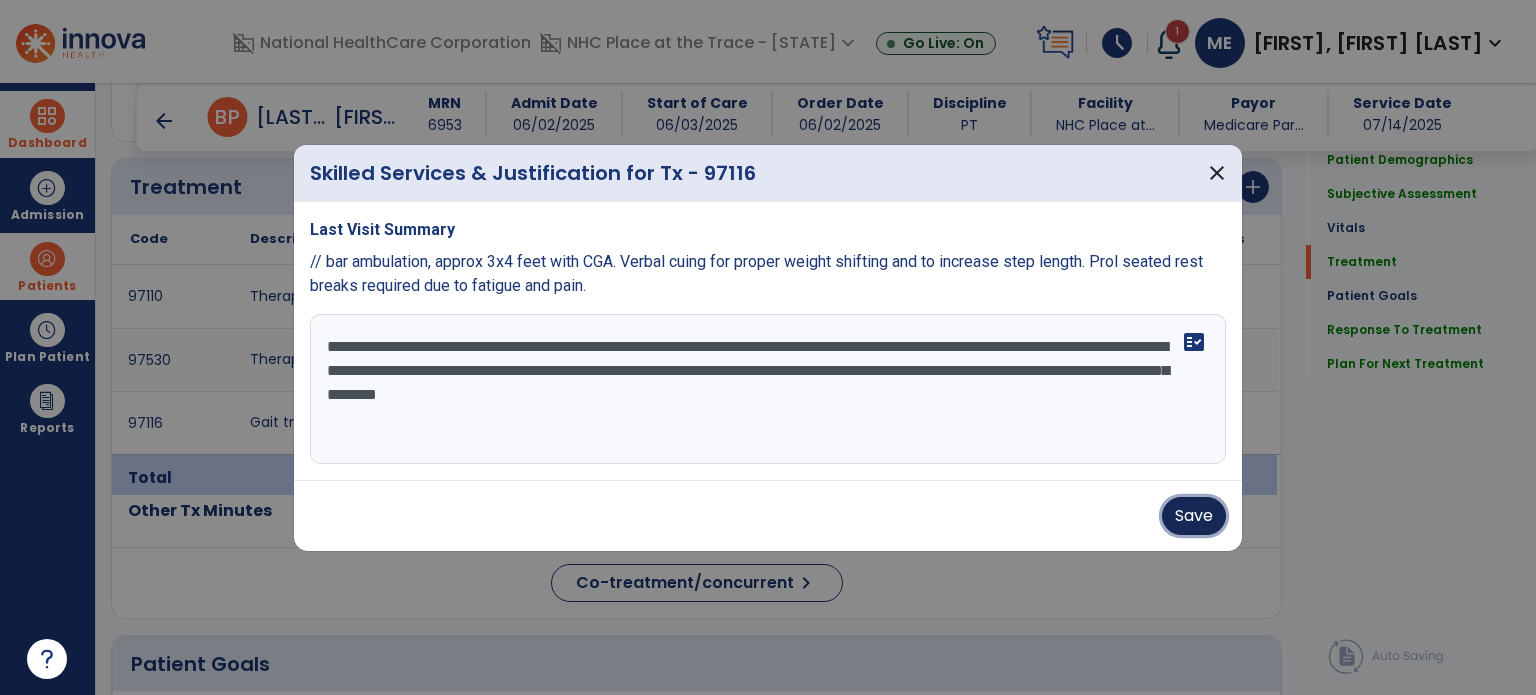 click on "Save" at bounding box center [1194, 516] 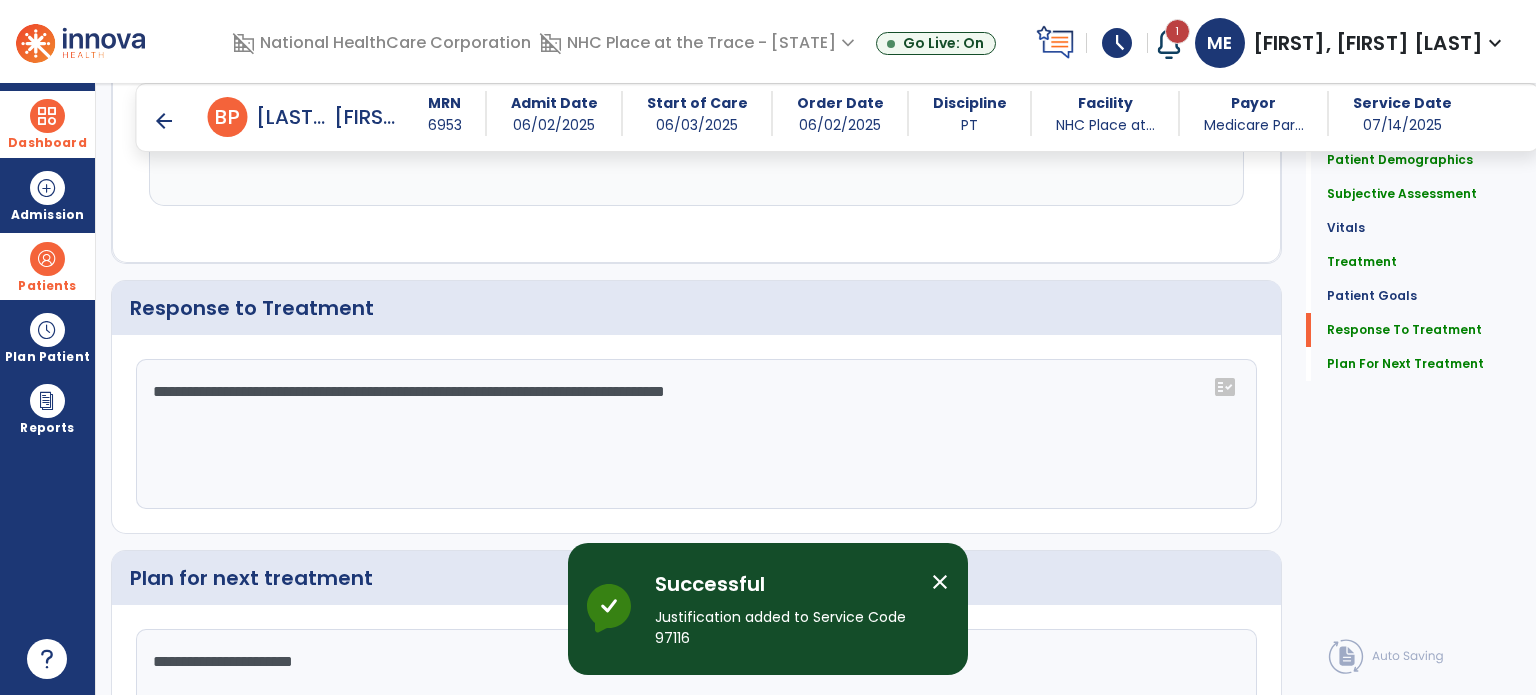 scroll, scrollTop: 2804, scrollLeft: 0, axis: vertical 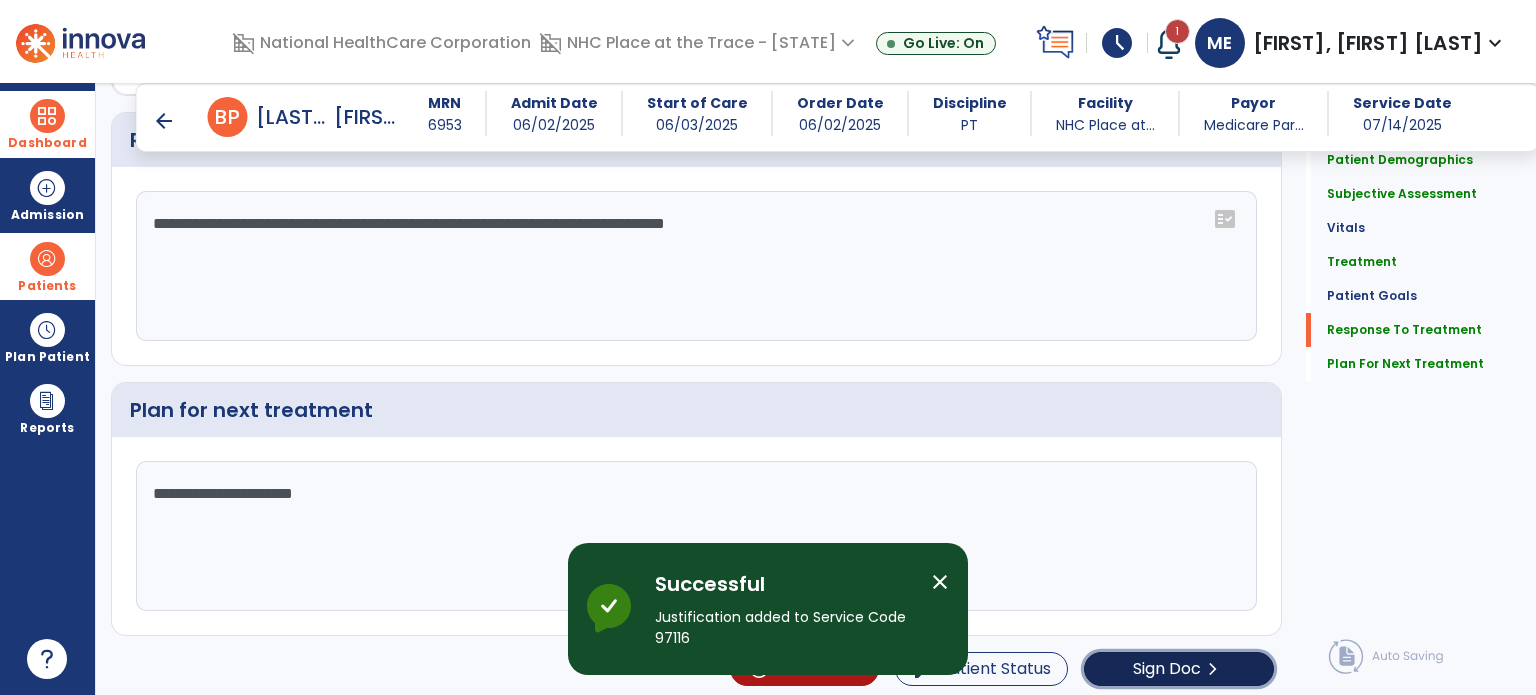 click on "Sign Doc" 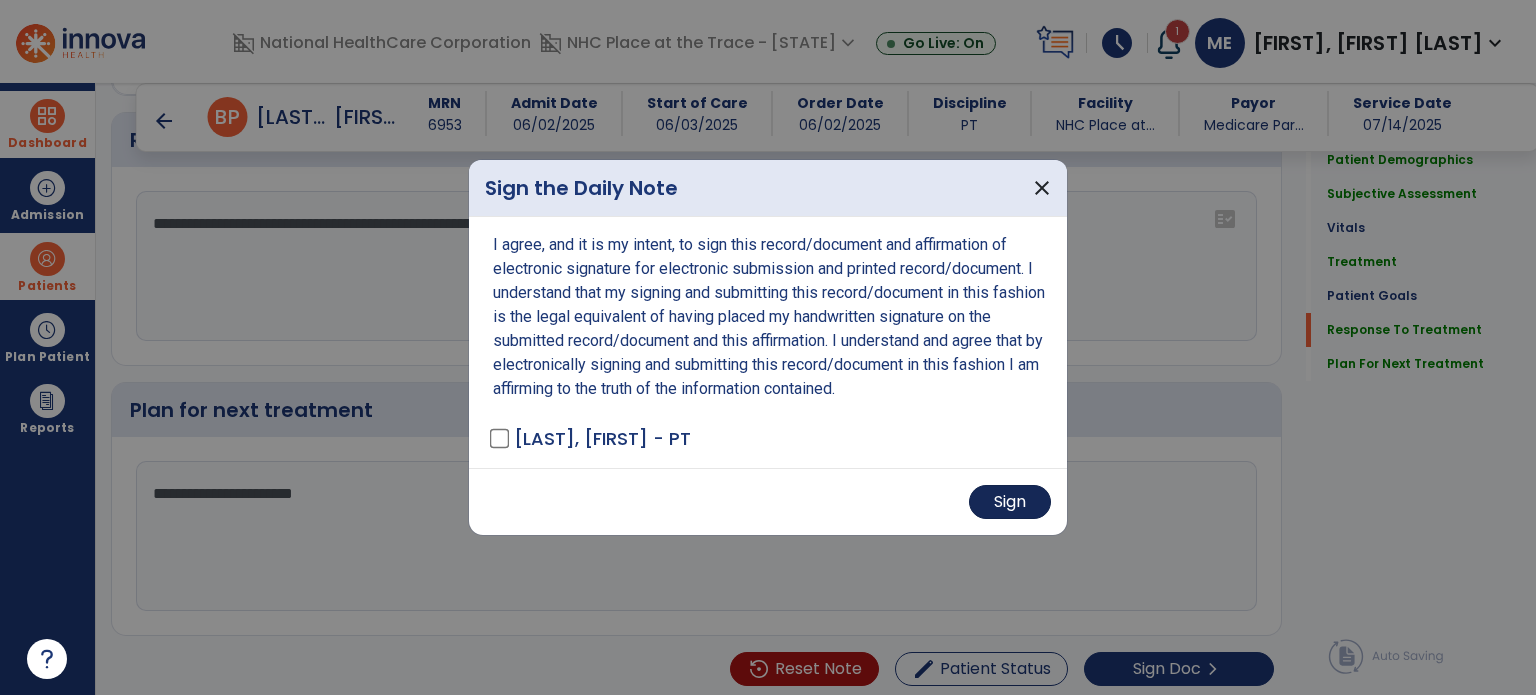click on "Sign" at bounding box center (1010, 502) 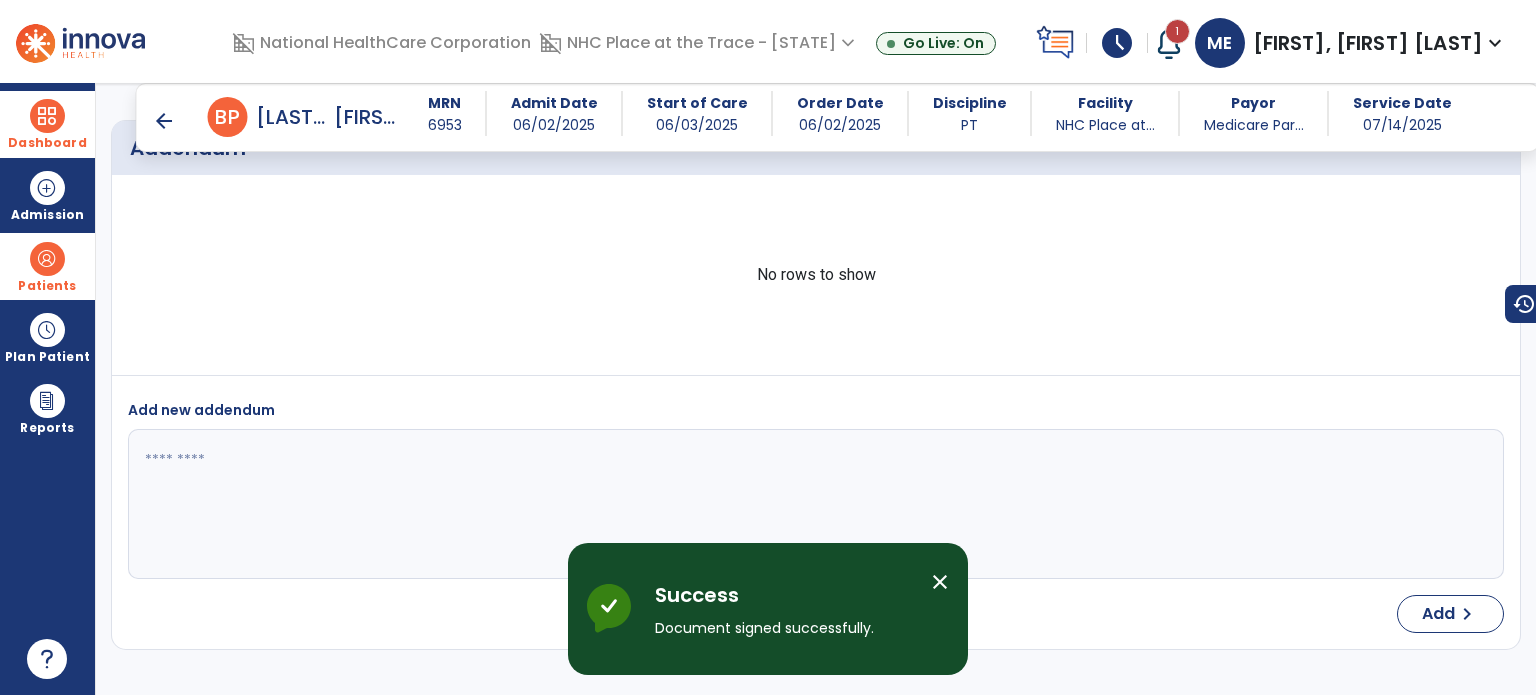 scroll, scrollTop: 4052, scrollLeft: 0, axis: vertical 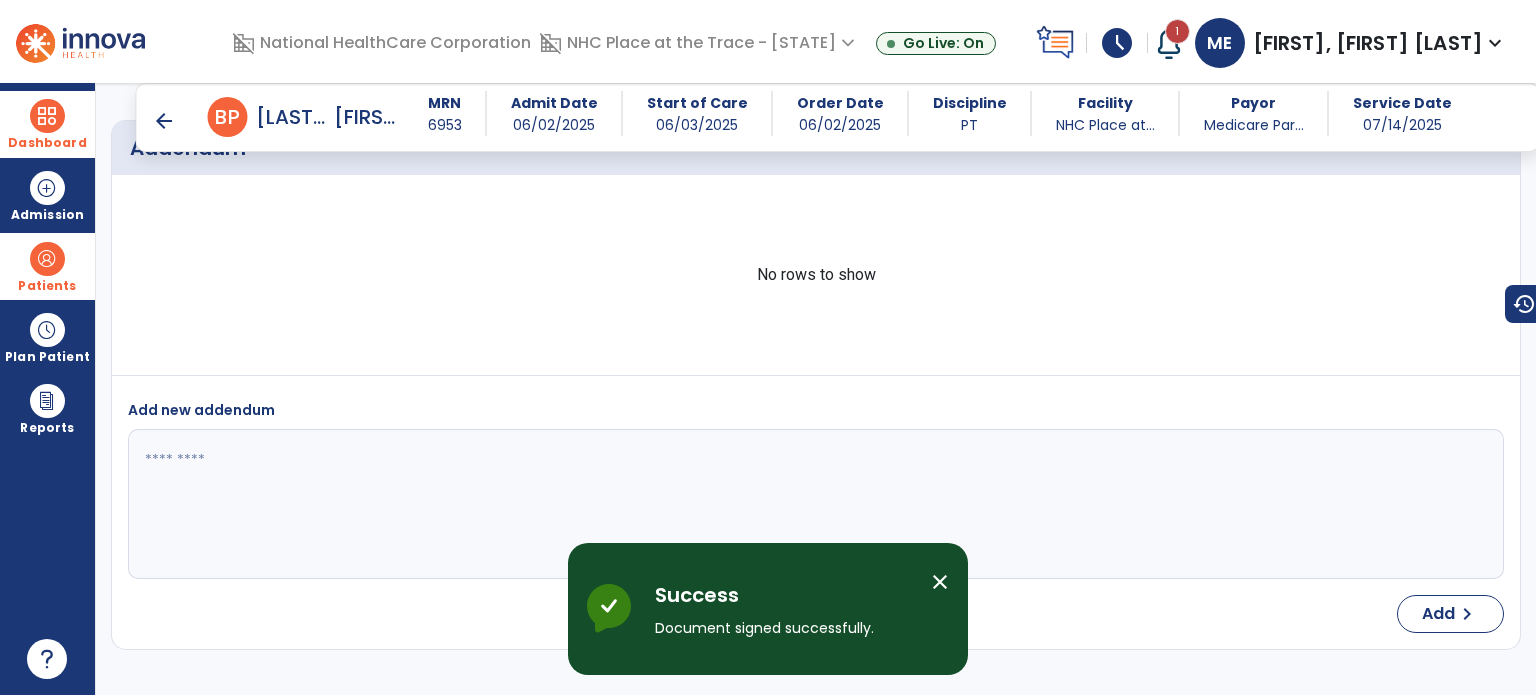 click on "arrow_back" at bounding box center (164, 121) 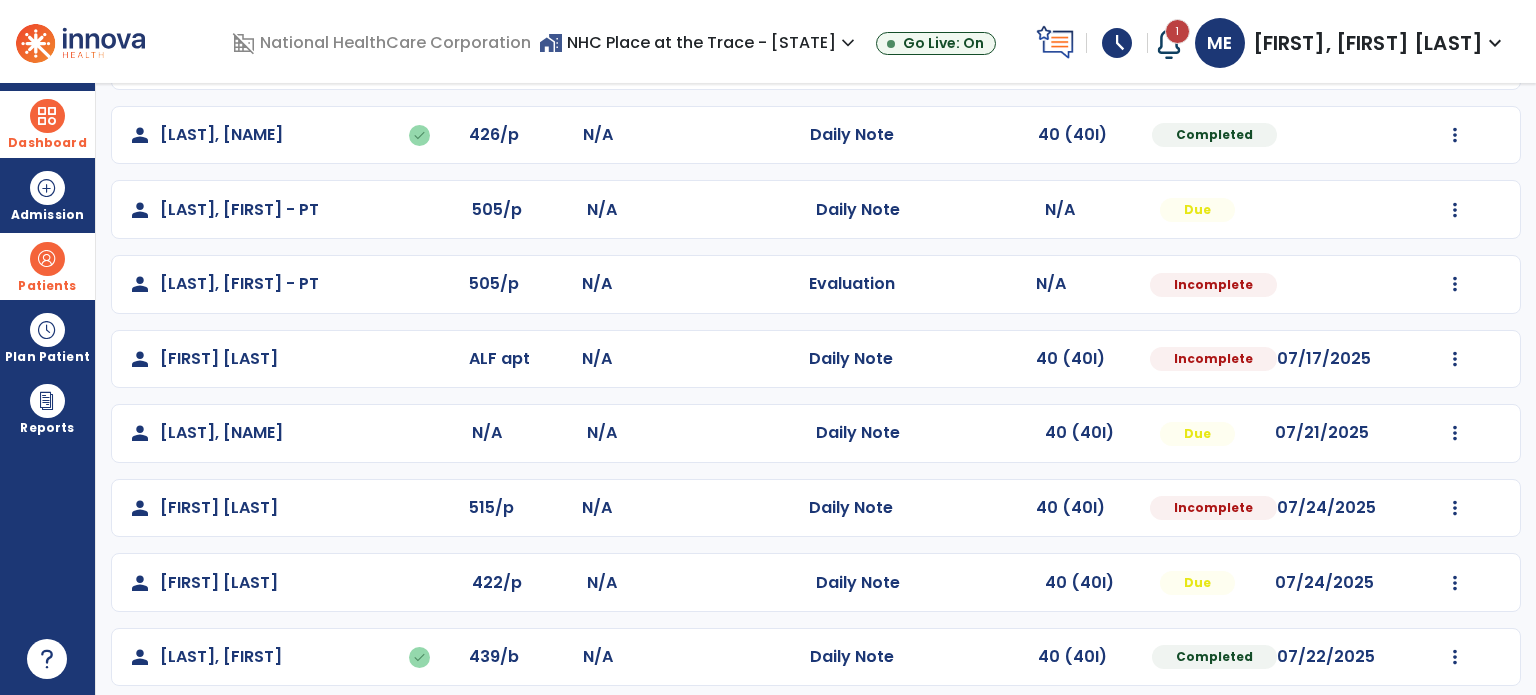 scroll, scrollTop: 378, scrollLeft: 0, axis: vertical 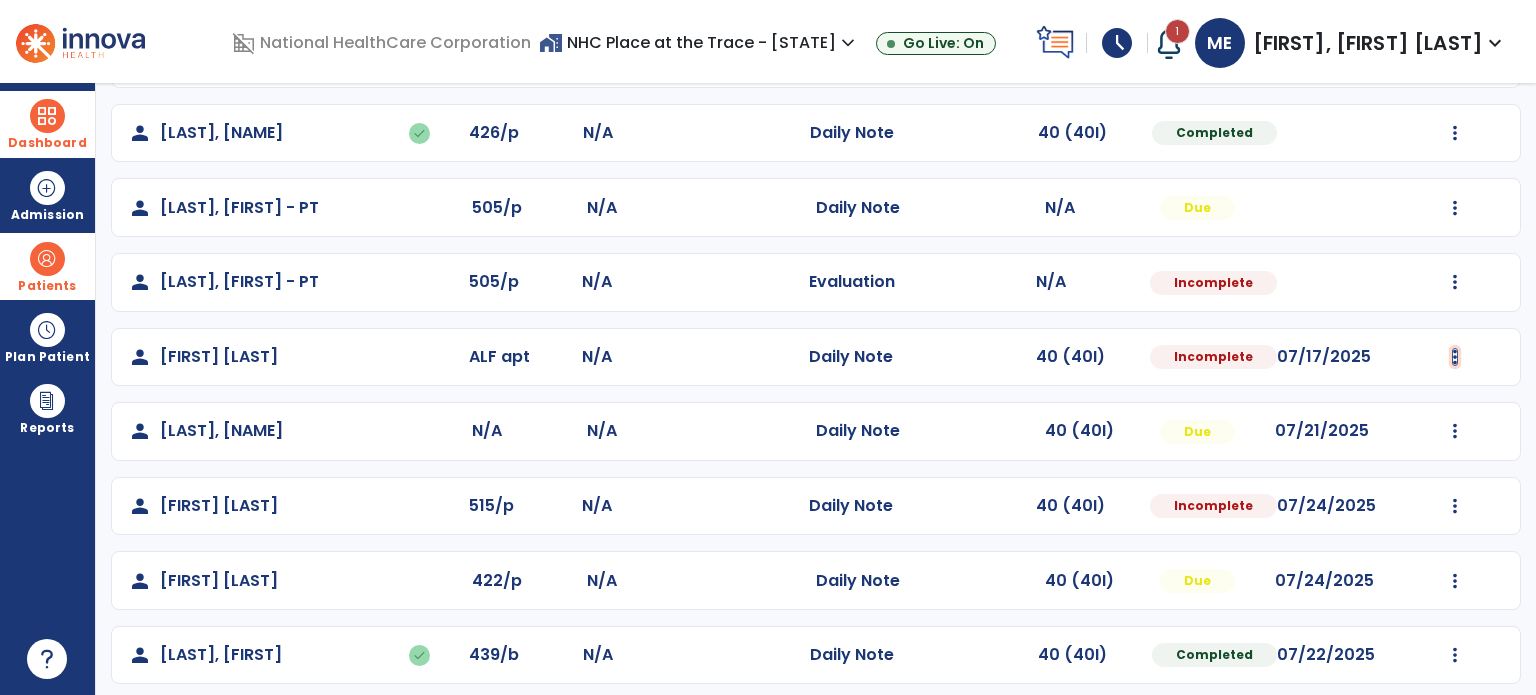click at bounding box center [1455, -90] 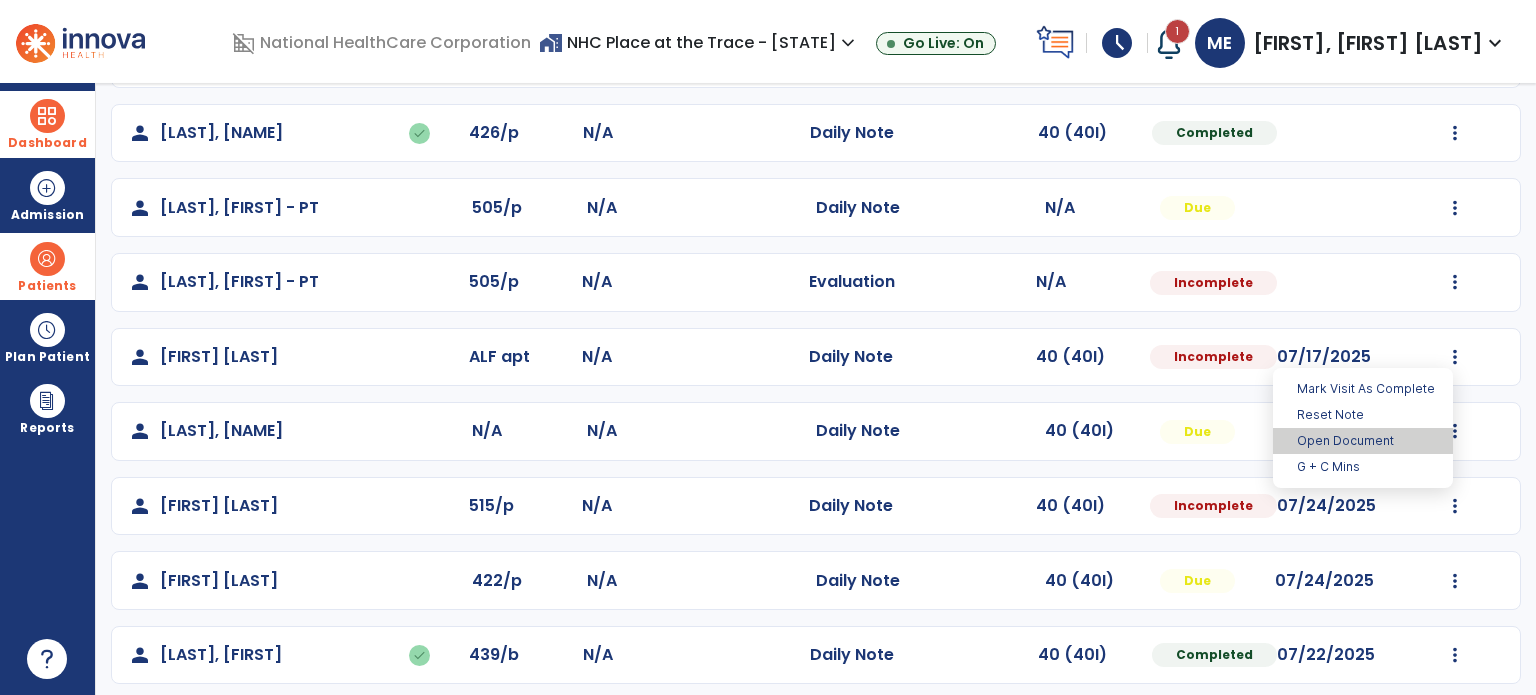 click on "Open Document" at bounding box center (1363, 441) 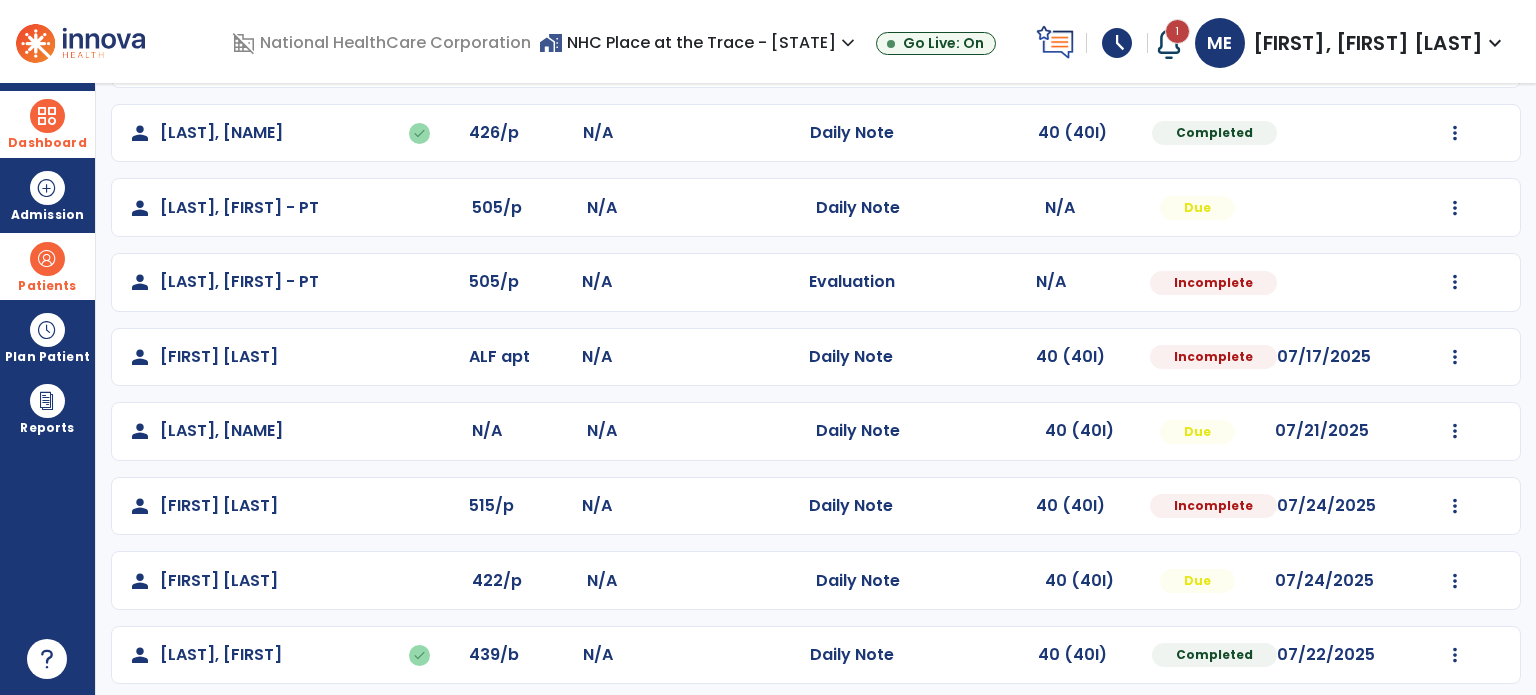 select on "*" 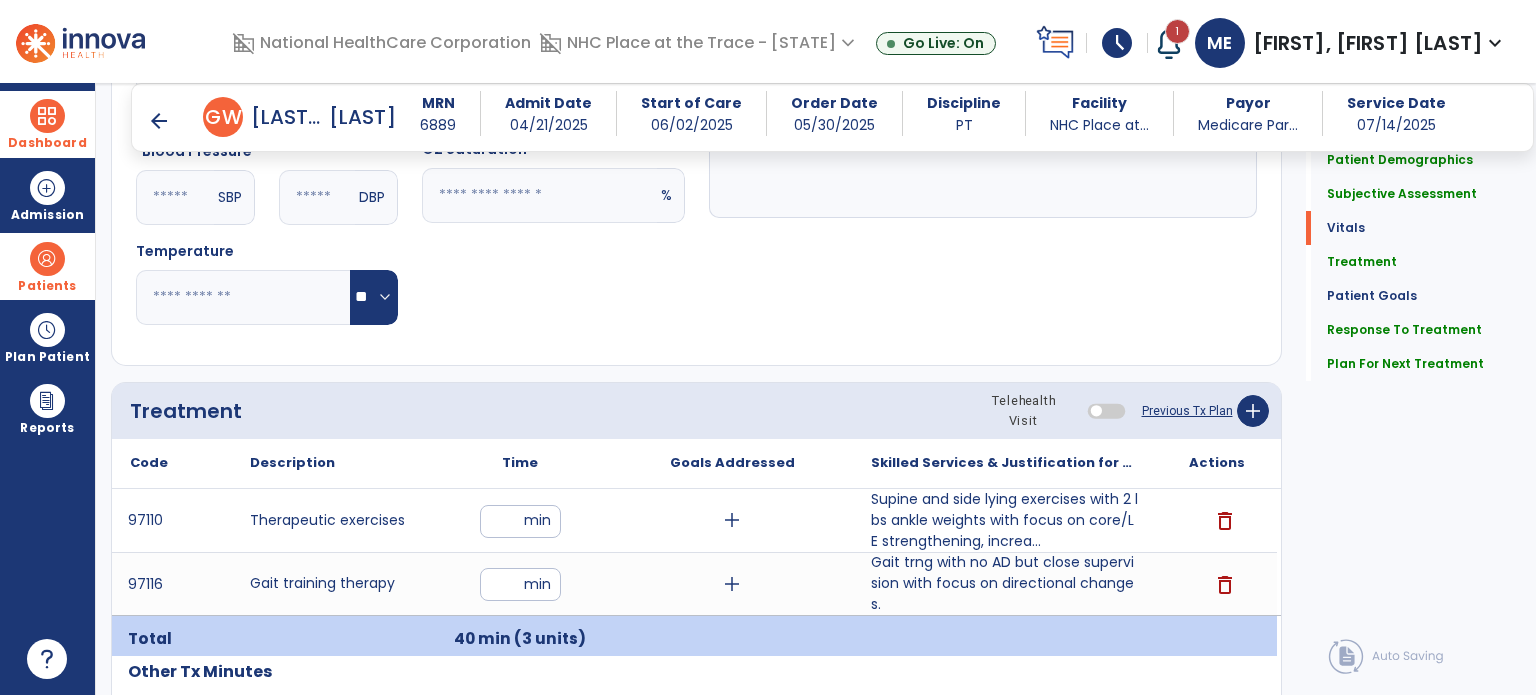 scroll, scrollTop: 908, scrollLeft: 0, axis: vertical 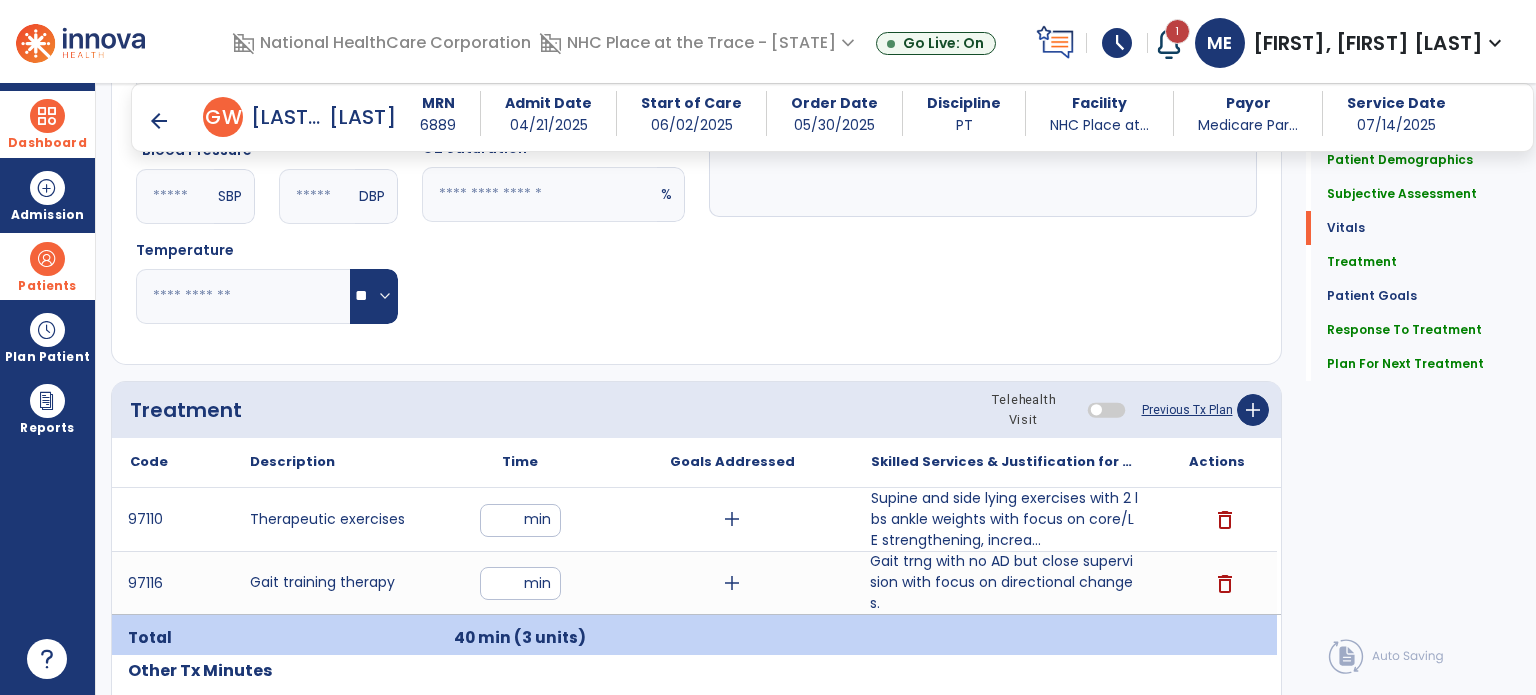 click on "Gait trng with no AD but close supervision with focus on directional changes." at bounding box center (1004, 582) 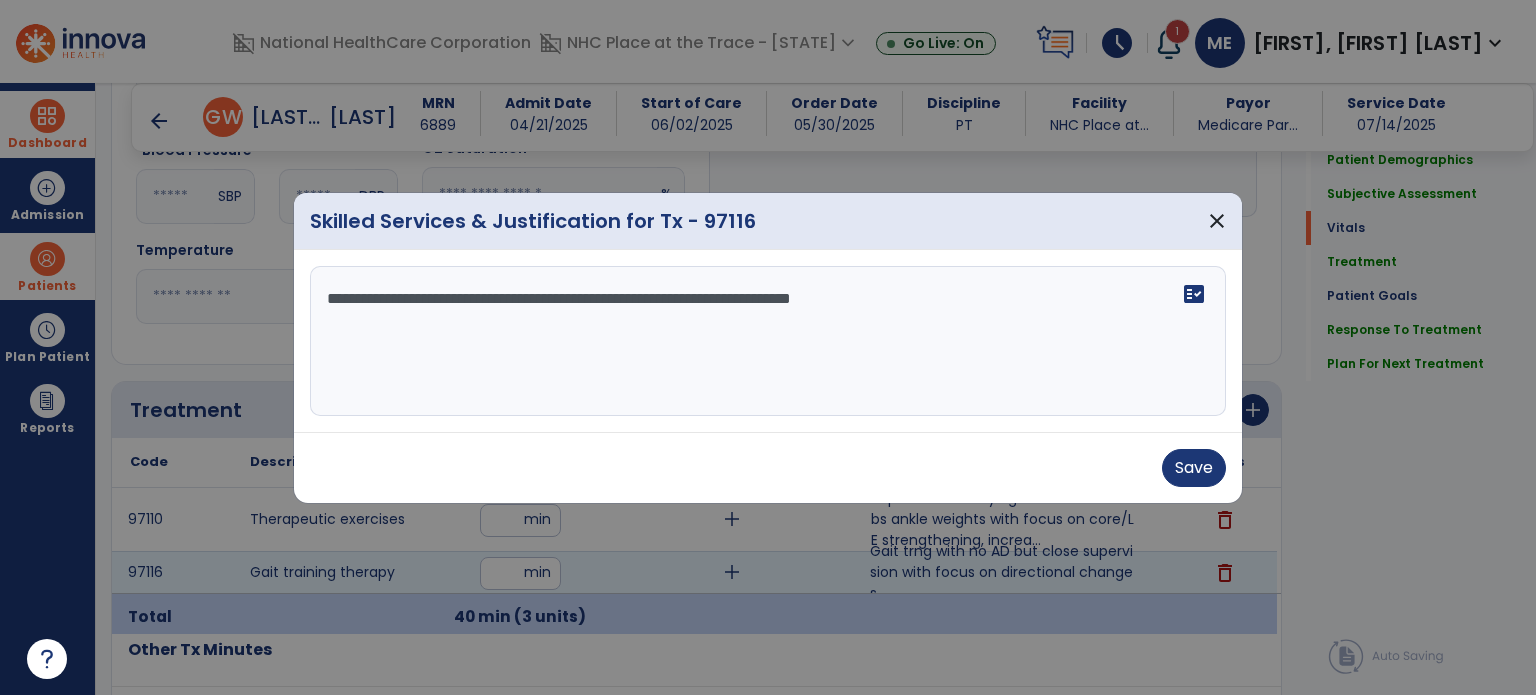 click on "**********" at bounding box center (768, 341) 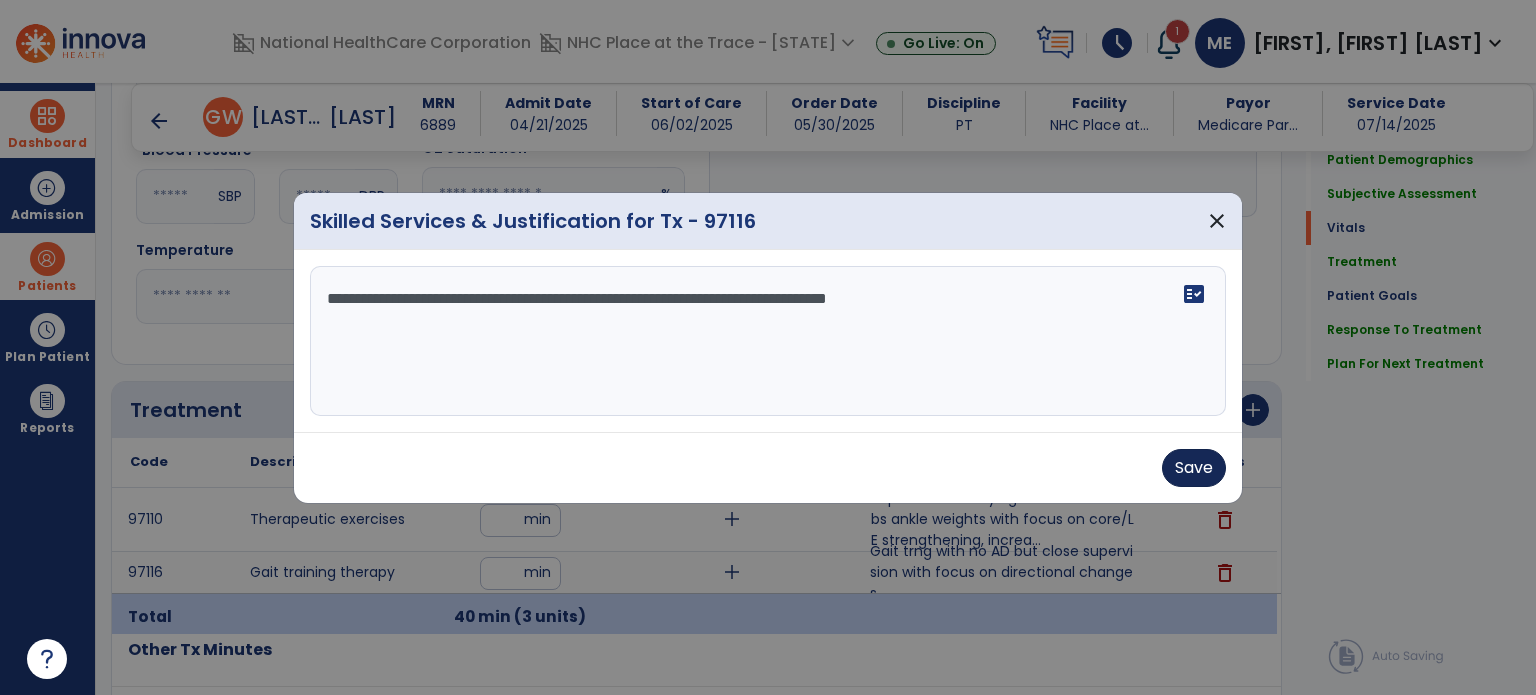 type on "**********" 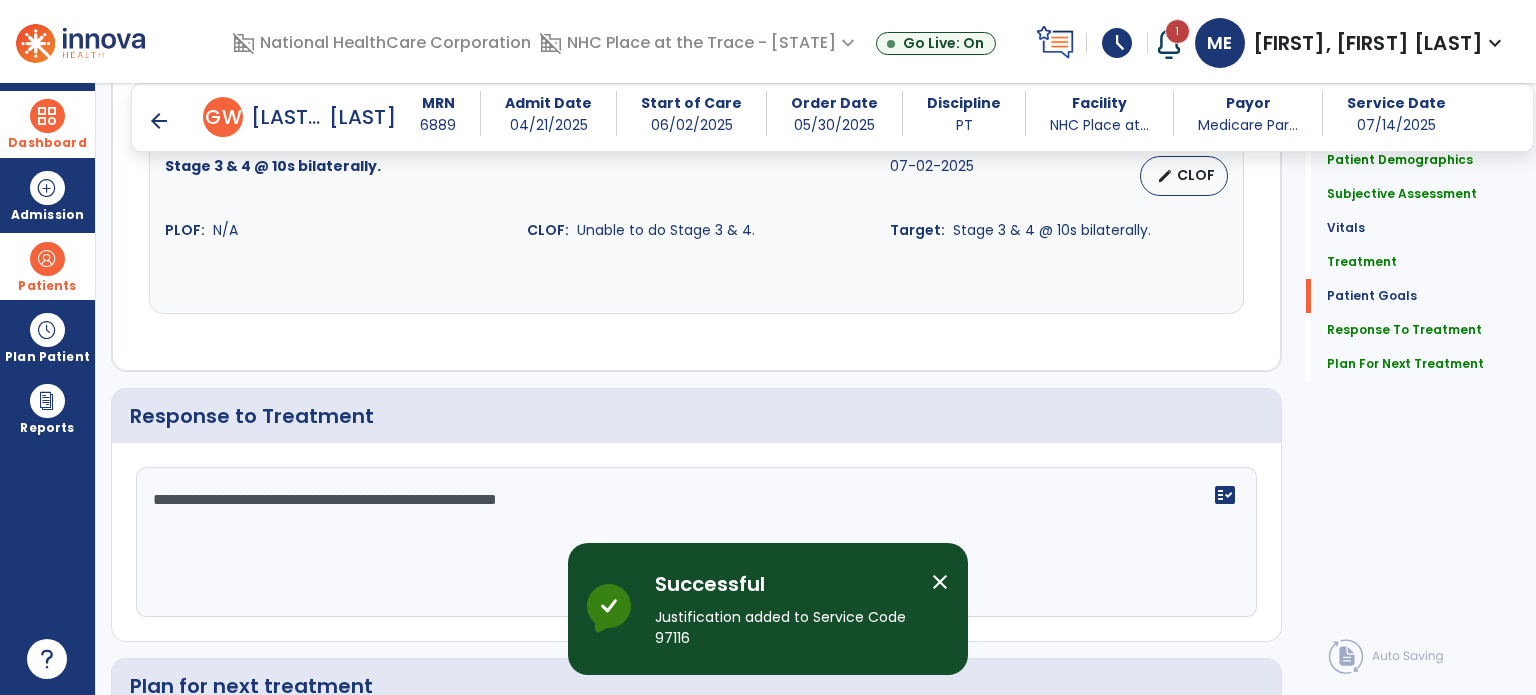 scroll, scrollTop: 2487, scrollLeft: 0, axis: vertical 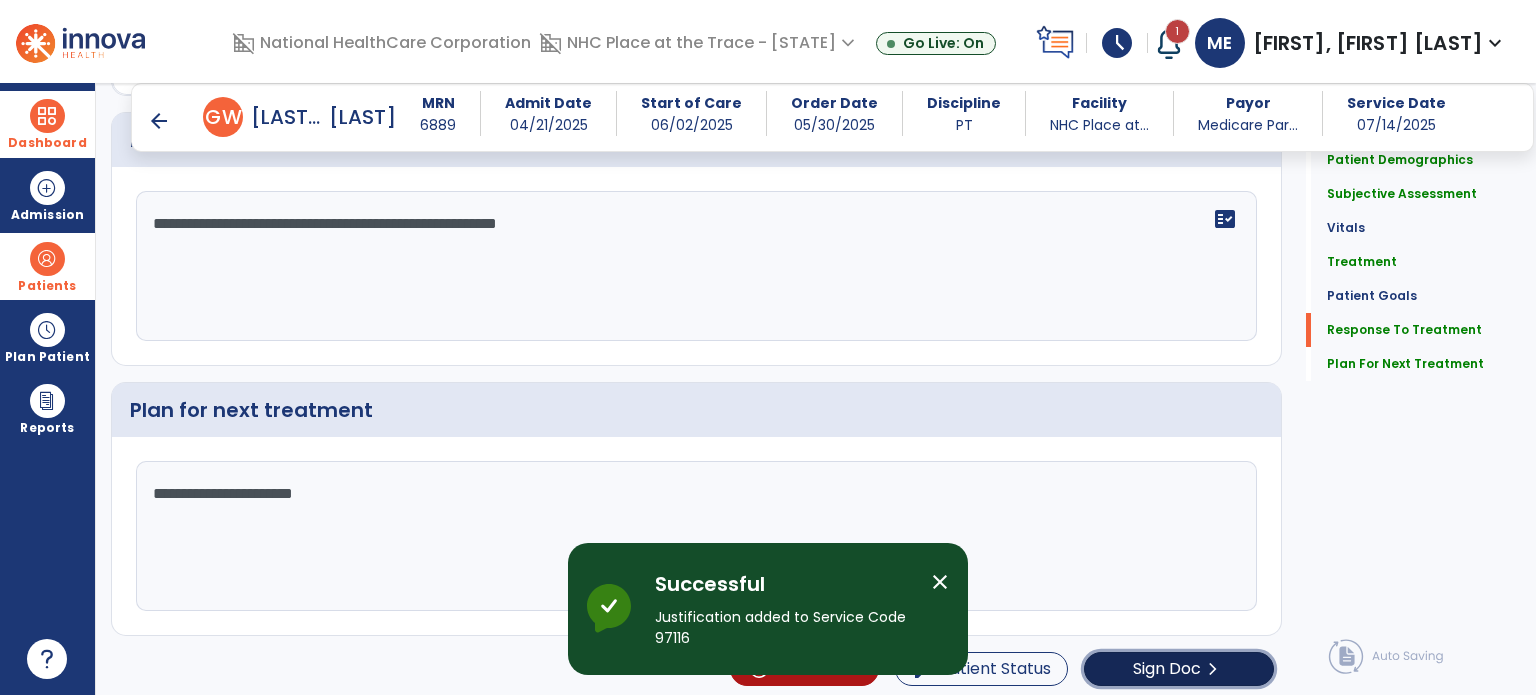 click on "Sign Doc" 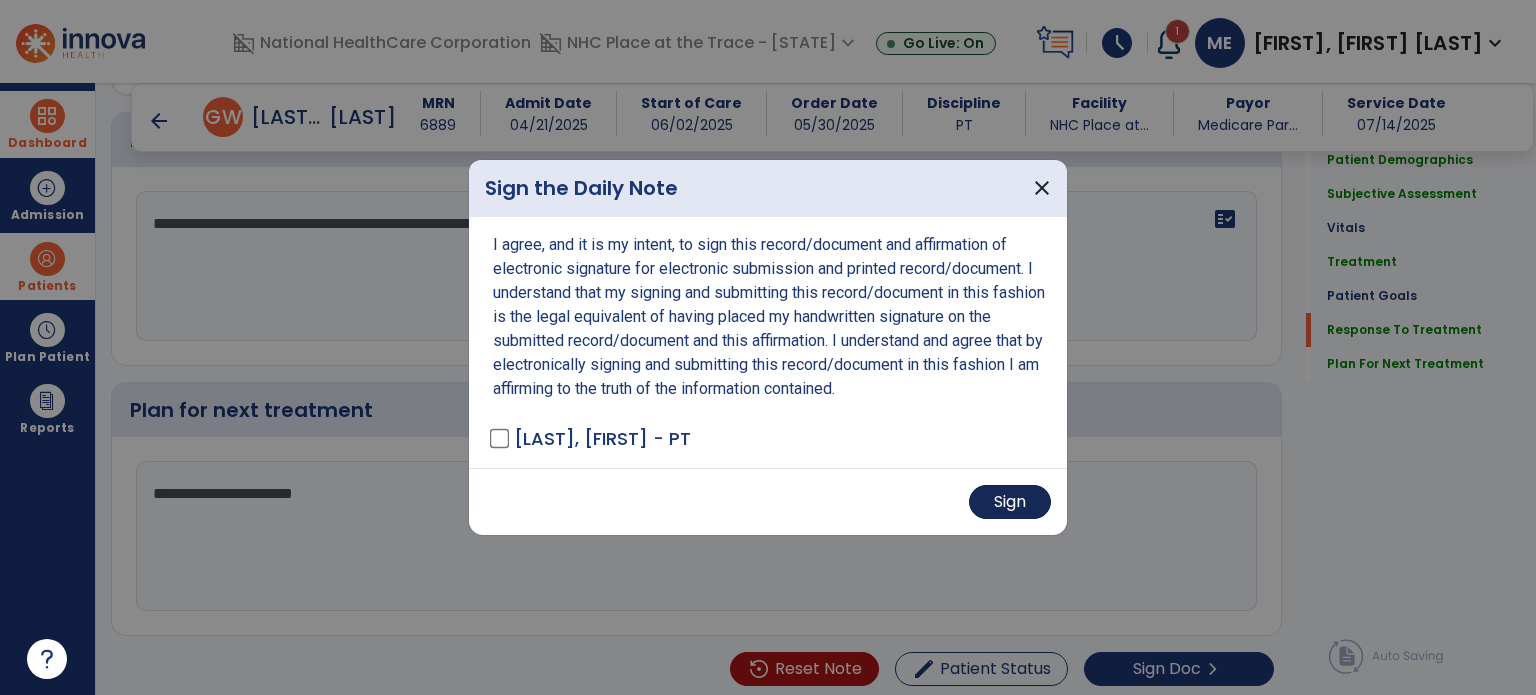 click on "Sign" at bounding box center (1010, 502) 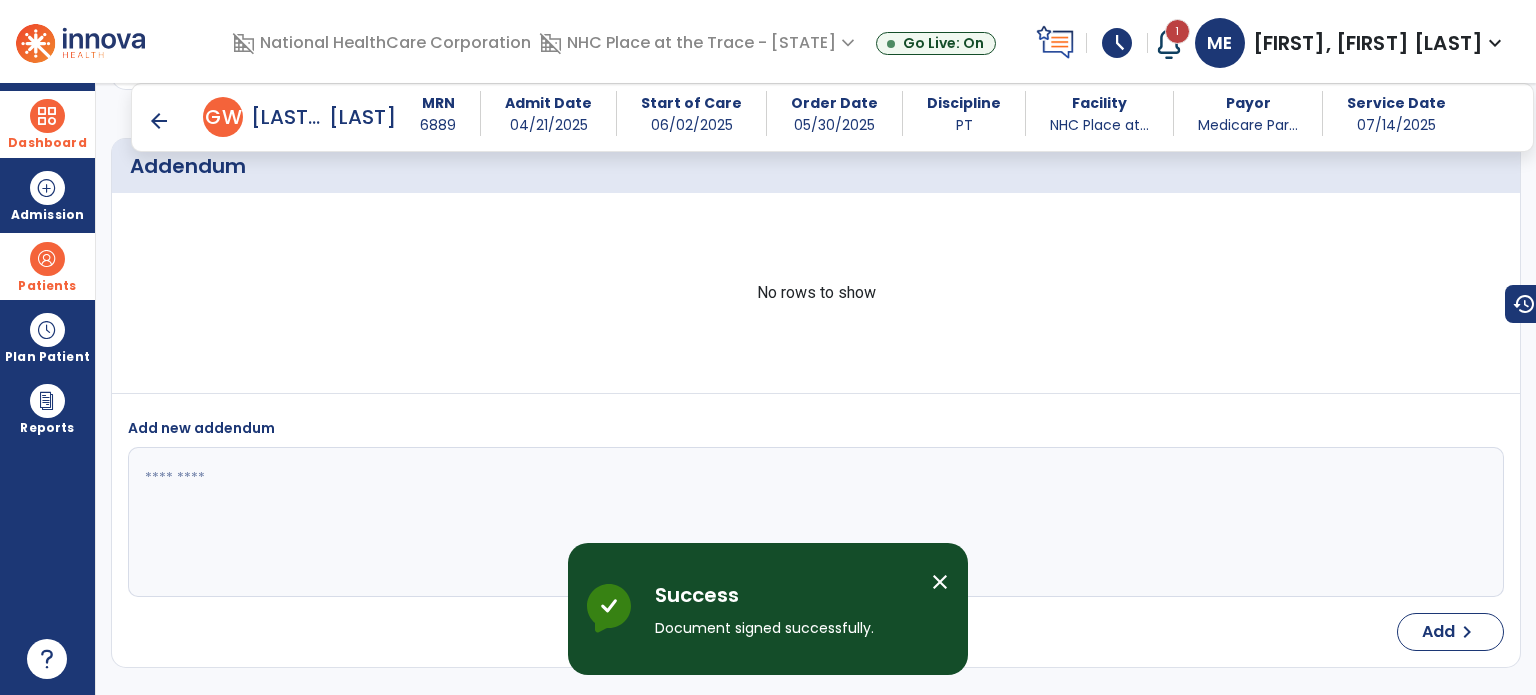 scroll, scrollTop: 3320, scrollLeft: 0, axis: vertical 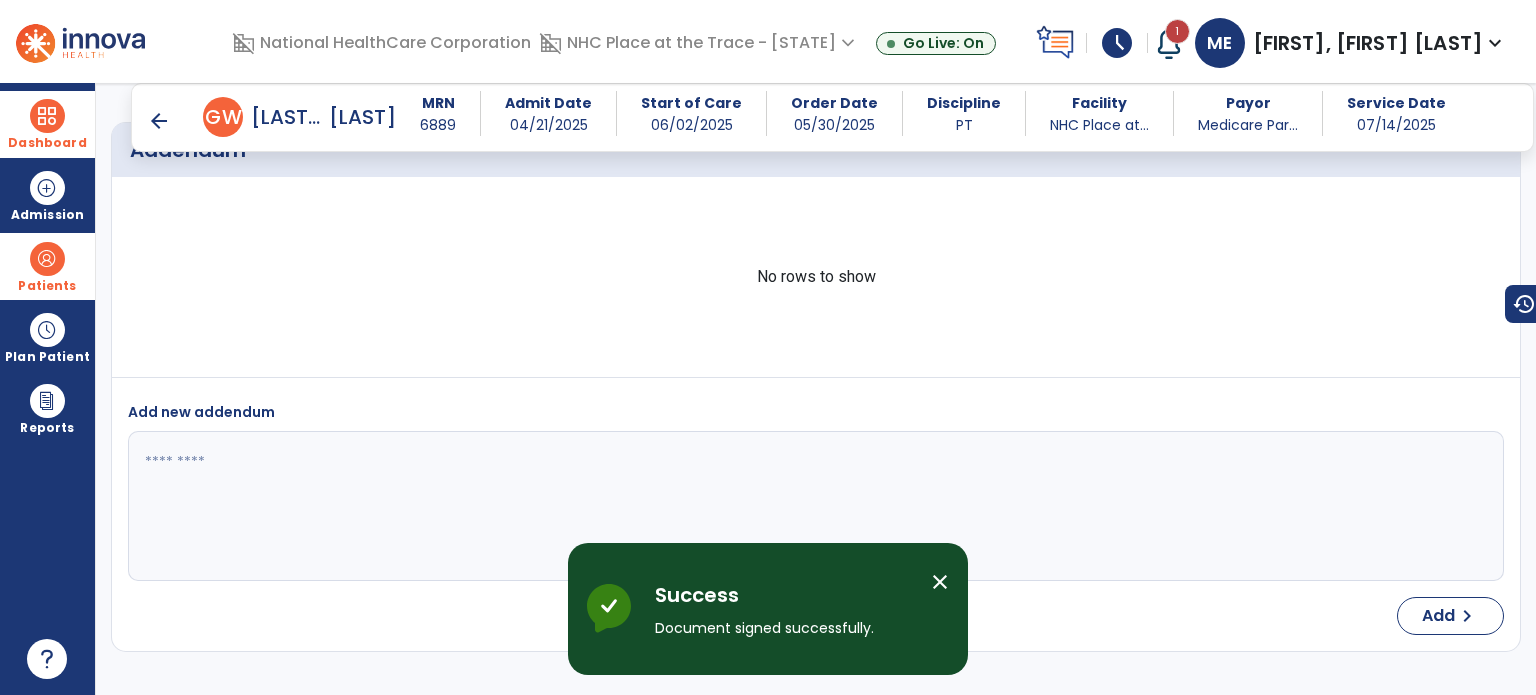 click on "arrow_back" at bounding box center [159, 121] 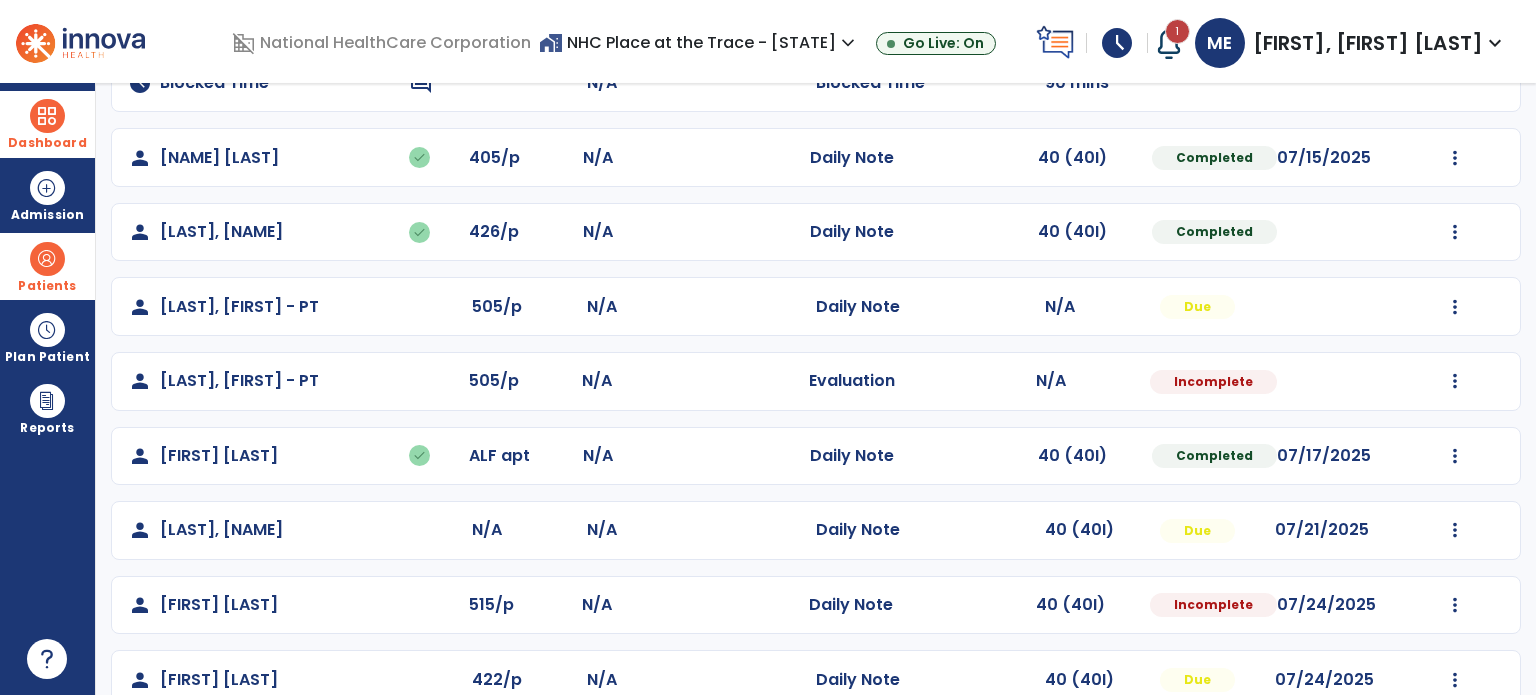 scroll, scrollTop: 278, scrollLeft: 0, axis: vertical 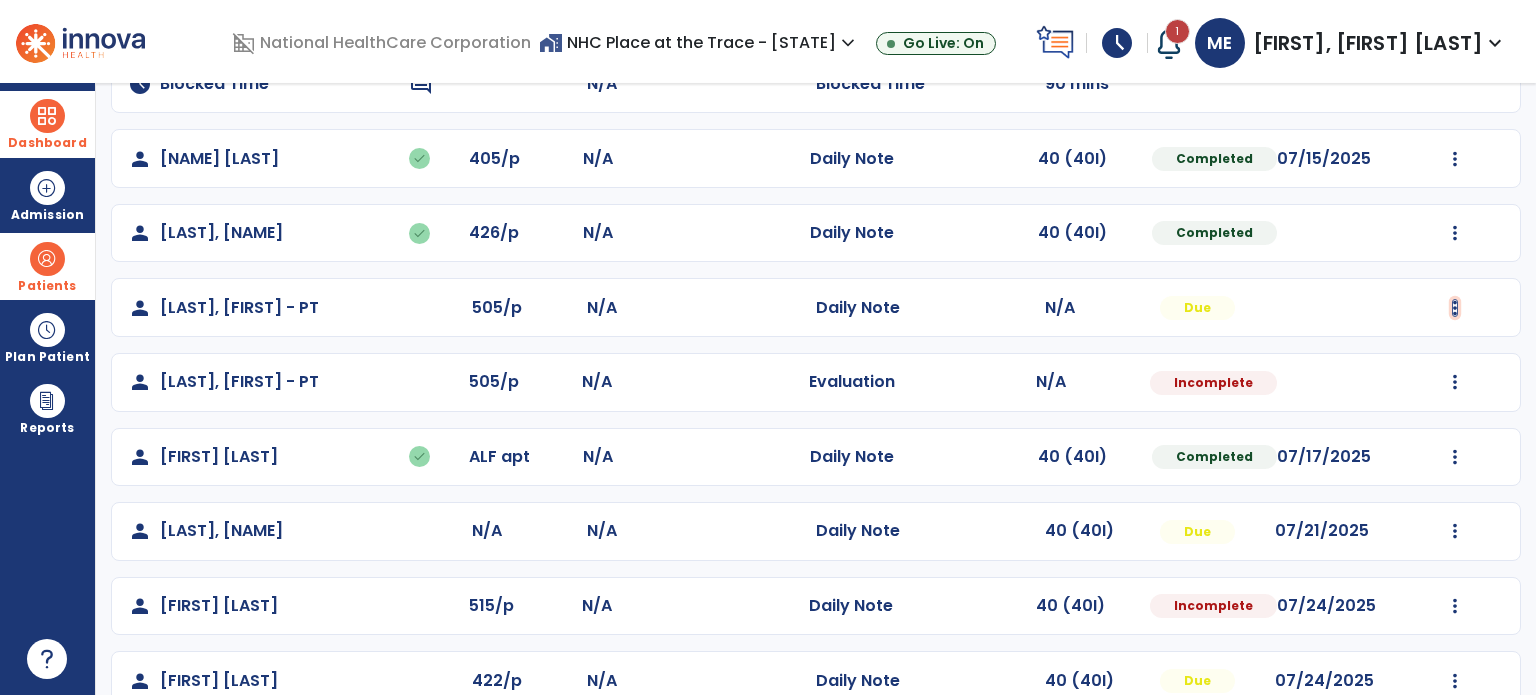 click at bounding box center [1455, 10] 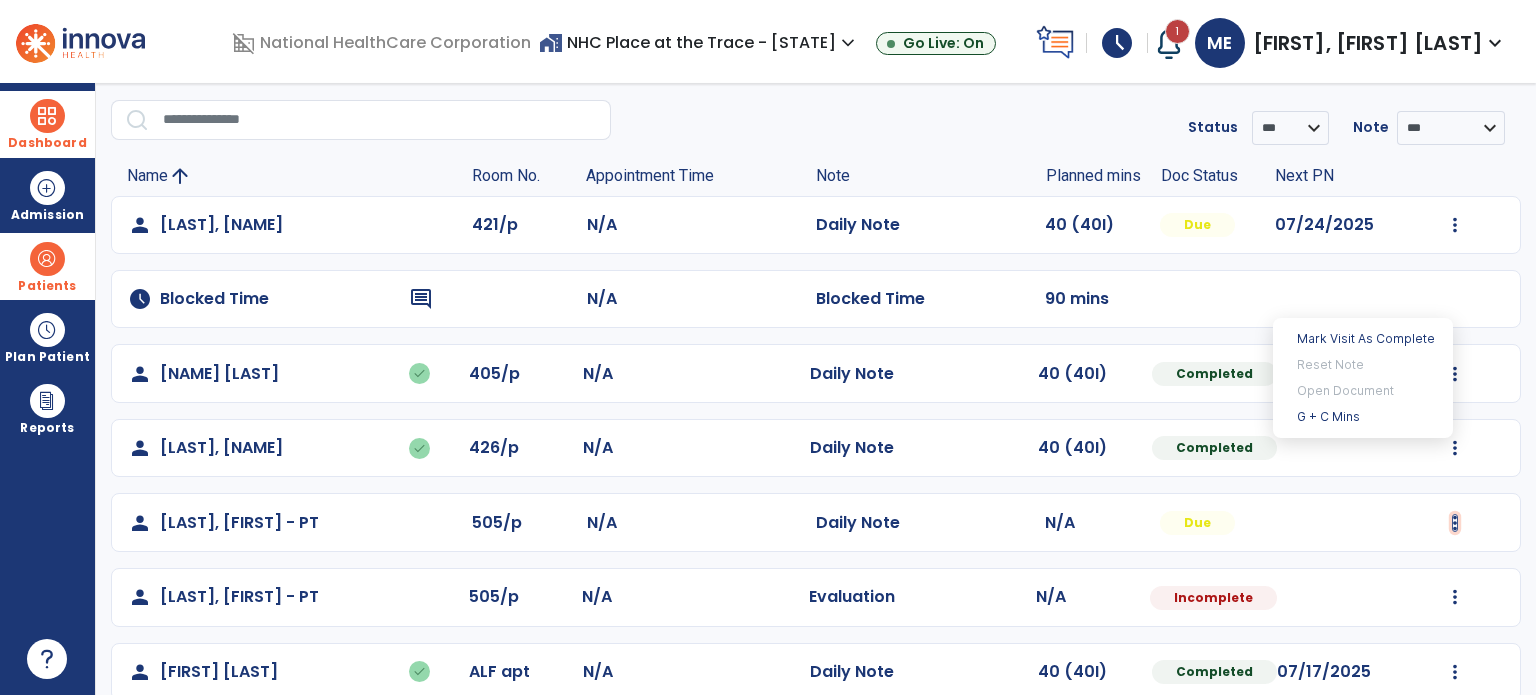 scroll, scrollTop: 0, scrollLeft: 0, axis: both 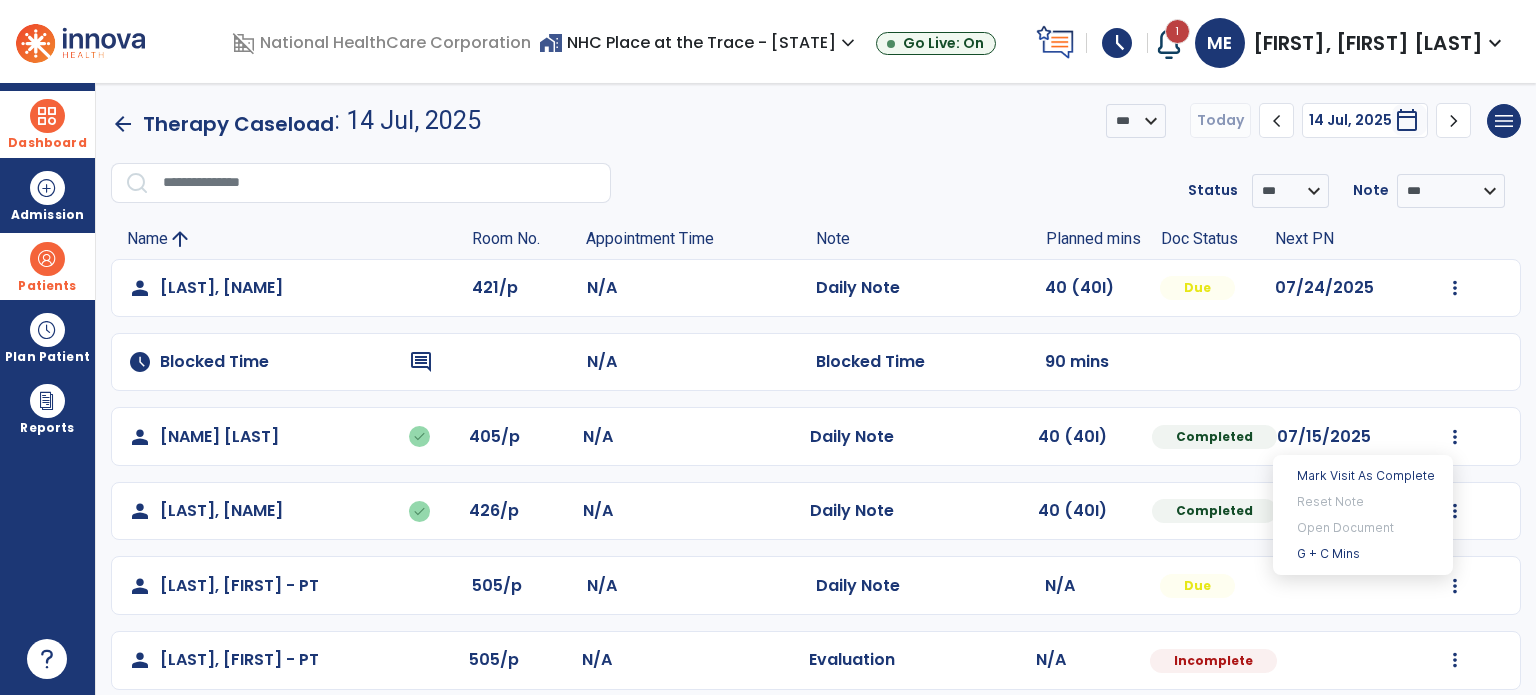 click on "**********" 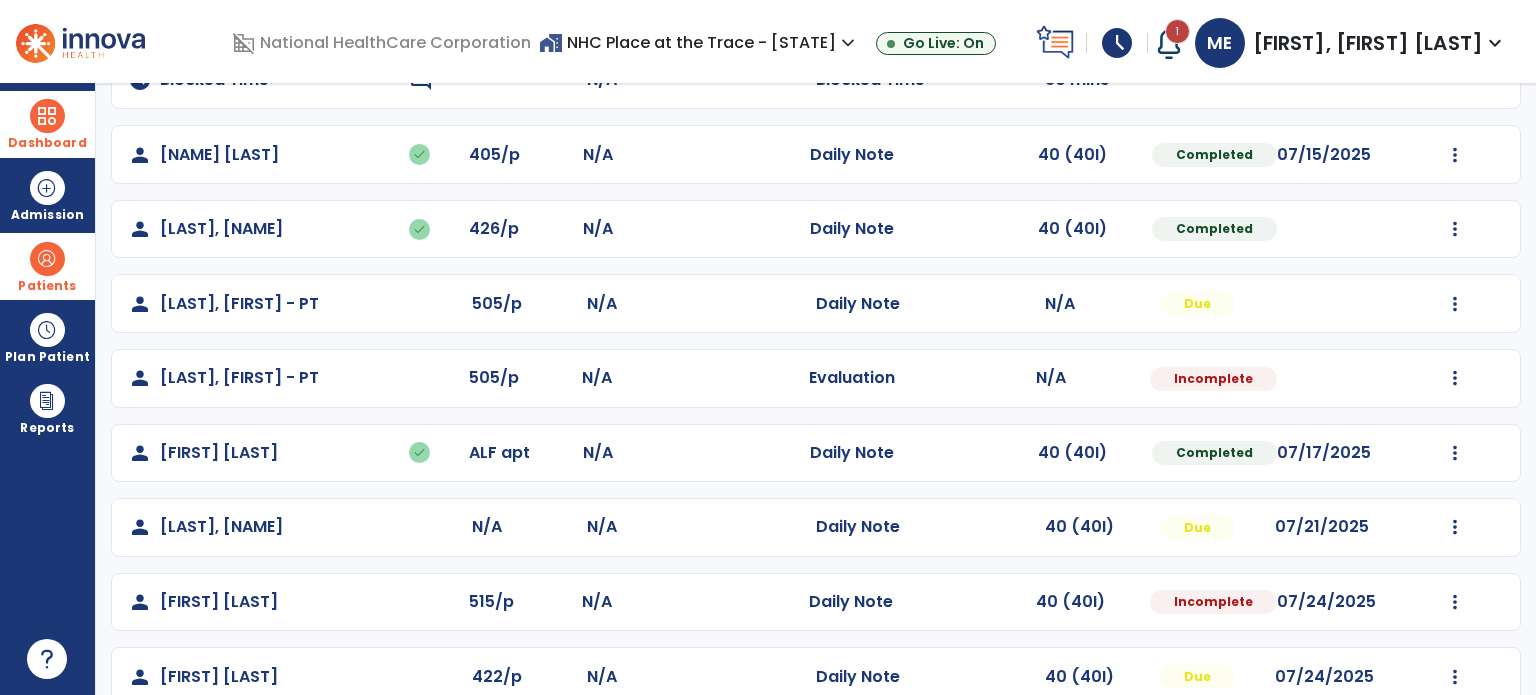 scroll, scrollTop: 283, scrollLeft: 0, axis: vertical 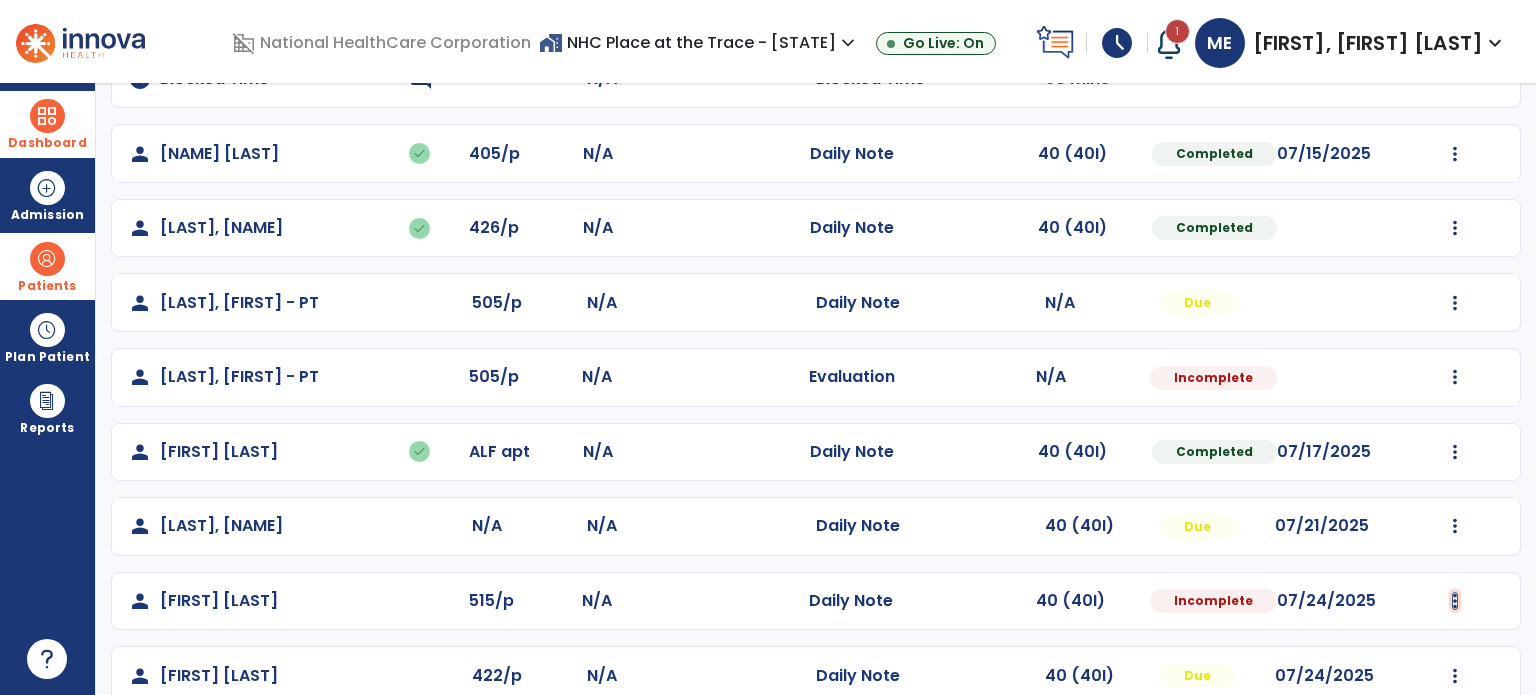 click at bounding box center [1455, 5] 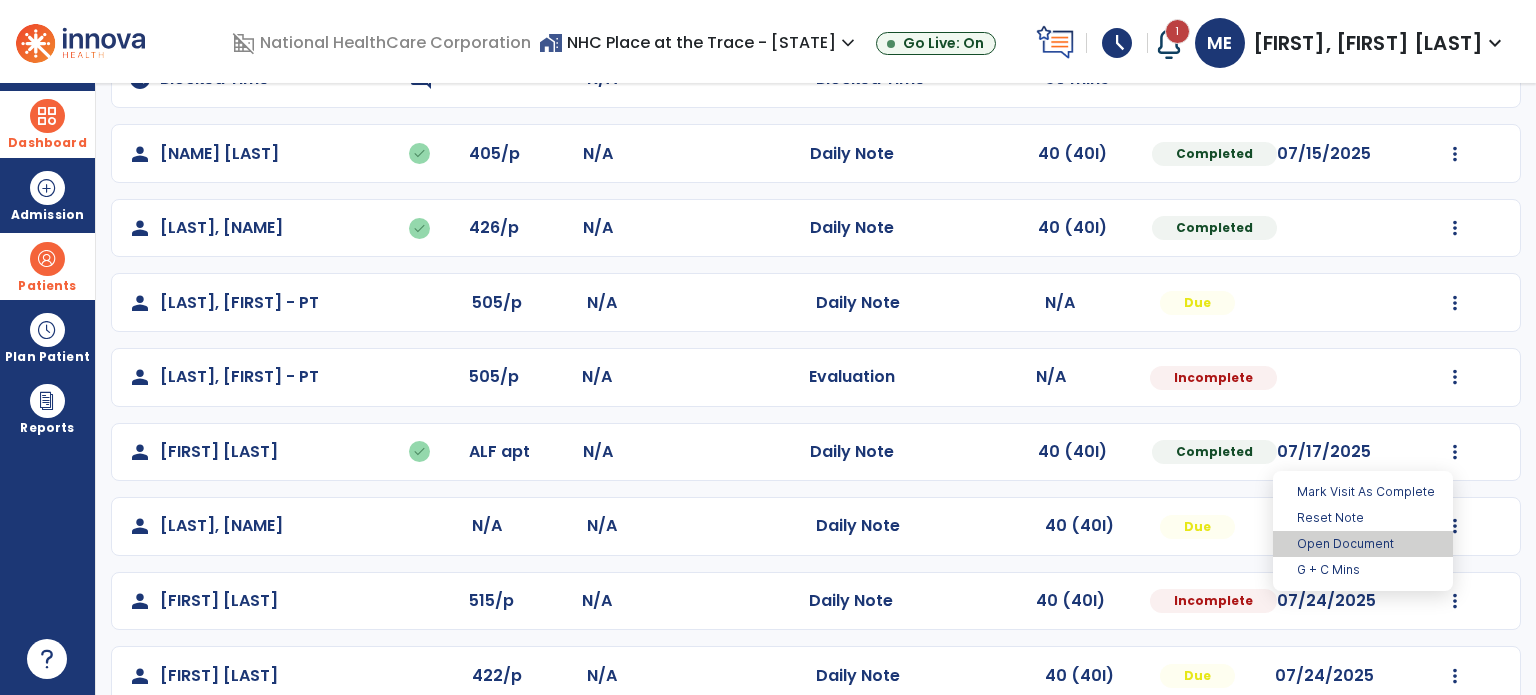 click on "Open Document" at bounding box center (1363, 544) 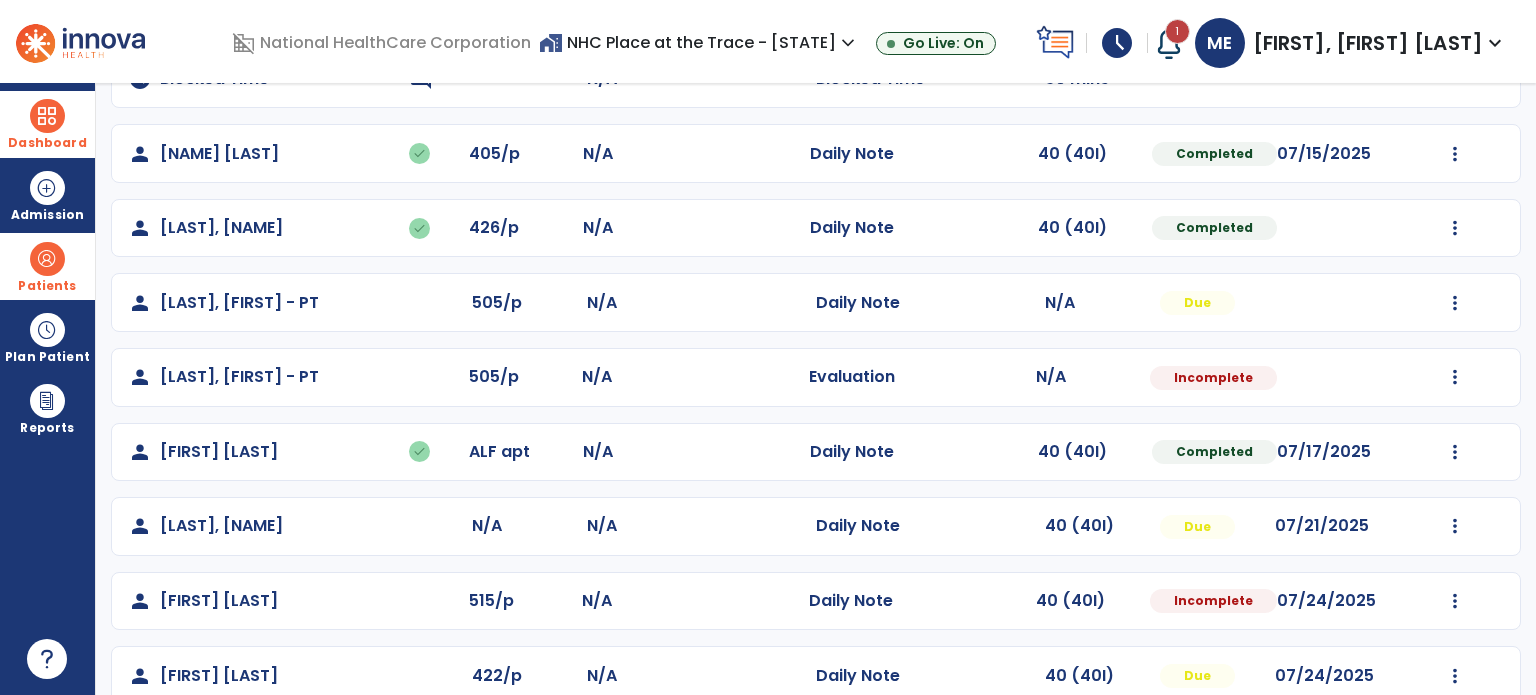 select on "*" 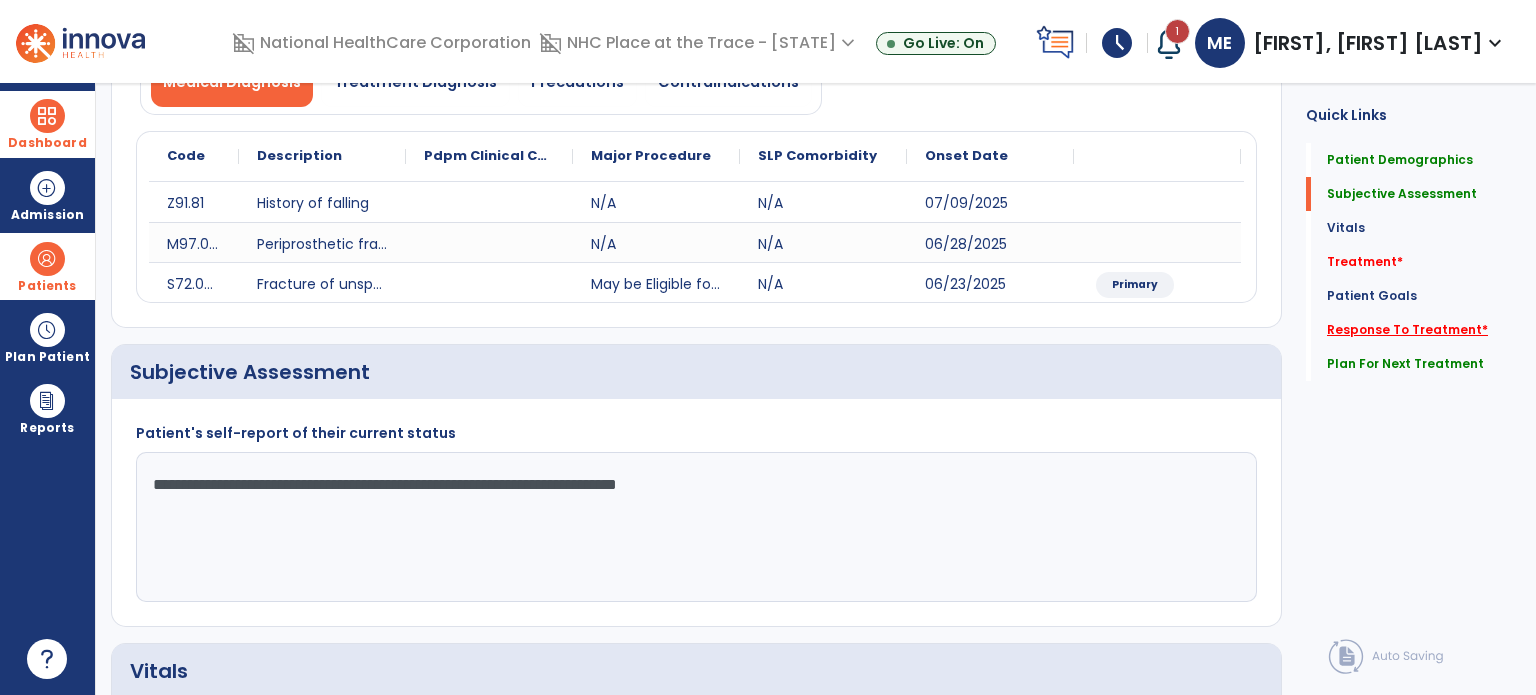 click on "Response To Treatment   *" 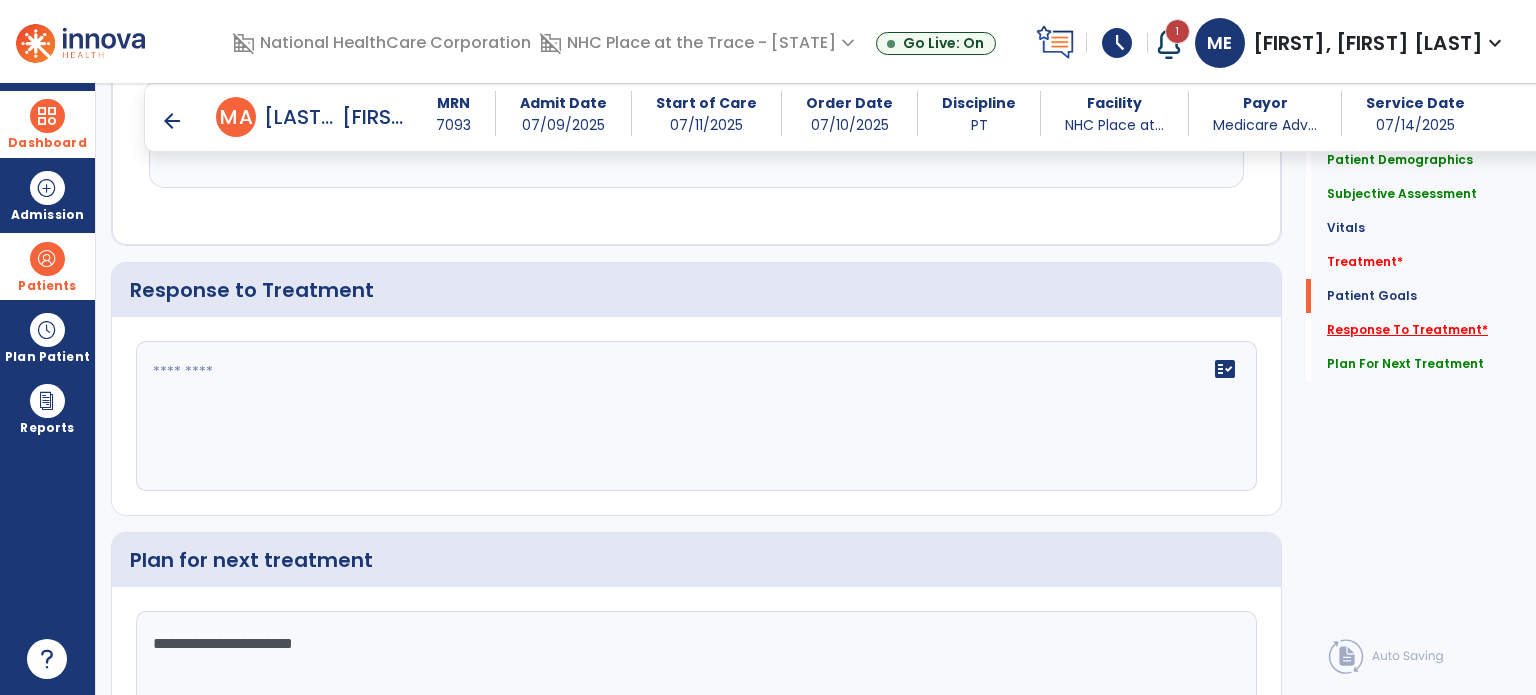 scroll, scrollTop: 2905, scrollLeft: 0, axis: vertical 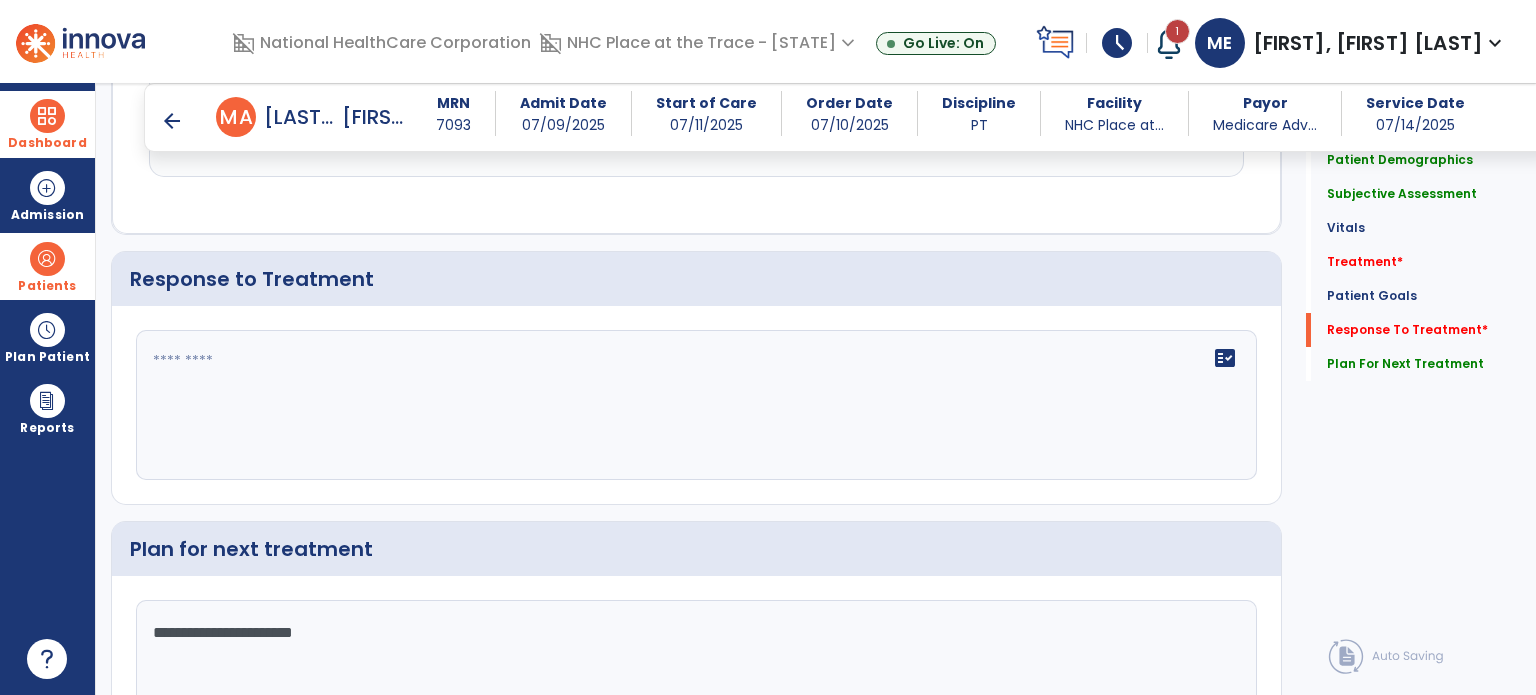 click on "fact_check" 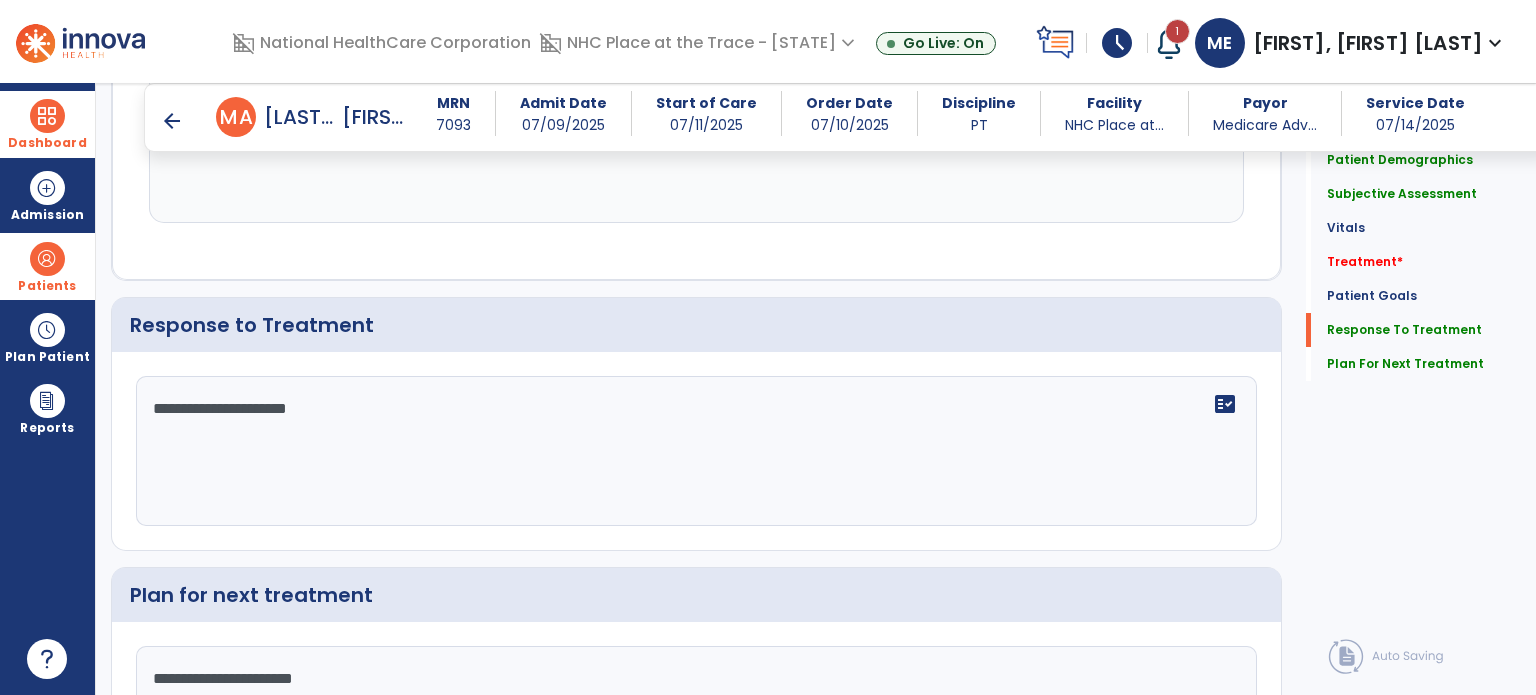 scroll, scrollTop: 2904, scrollLeft: 0, axis: vertical 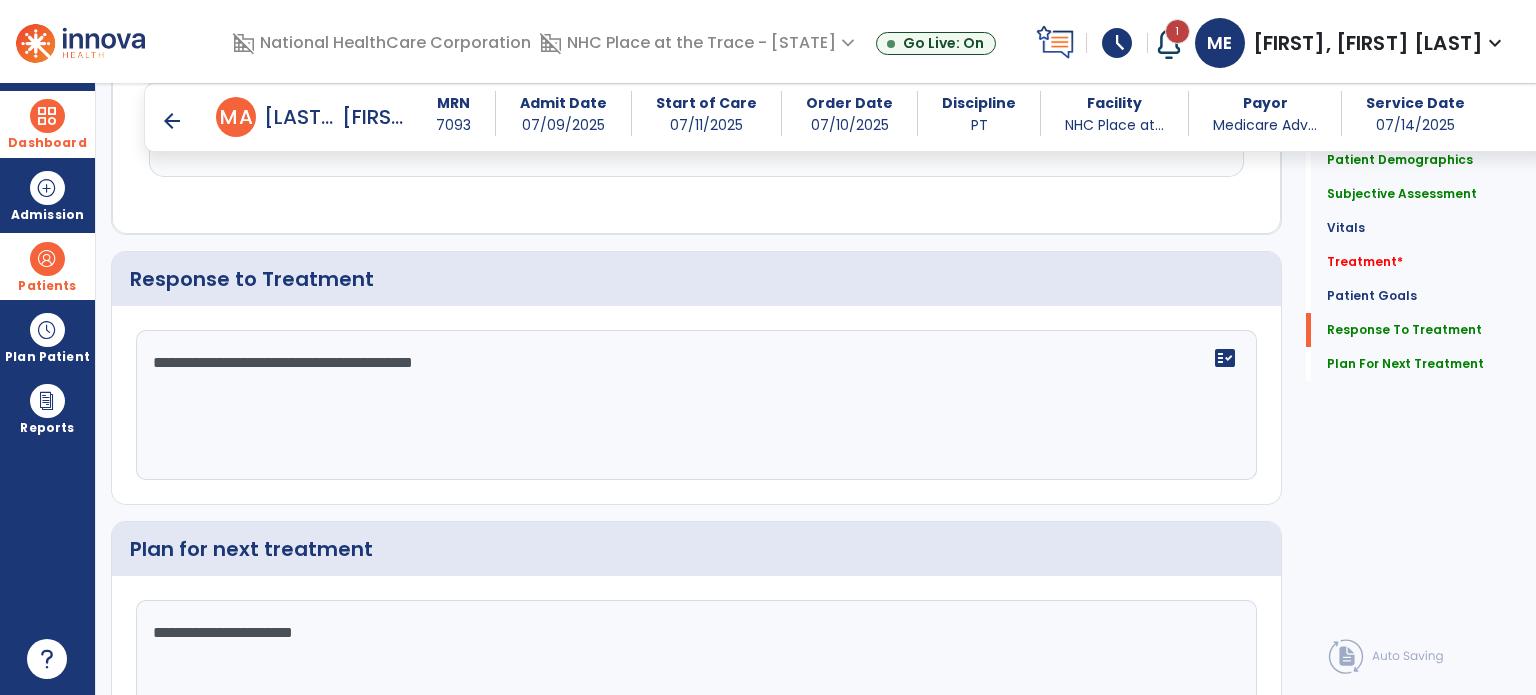 click on "**********" 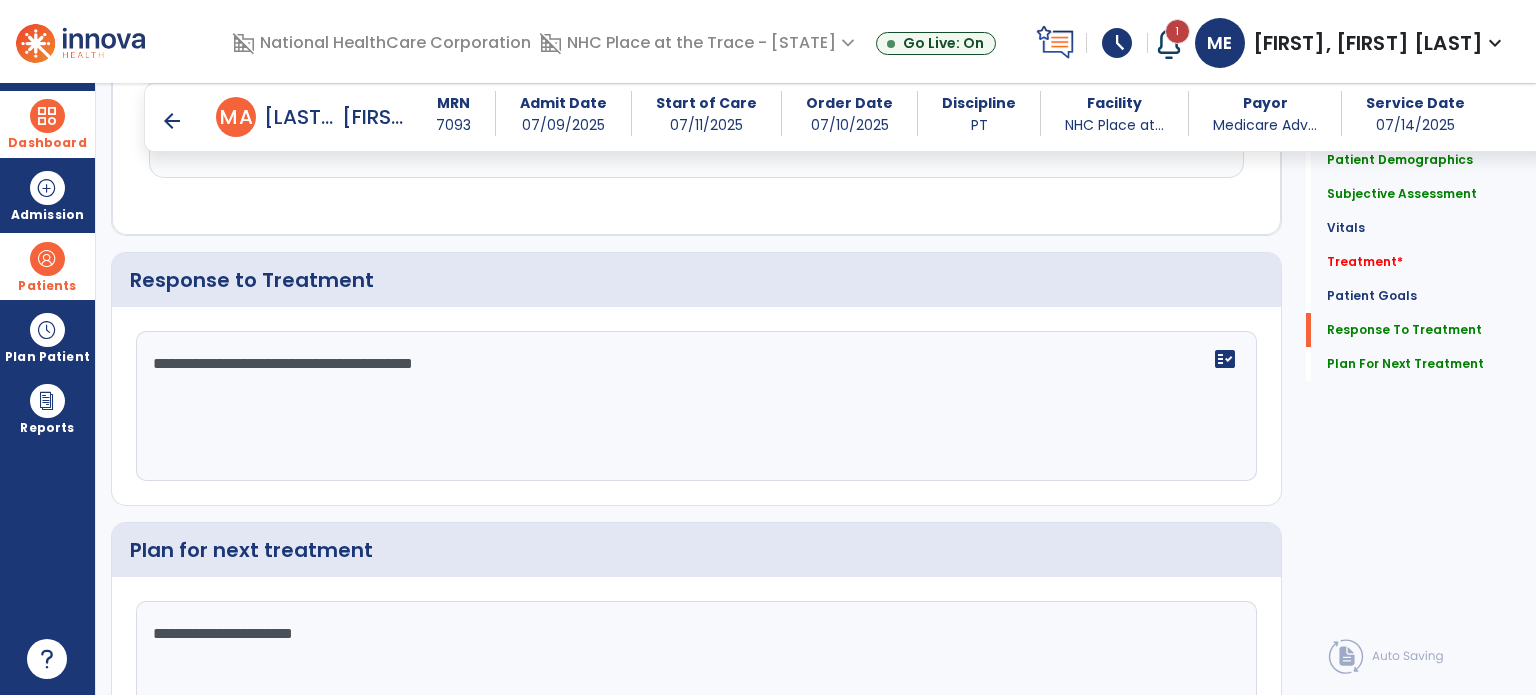 click on "**********" 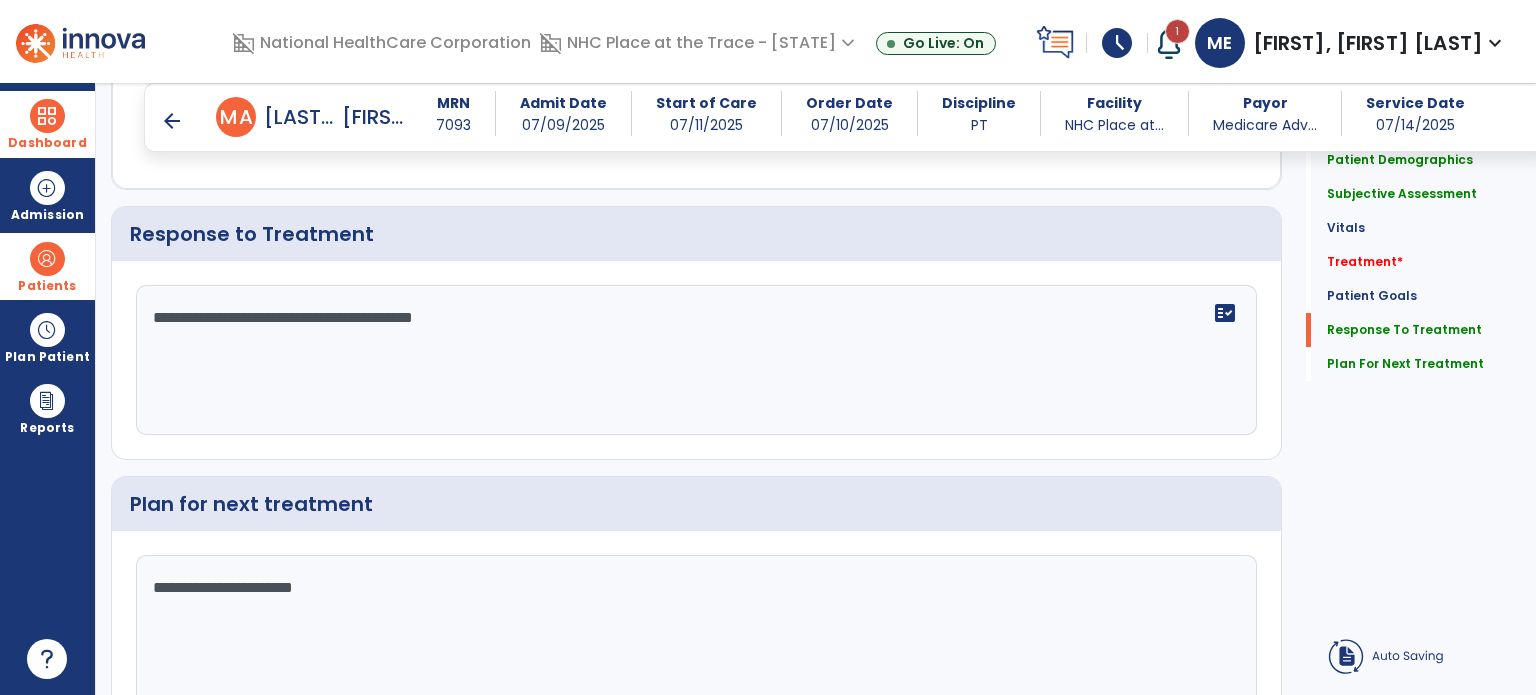 click on "**********" 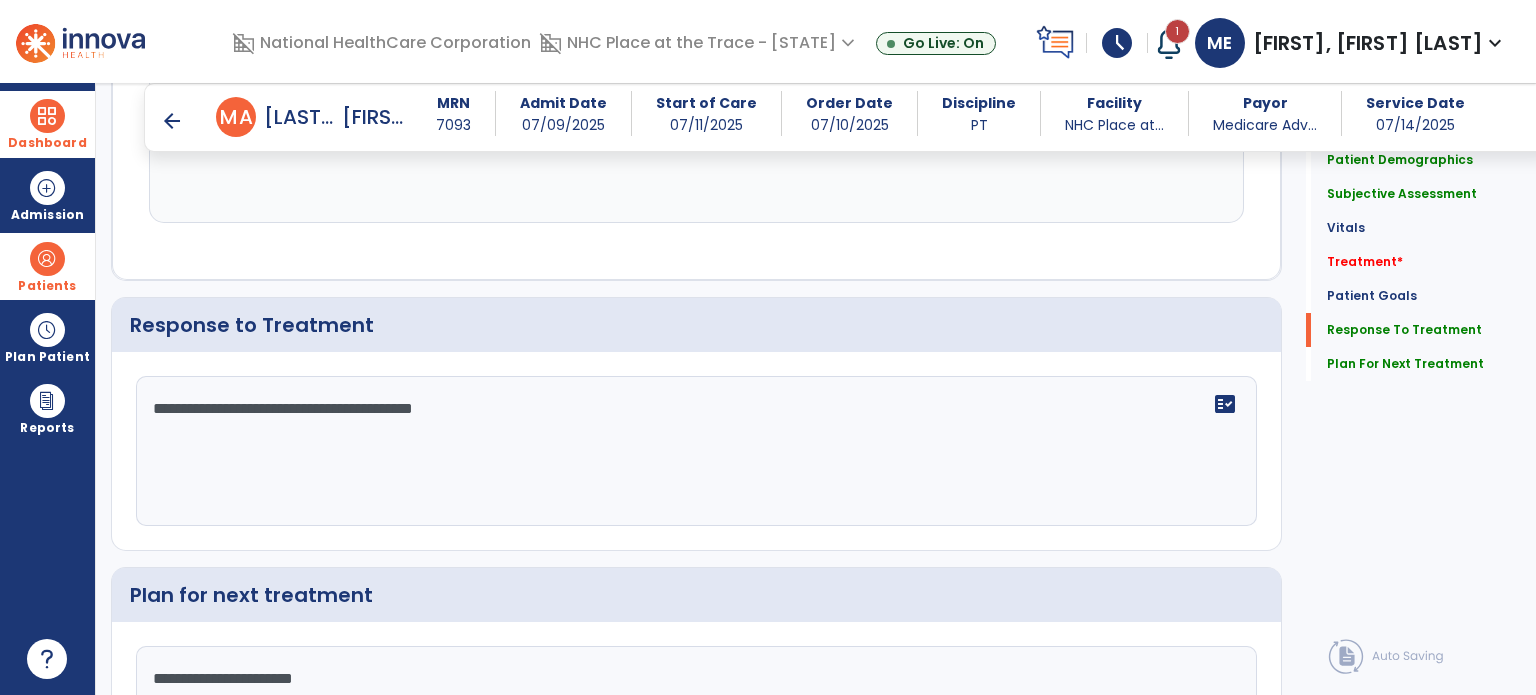 scroll, scrollTop: 2904, scrollLeft: 0, axis: vertical 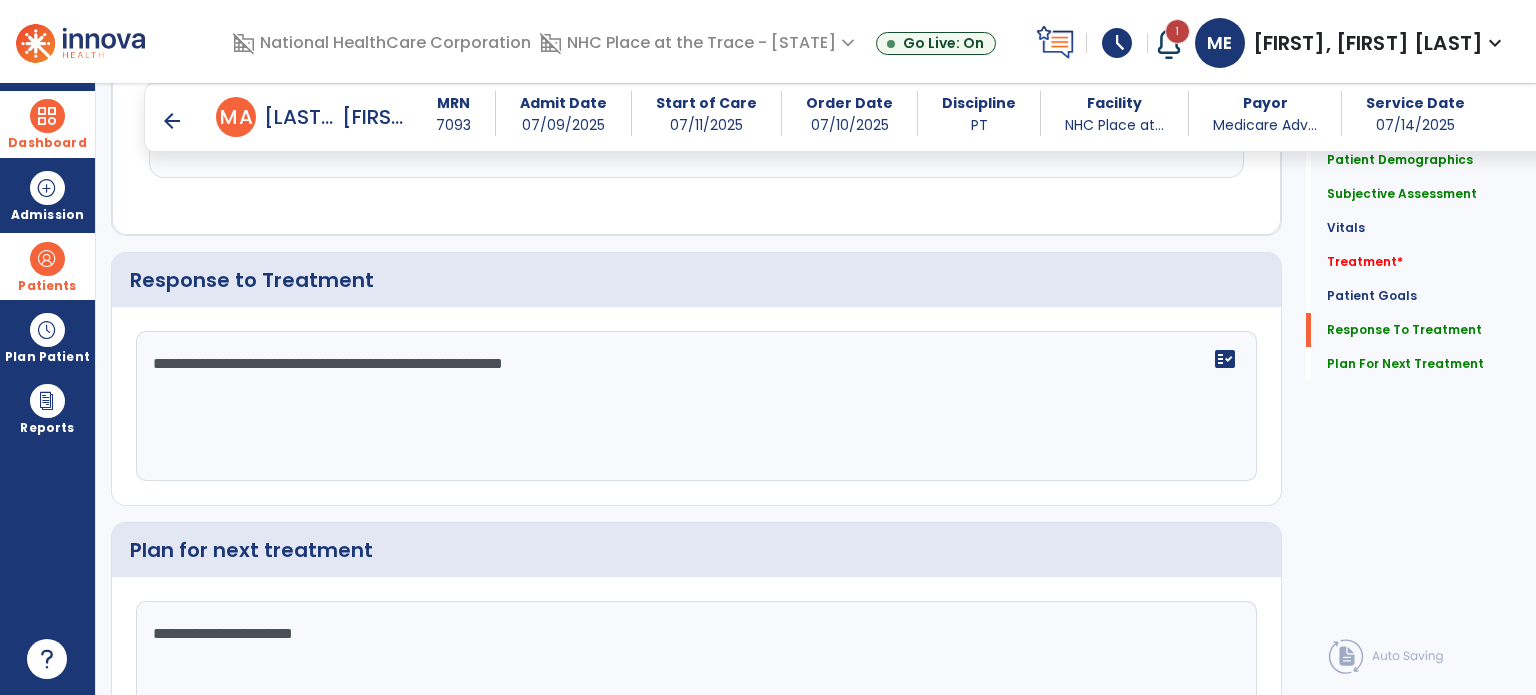 click on "**********" 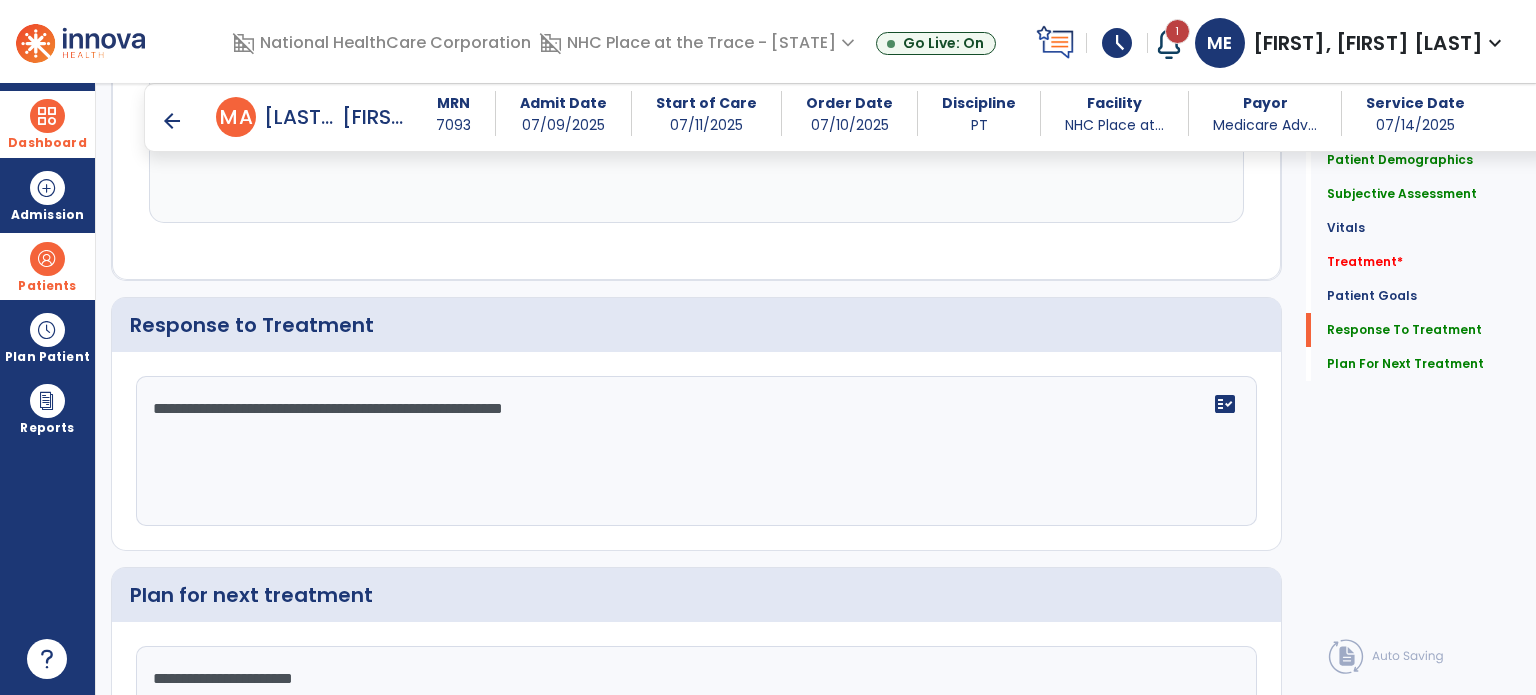 scroll, scrollTop: 2904, scrollLeft: 0, axis: vertical 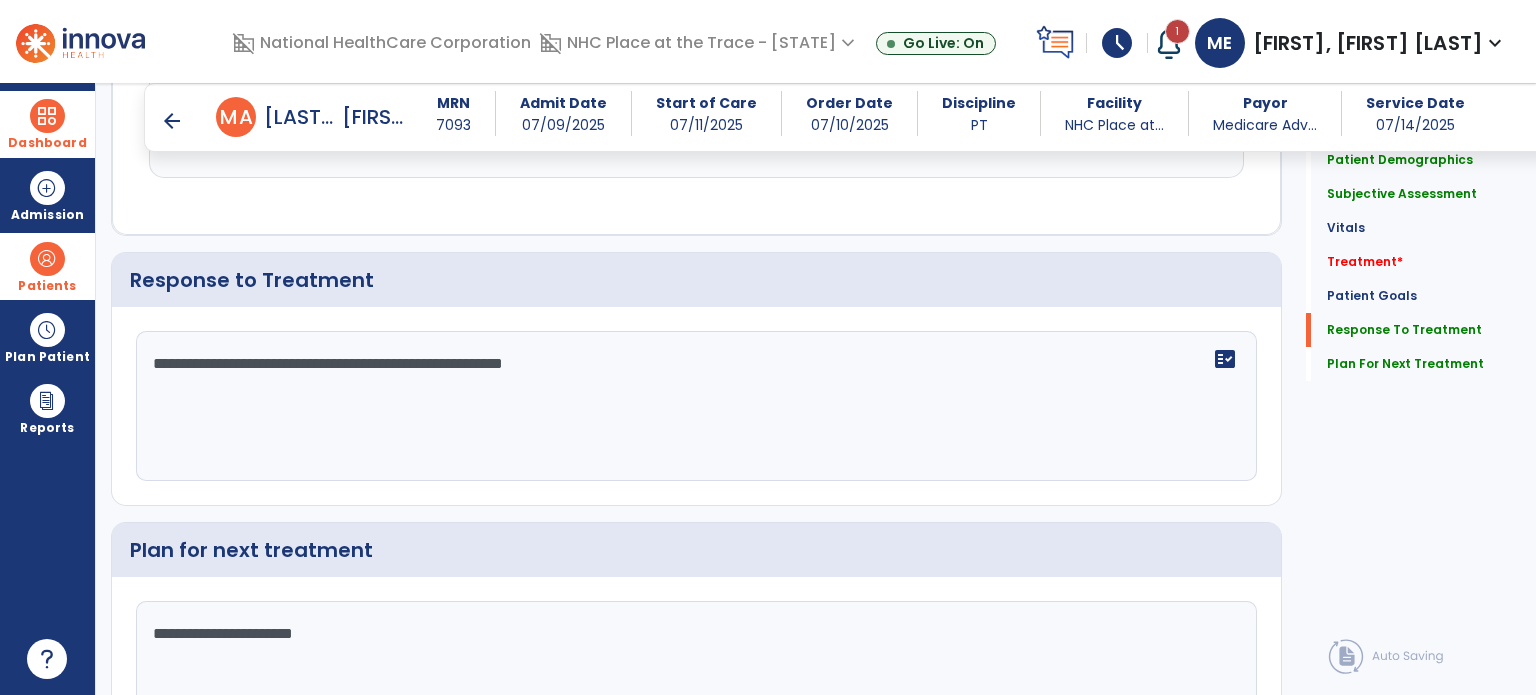 click on "**********" 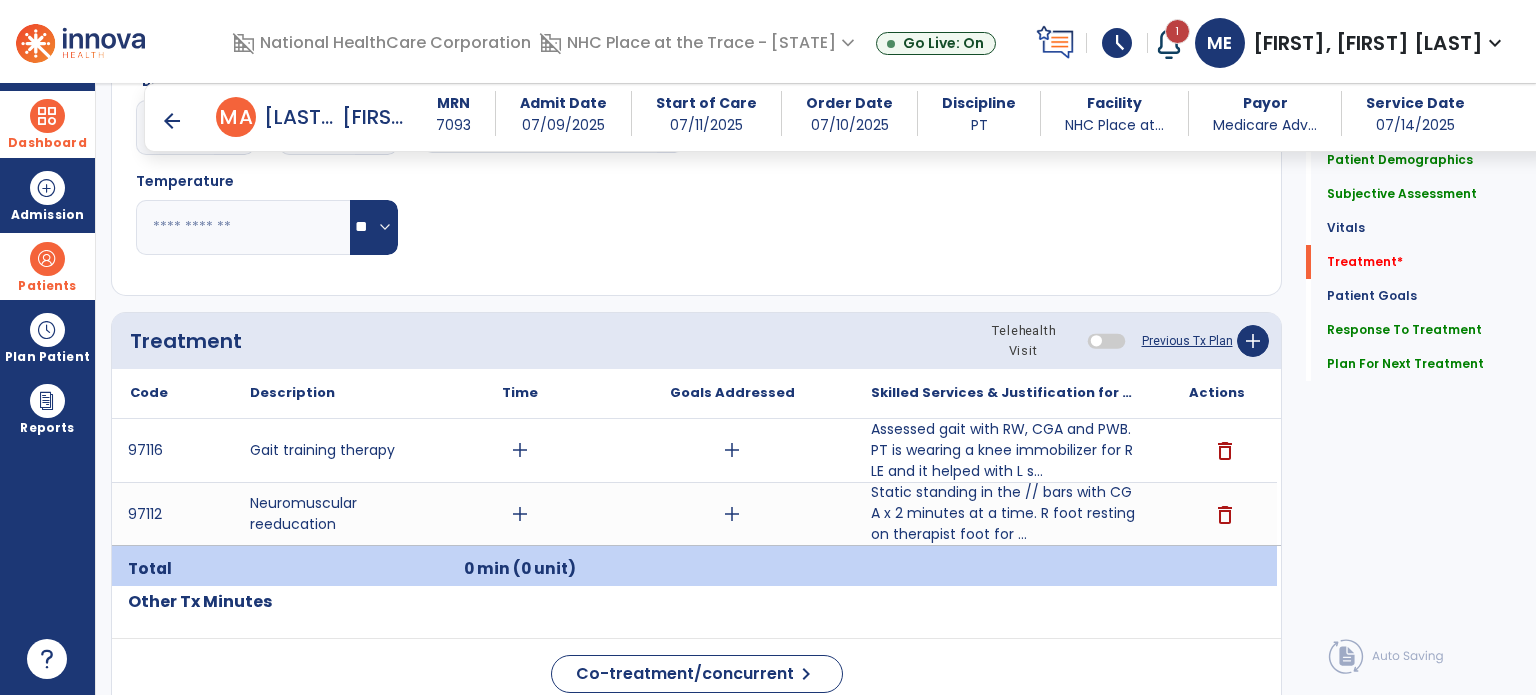 scroll, scrollTop: 1016, scrollLeft: 0, axis: vertical 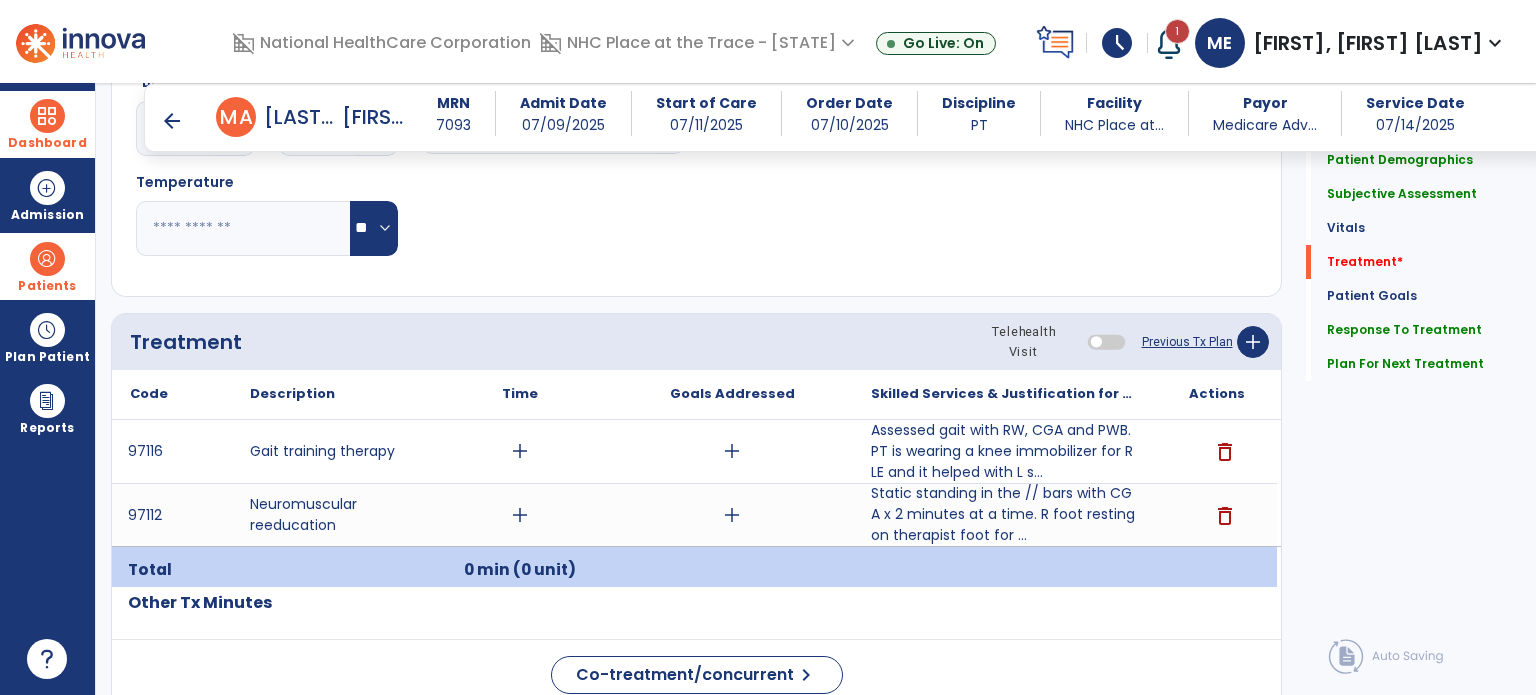 type on "**********" 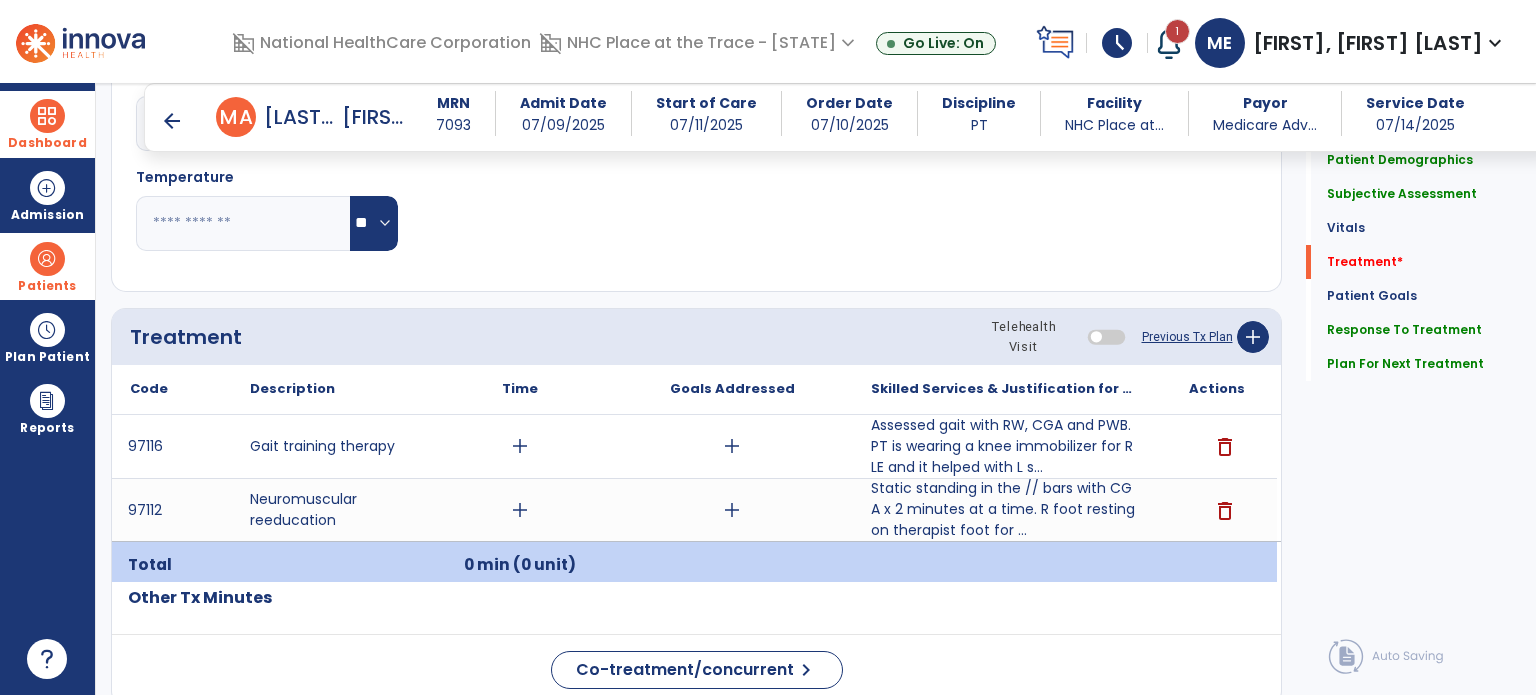 scroll, scrollTop: 1024, scrollLeft: 0, axis: vertical 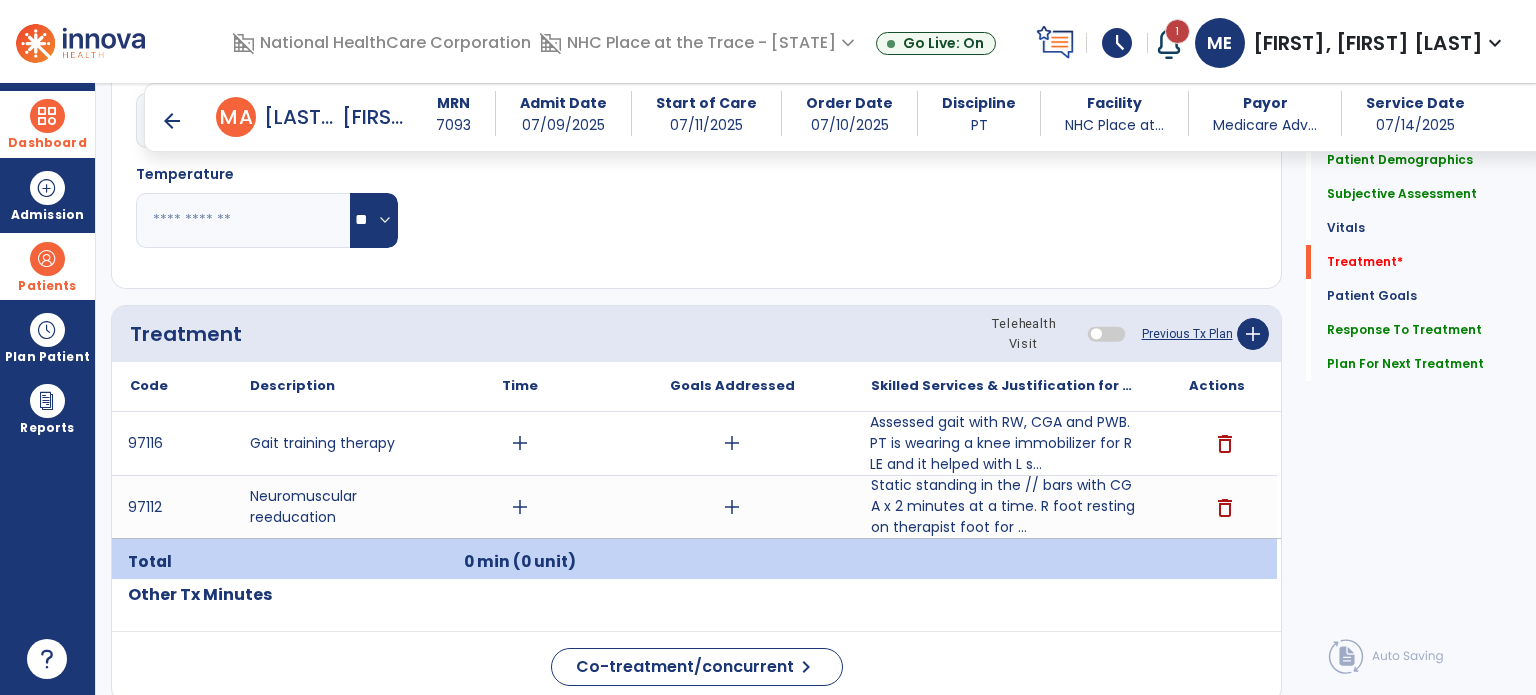 click on "Assessed gait with RW, CGA and PWB. PT is wearing a knee immobilizer for R LE and it helped with L s..." at bounding box center [1004, 443] 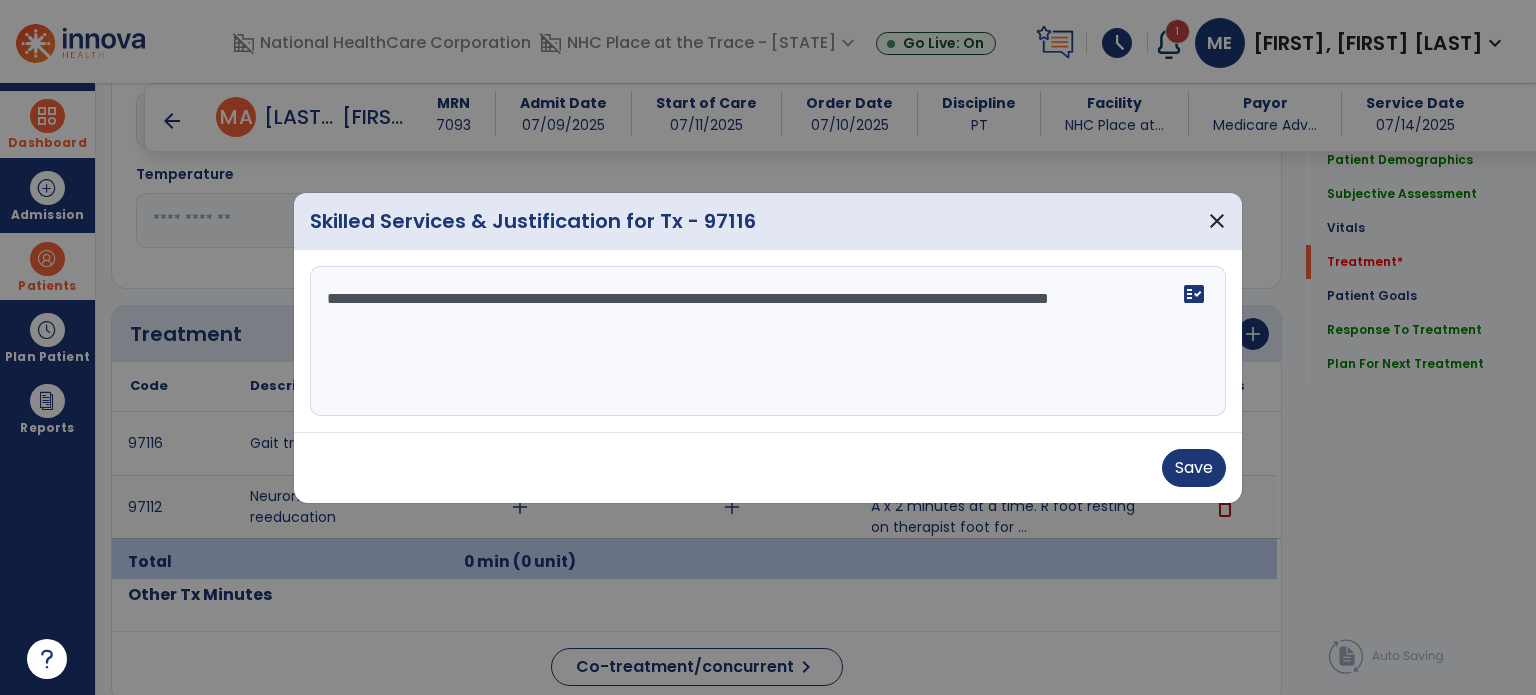 click on "**********" at bounding box center (768, 341) 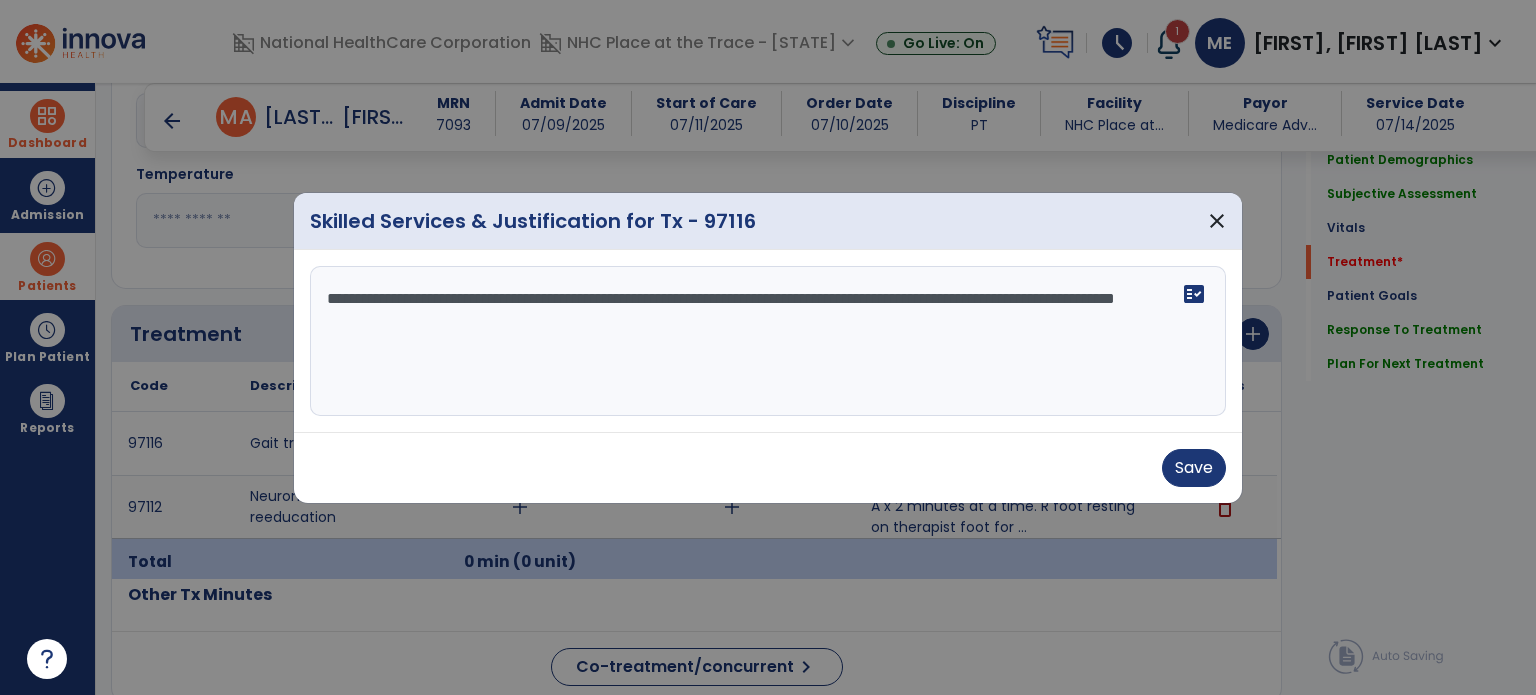 click on "**********" at bounding box center [768, 341] 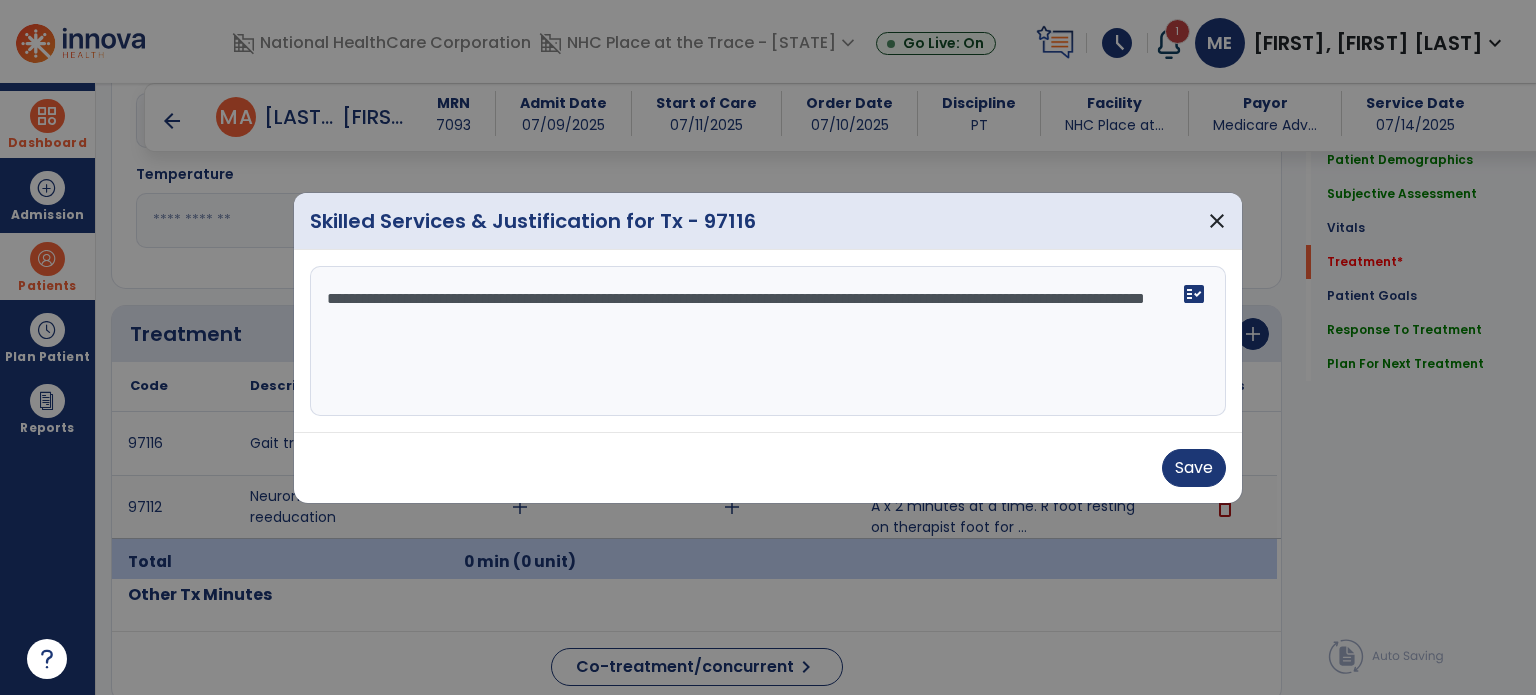 click on "**********" at bounding box center [768, 341] 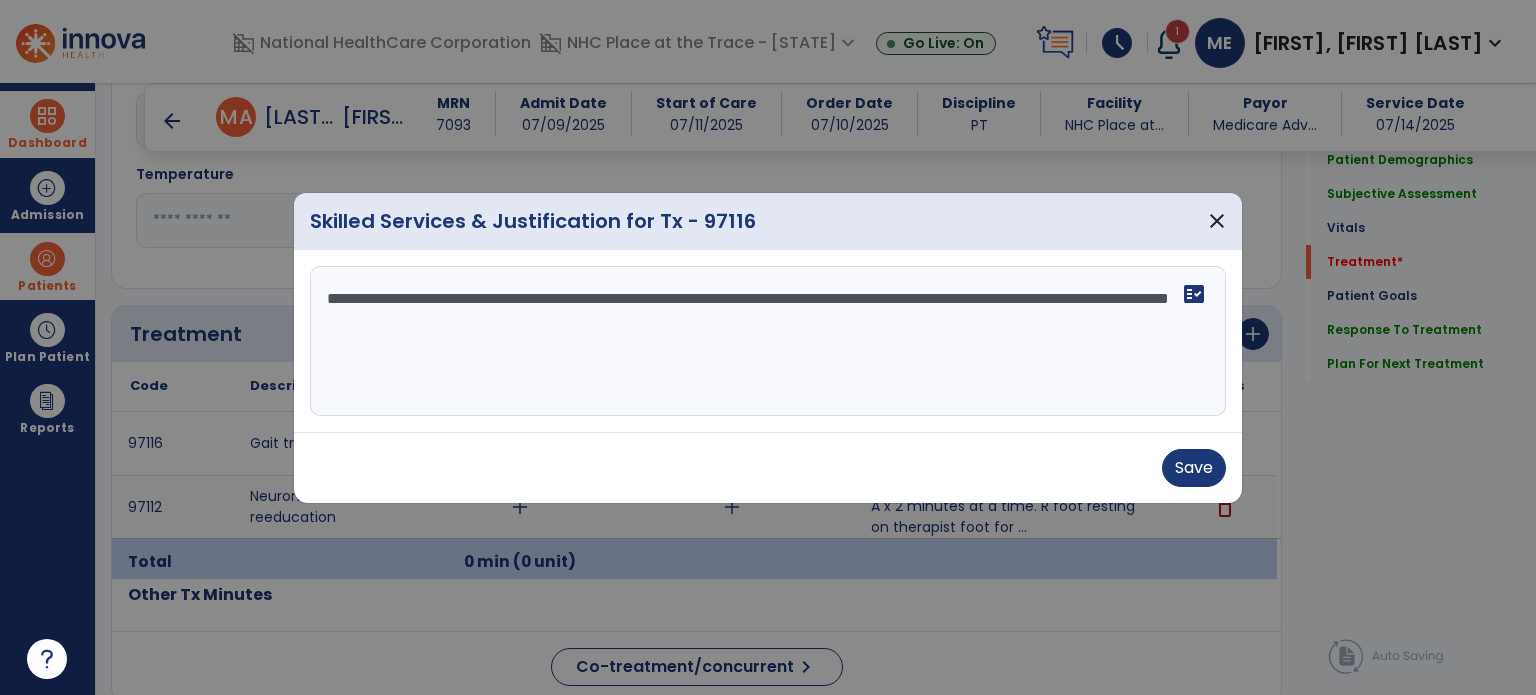click on "**********" at bounding box center (768, 341) 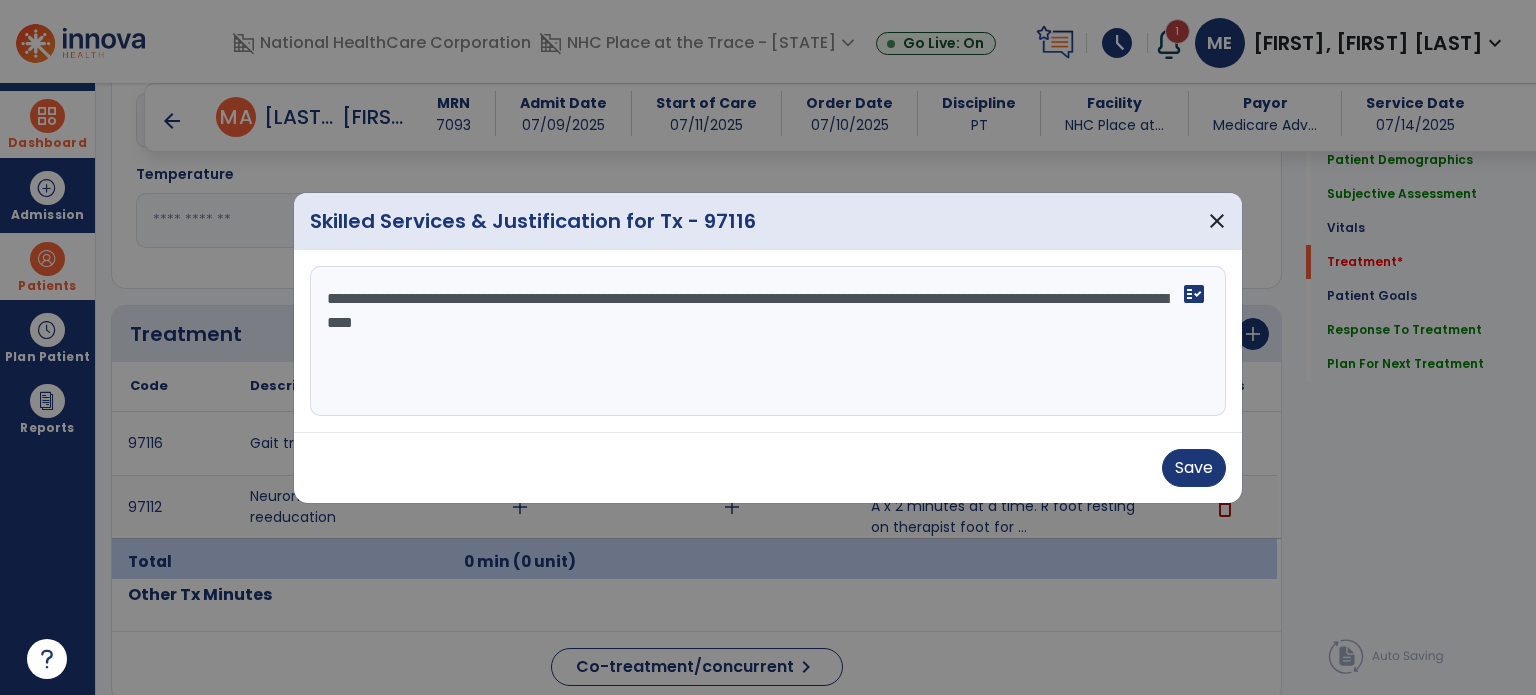 click on "**********" at bounding box center (768, 341) 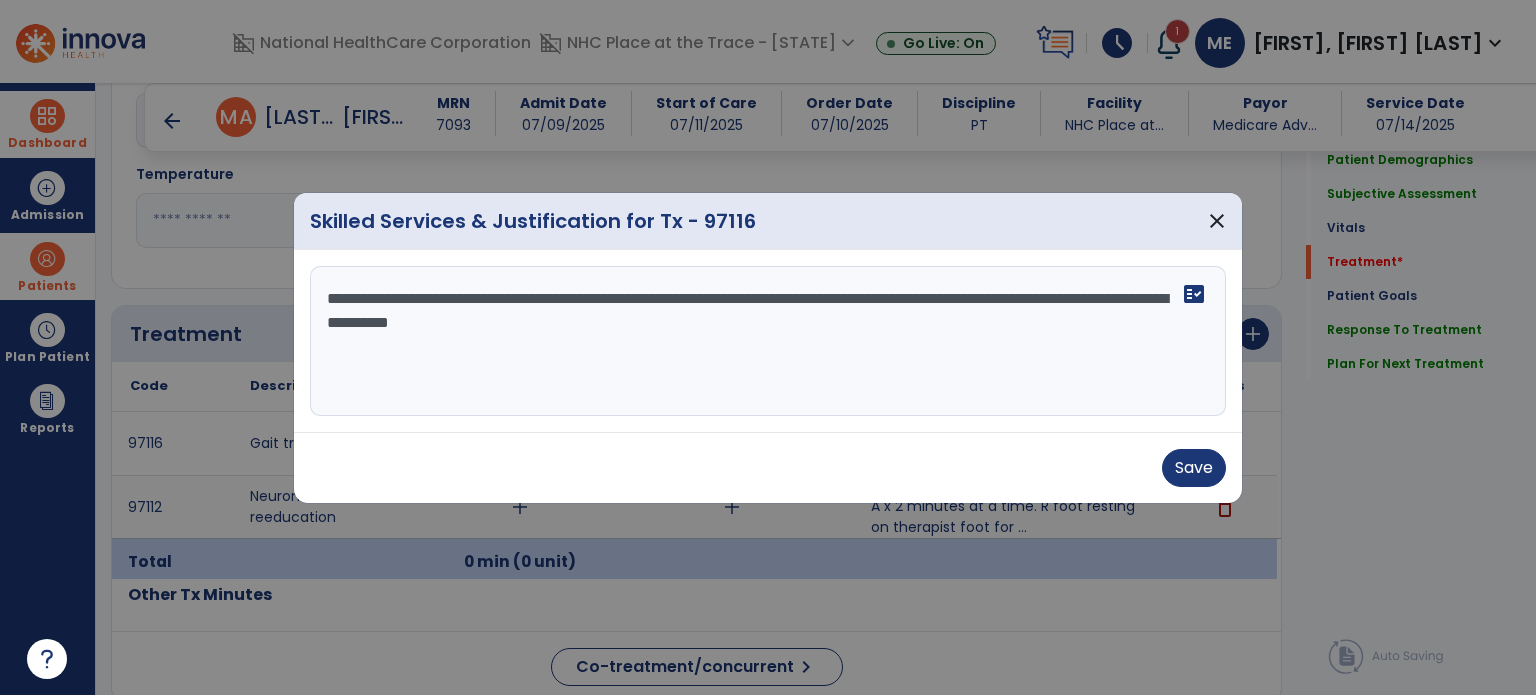 click on "**********" at bounding box center [768, 341] 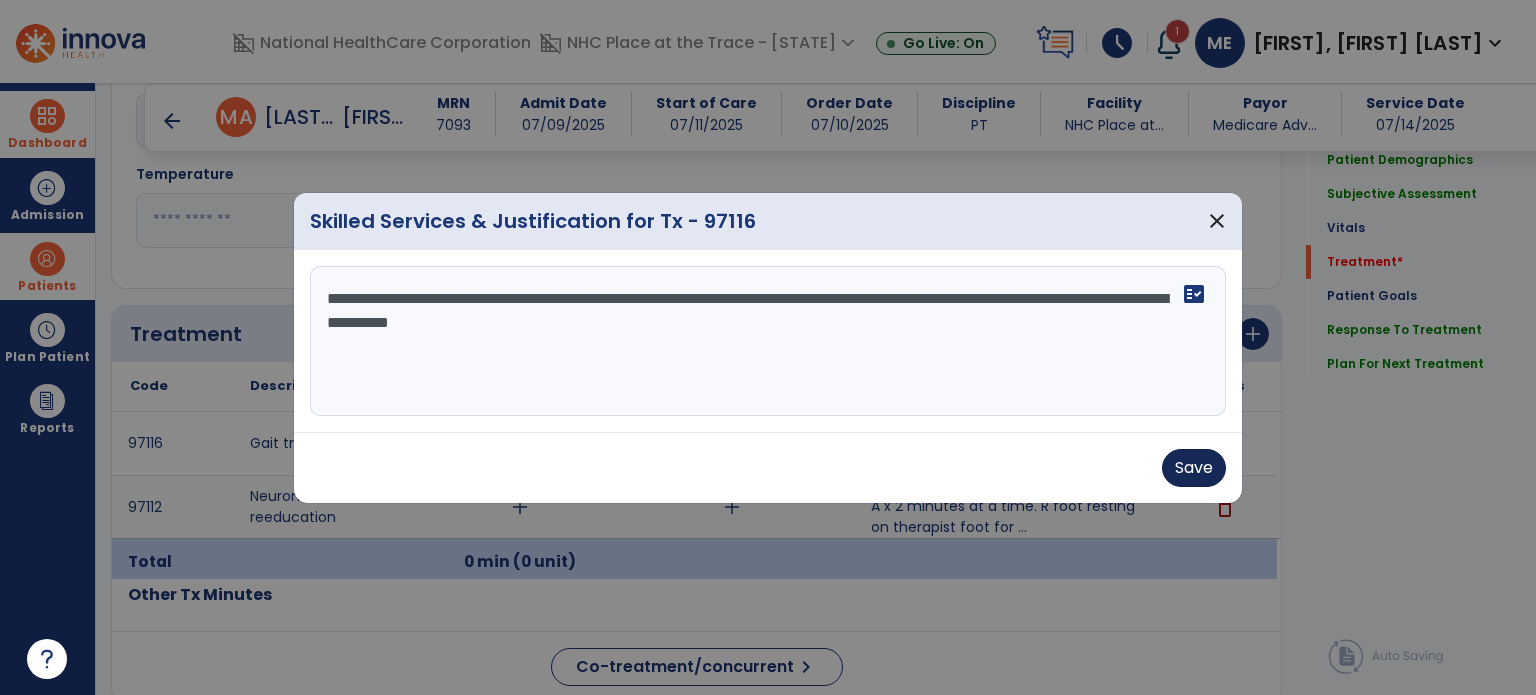 type on "**********" 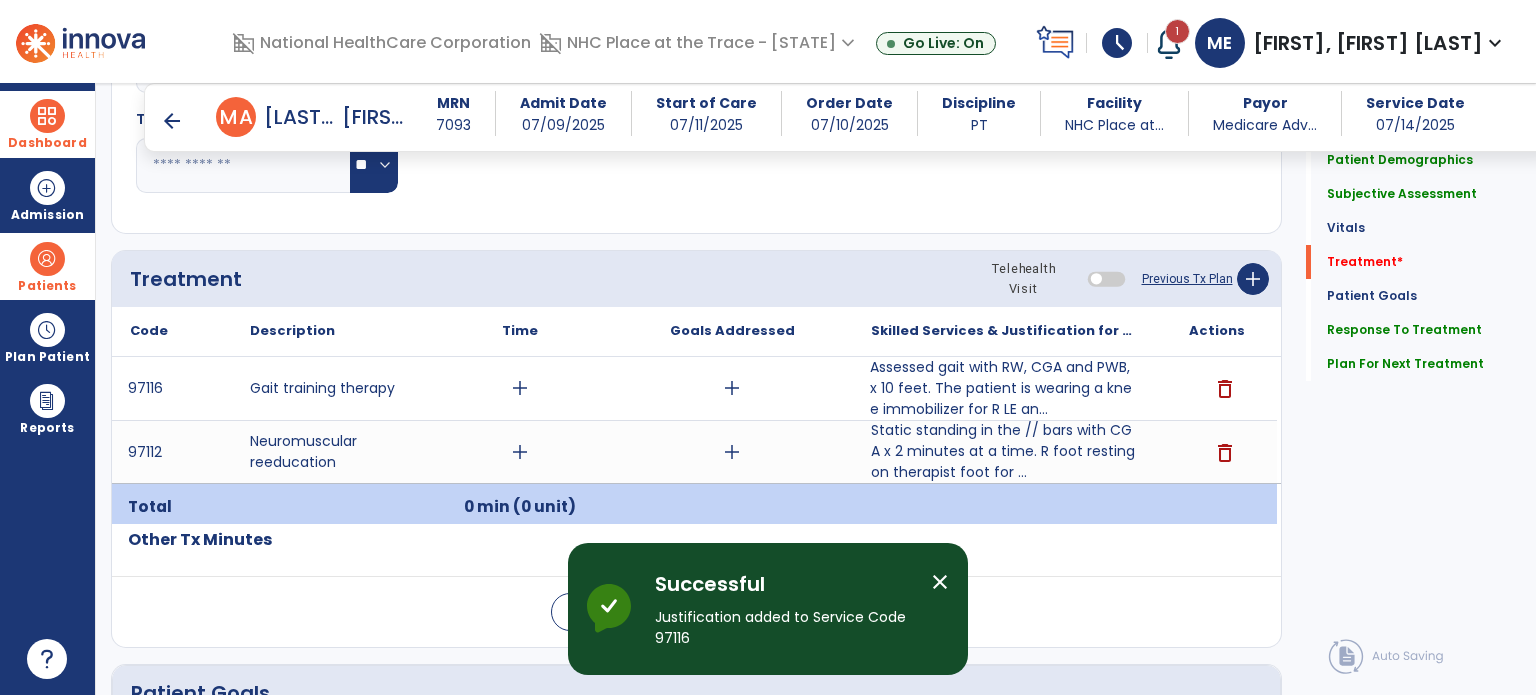 scroll, scrollTop: 1081, scrollLeft: 0, axis: vertical 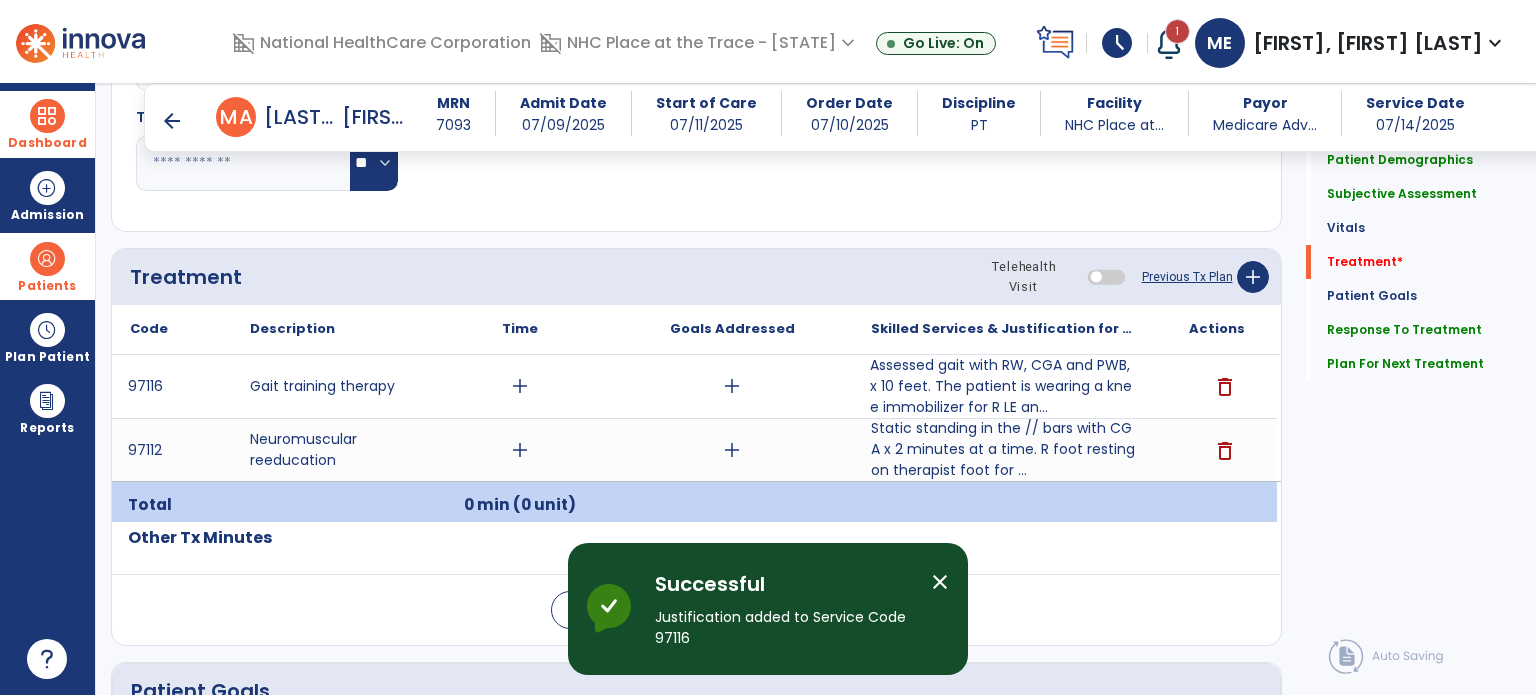 click on "add" at bounding box center (520, 386) 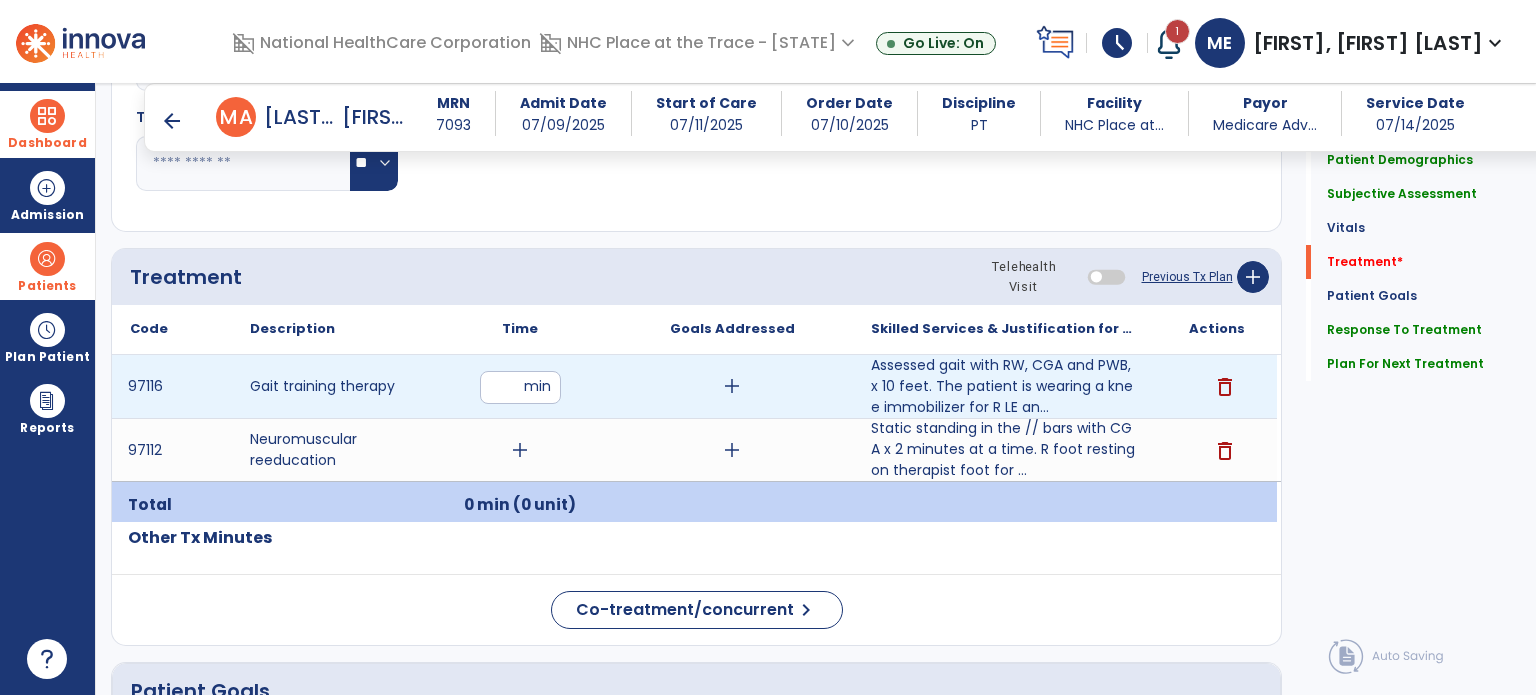 type on "**" 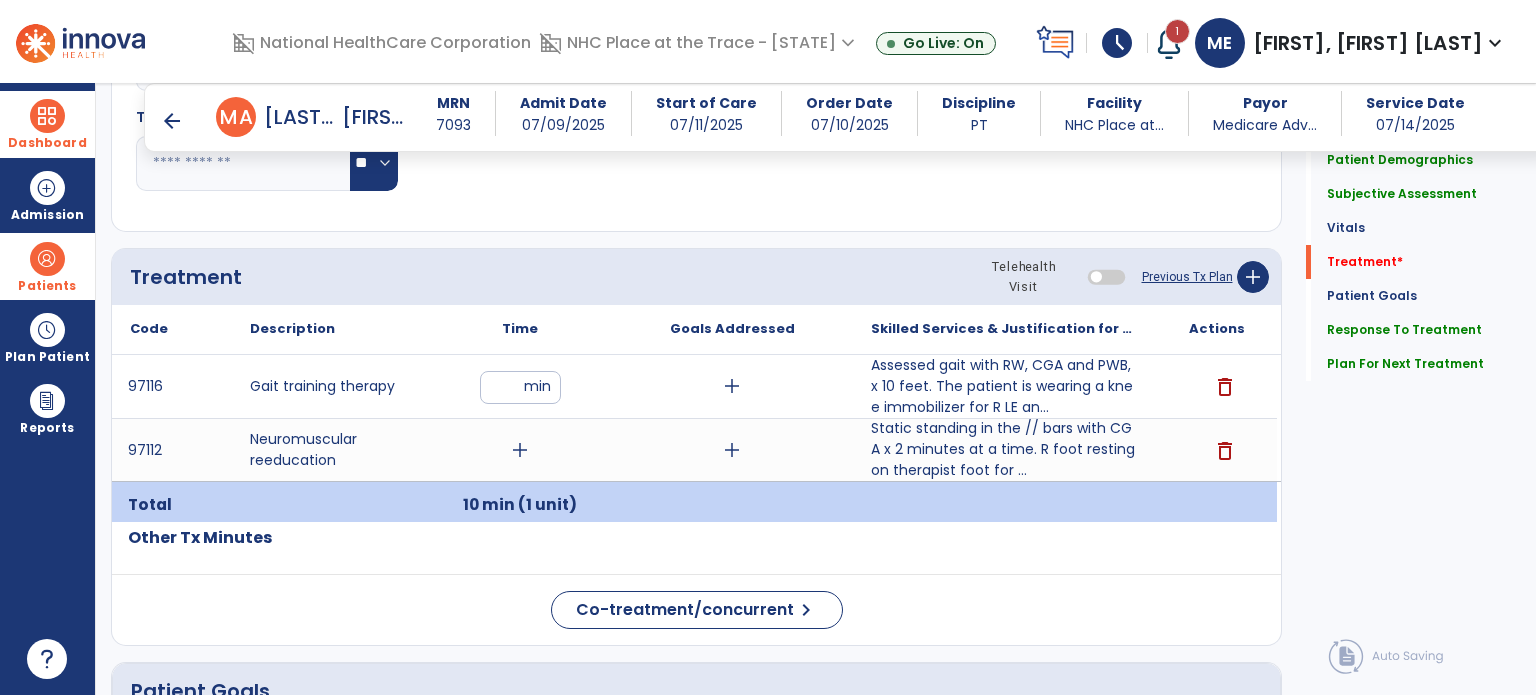 click on "add" at bounding box center (520, 450) 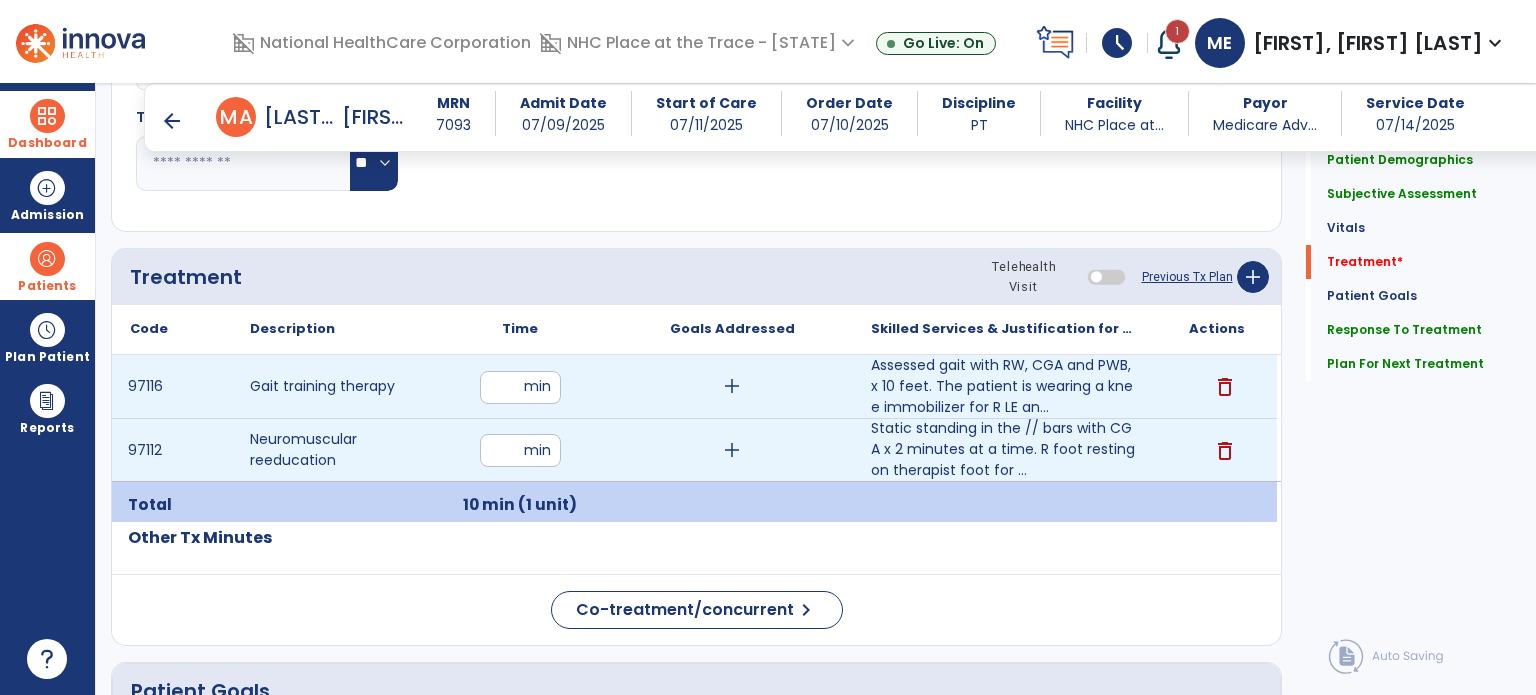 type on "**" 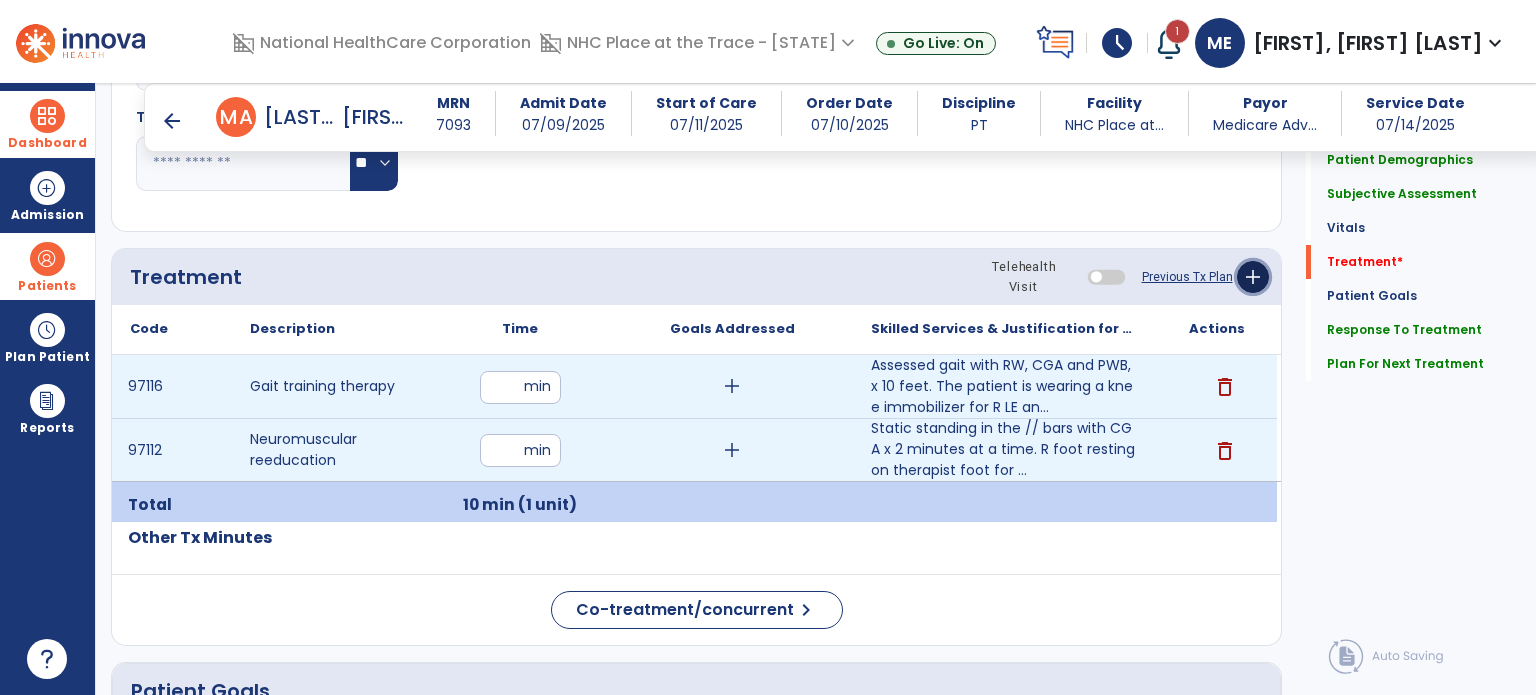 click on "add" 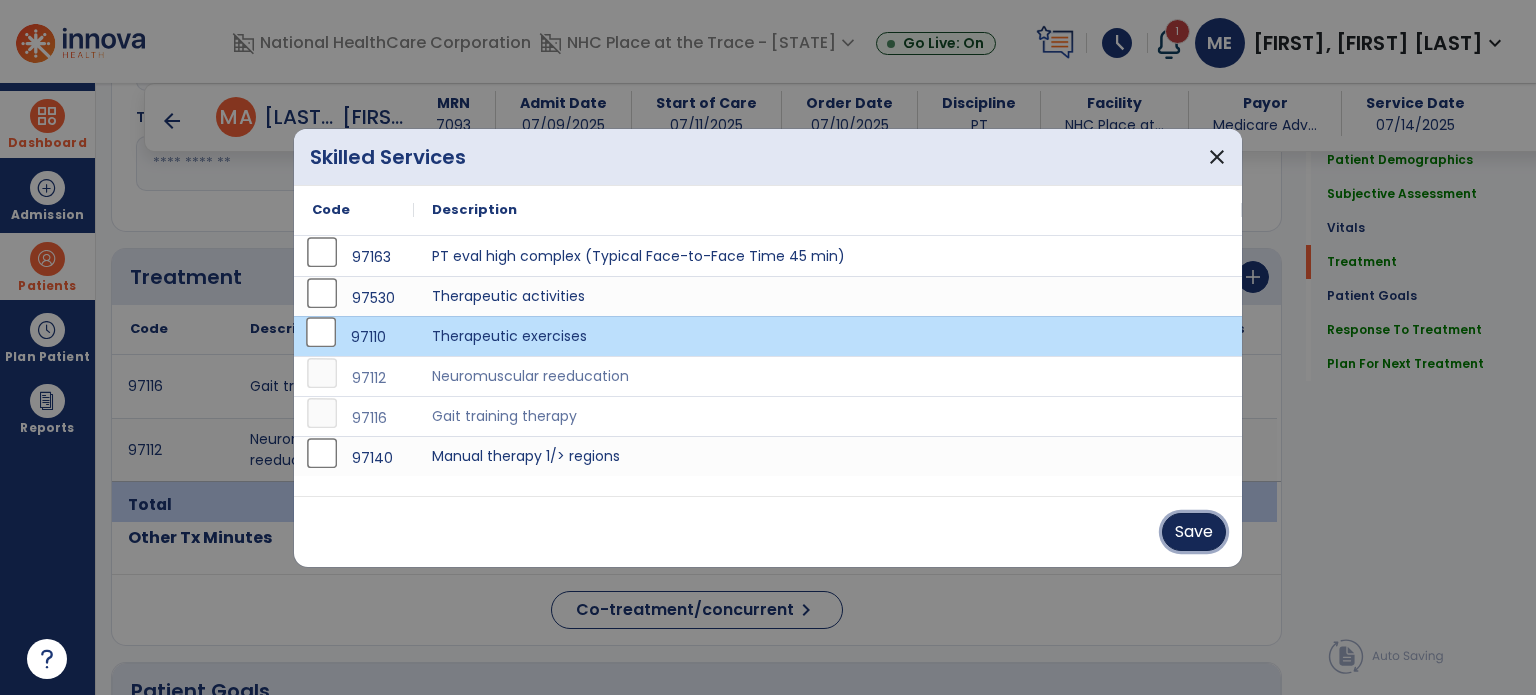 click on "Save" at bounding box center (1194, 532) 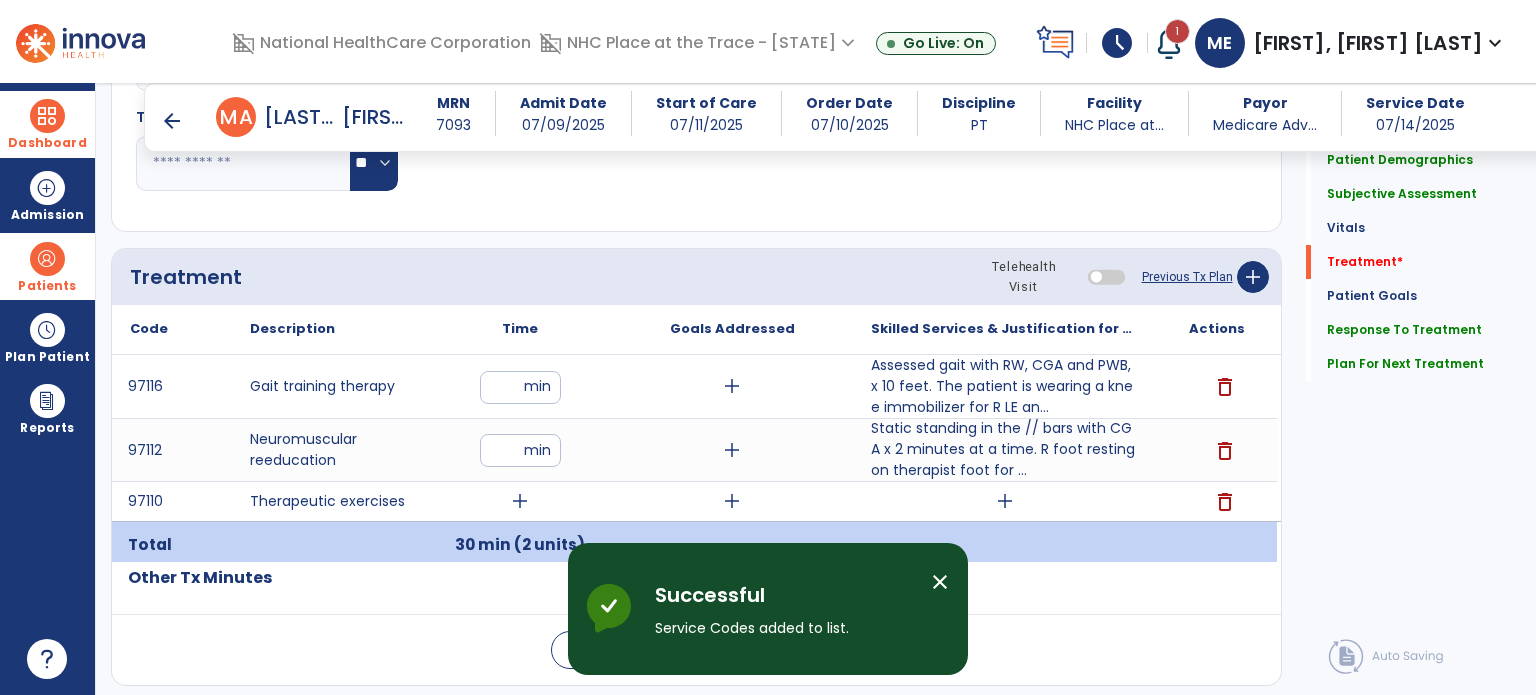 click on "add" at bounding box center [520, 501] 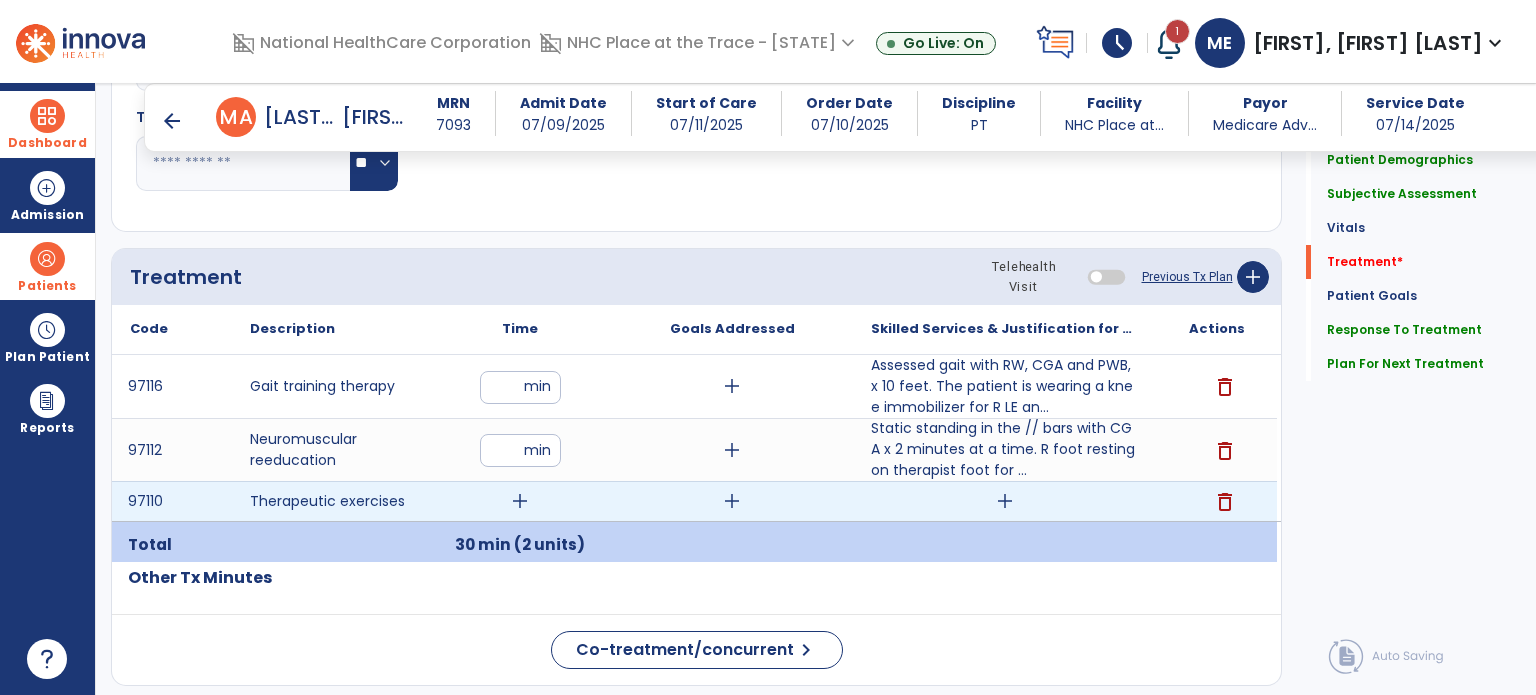 click on "add" at bounding box center (520, 501) 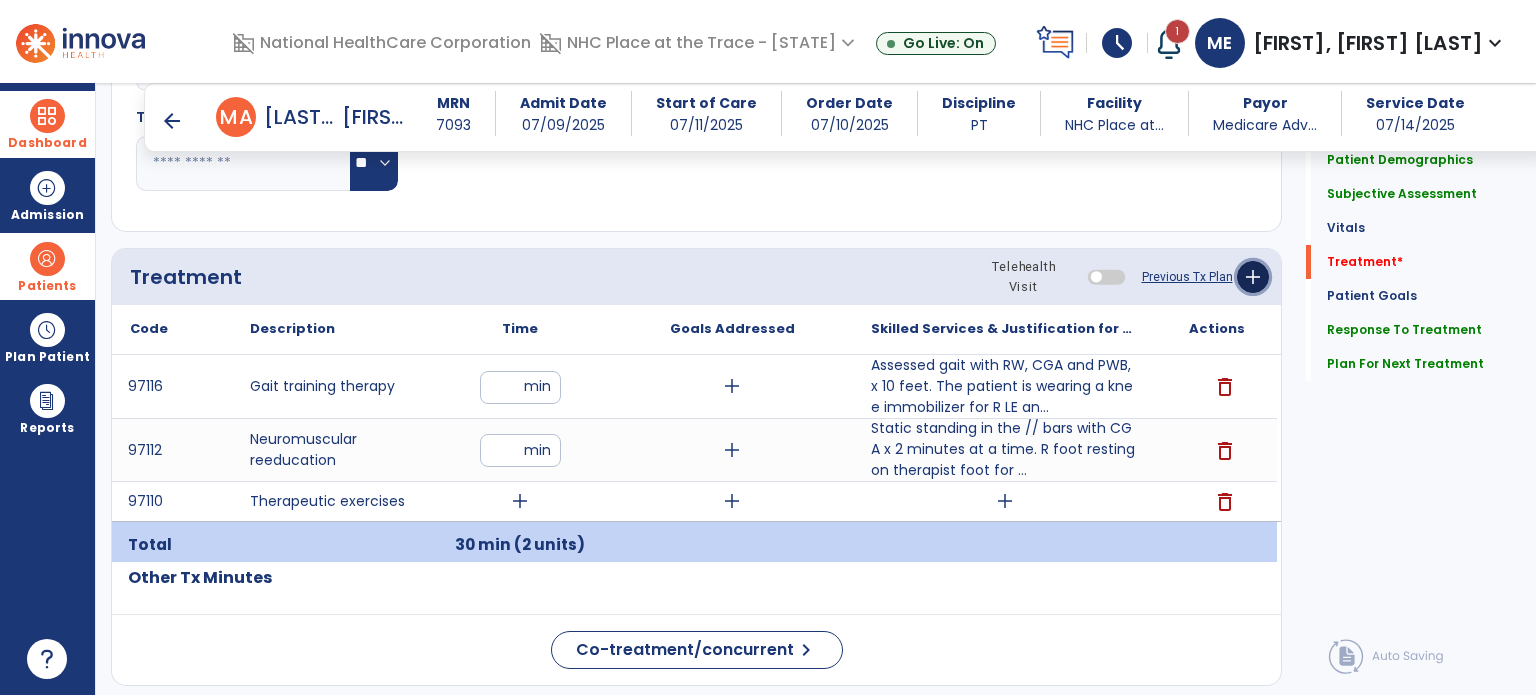 click on "add" 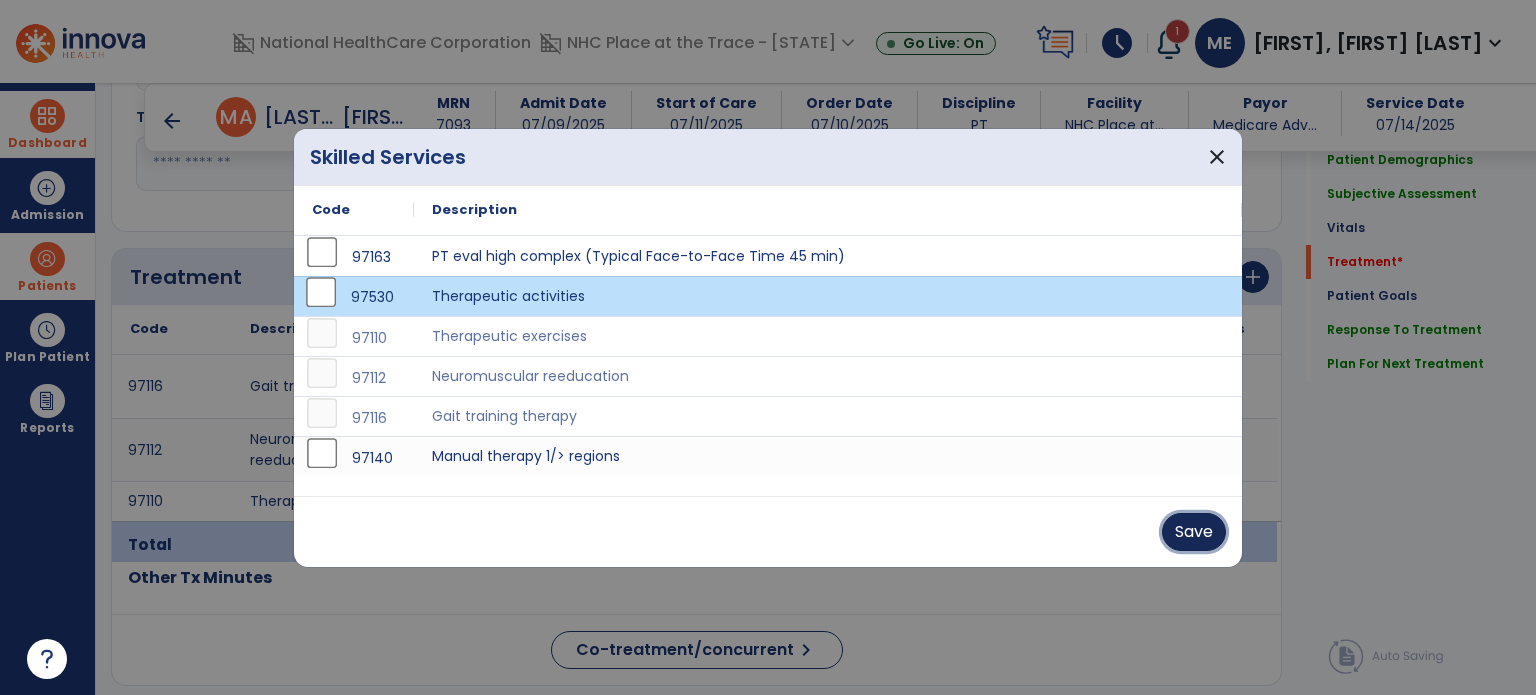 click on "Save" at bounding box center [1194, 532] 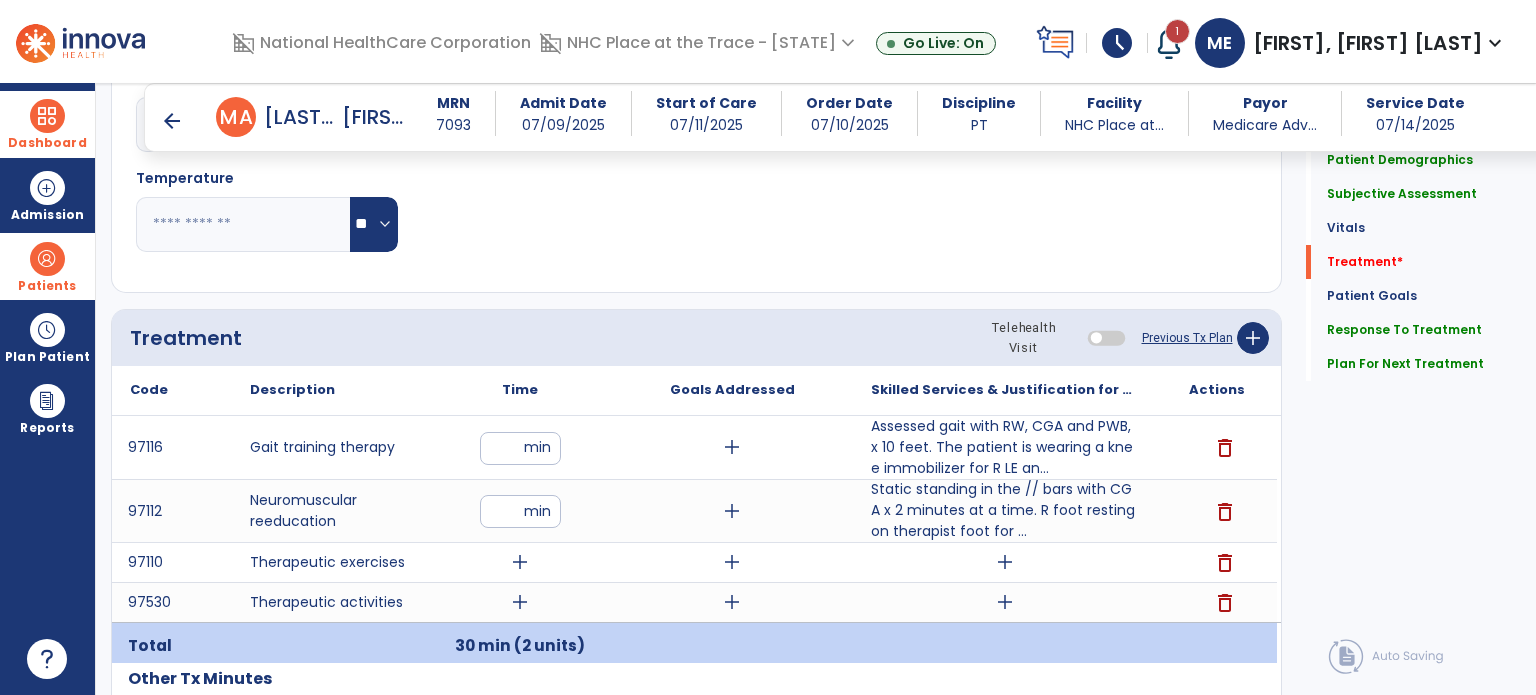 scroll, scrollTop: 1020, scrollLeft: 0, axis: vertical 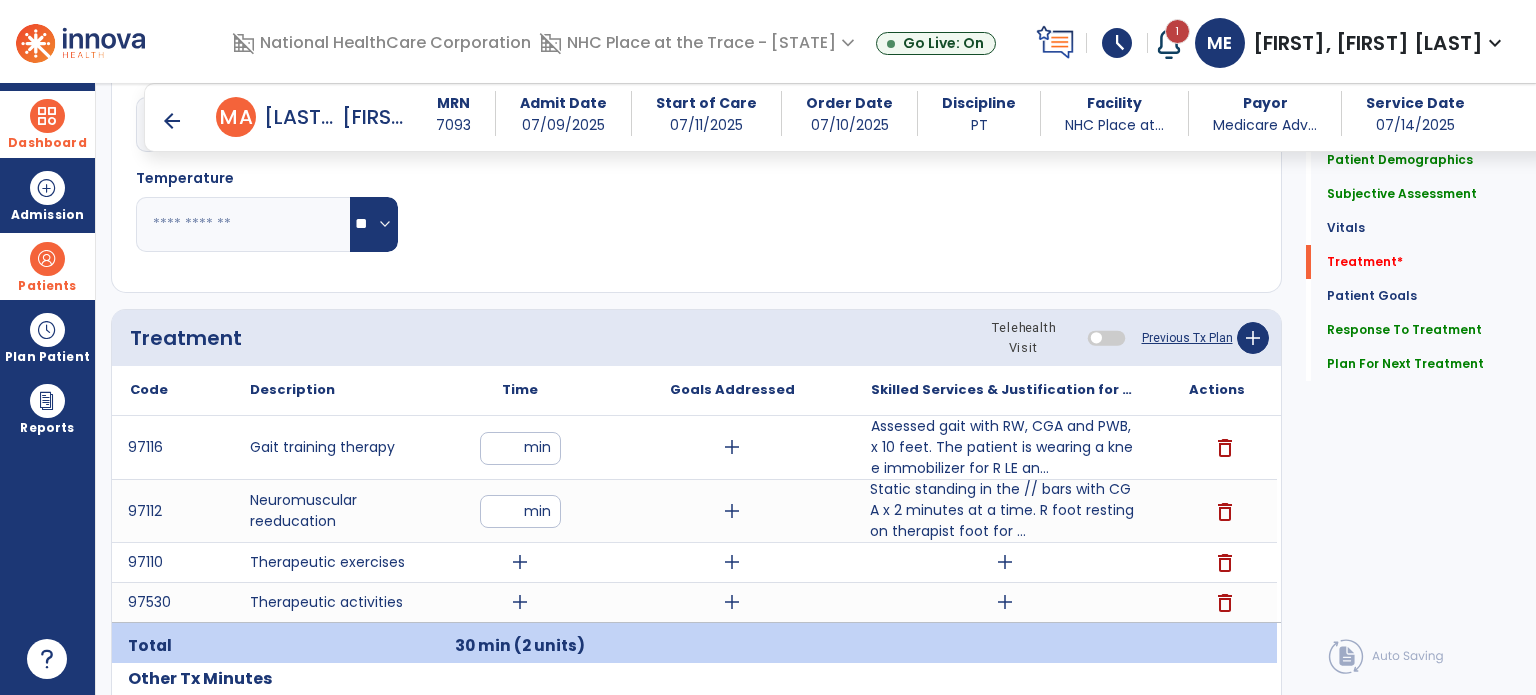 click on "Static standing in the // bars with CGA x 2 minutes at a time. R foot resting on therapist foot for ..." at bounding box center [1004, 510] 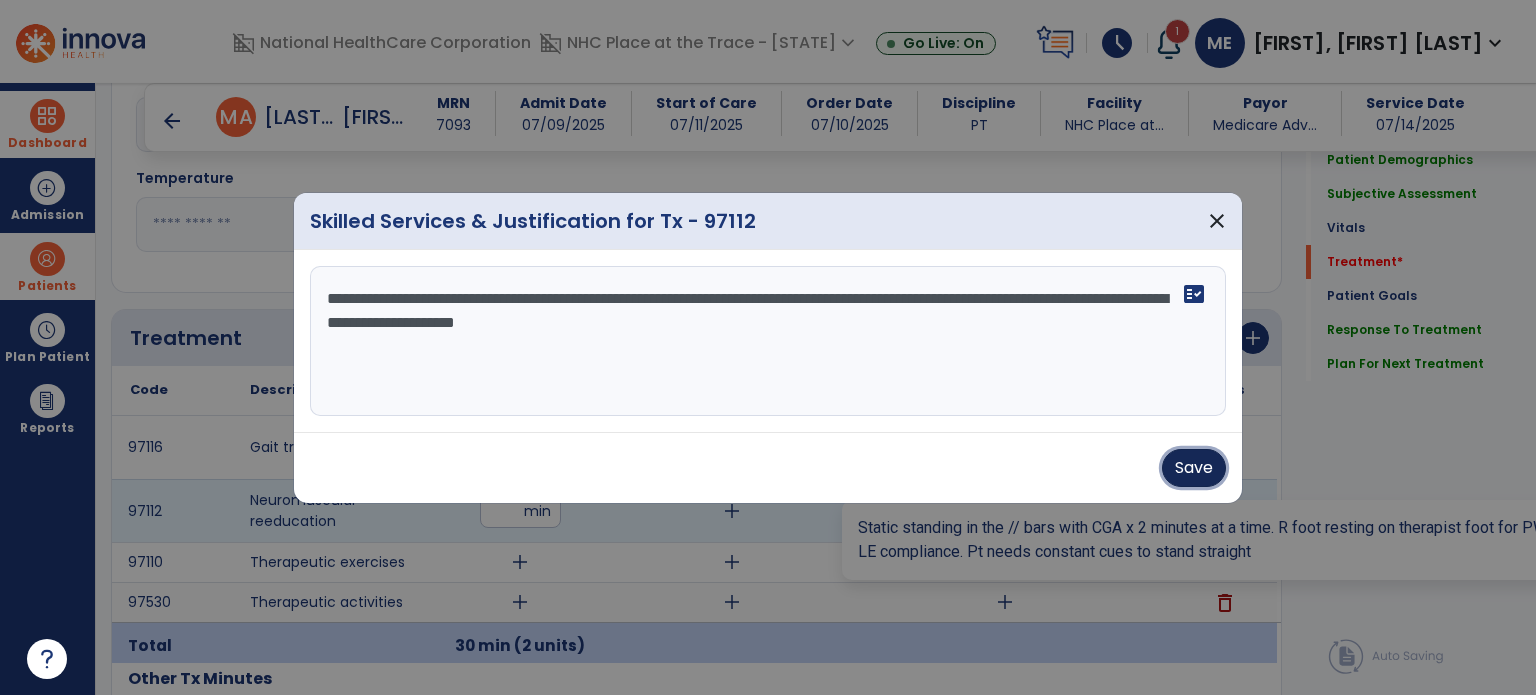 click on "Save" at bounding box center (1194, 468) 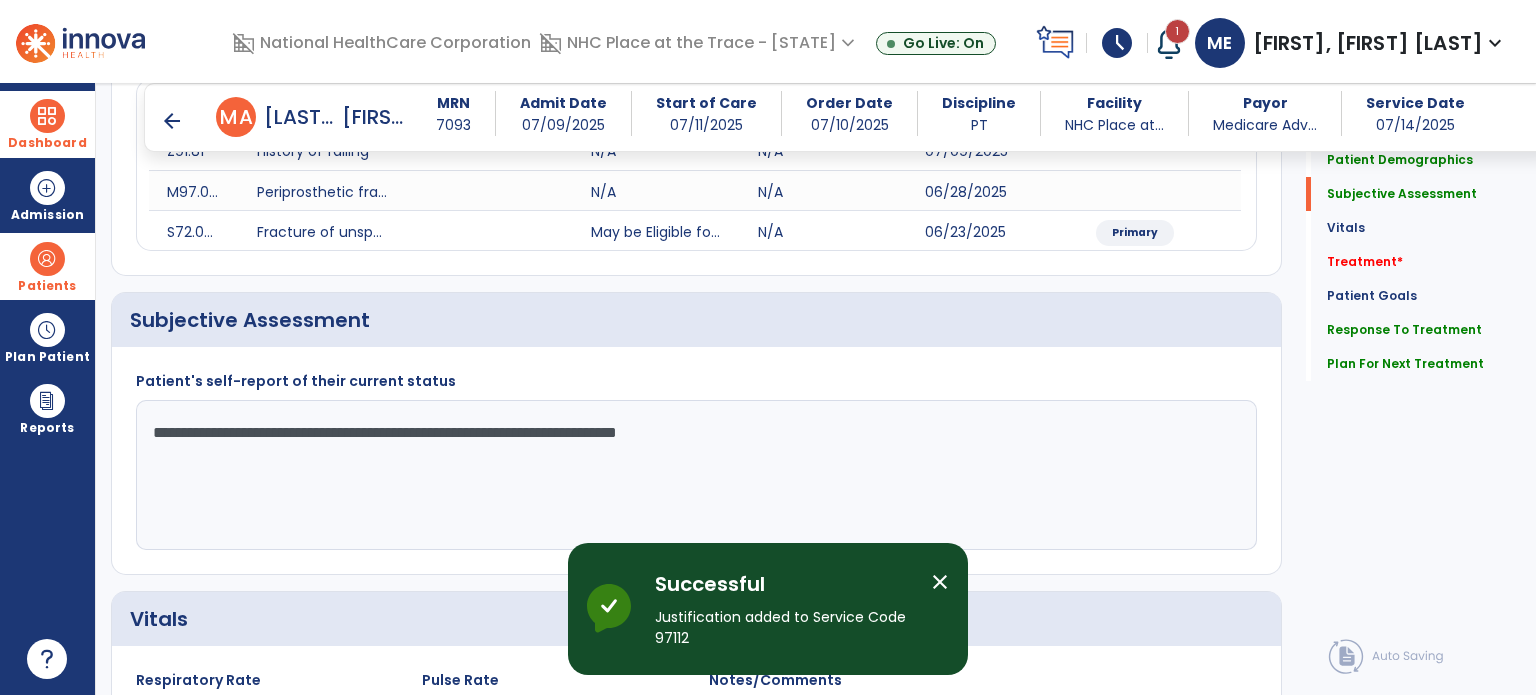scroll, scrollTop: 322, scrollLeft: 0, axis: vertical 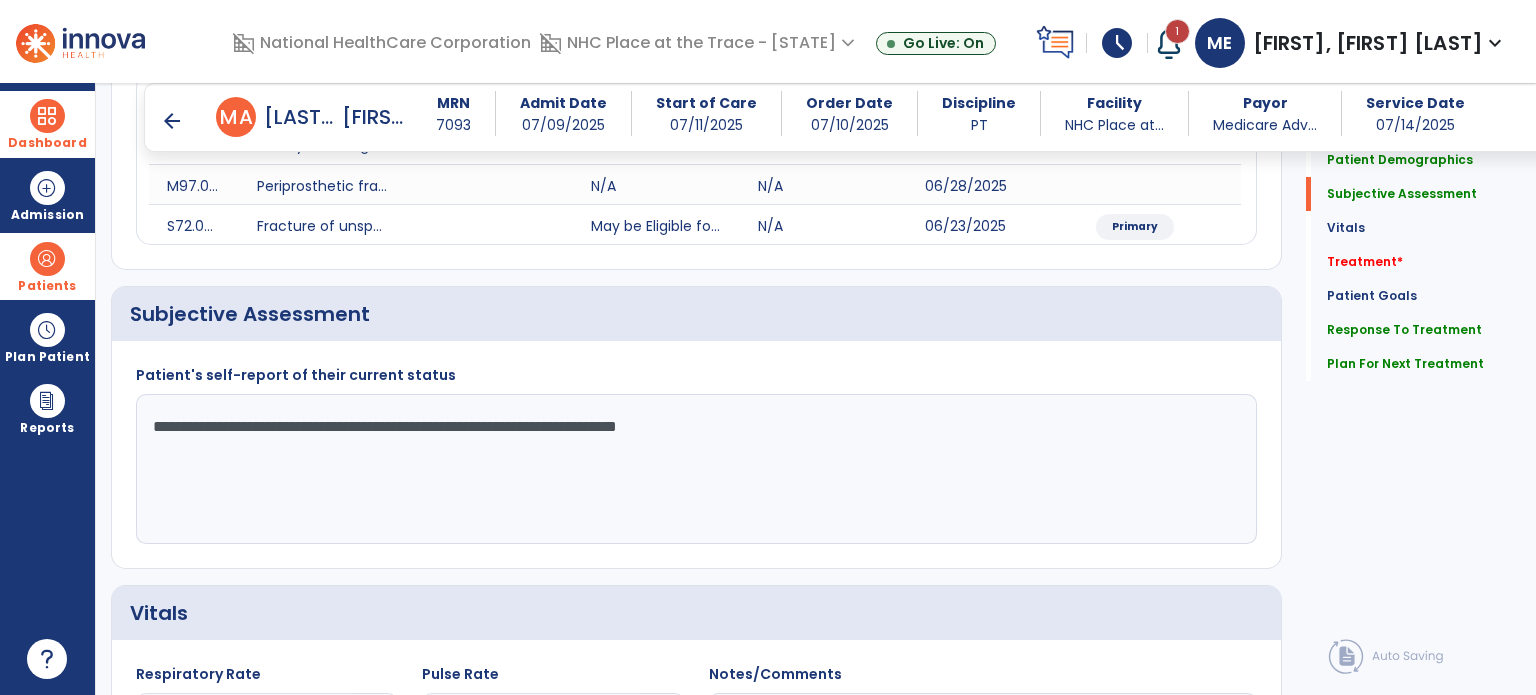 click on "**********" 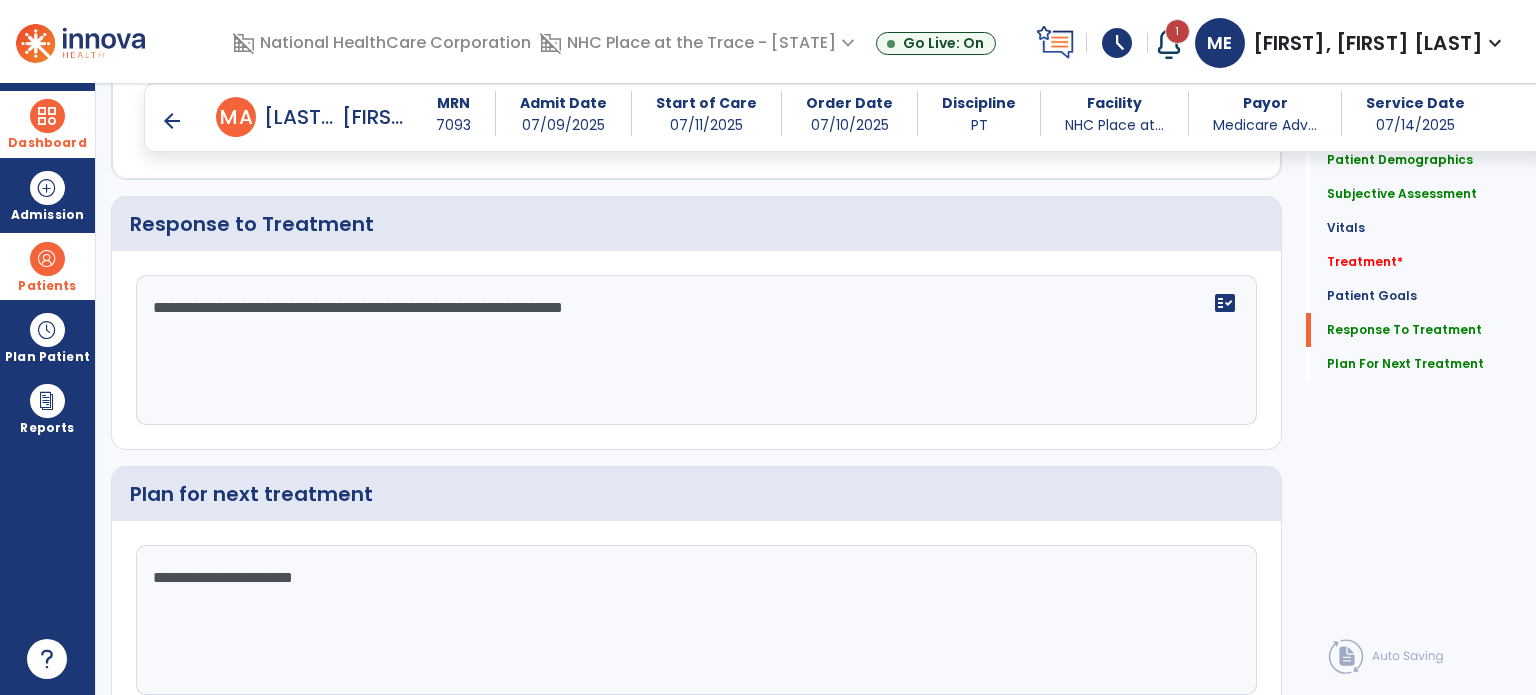 scroll, scrollTop: 3043, scrollLeft: 0, axis: vertical 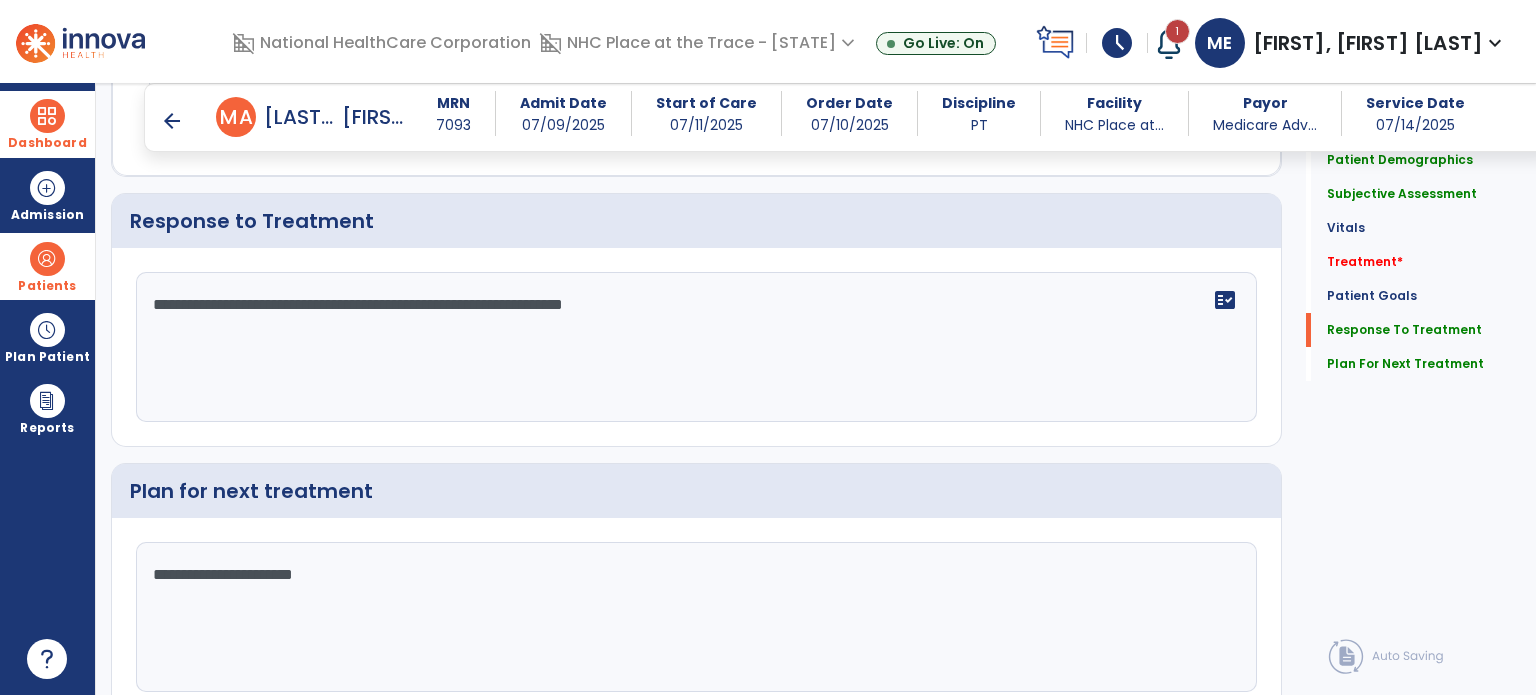 type on "**********" 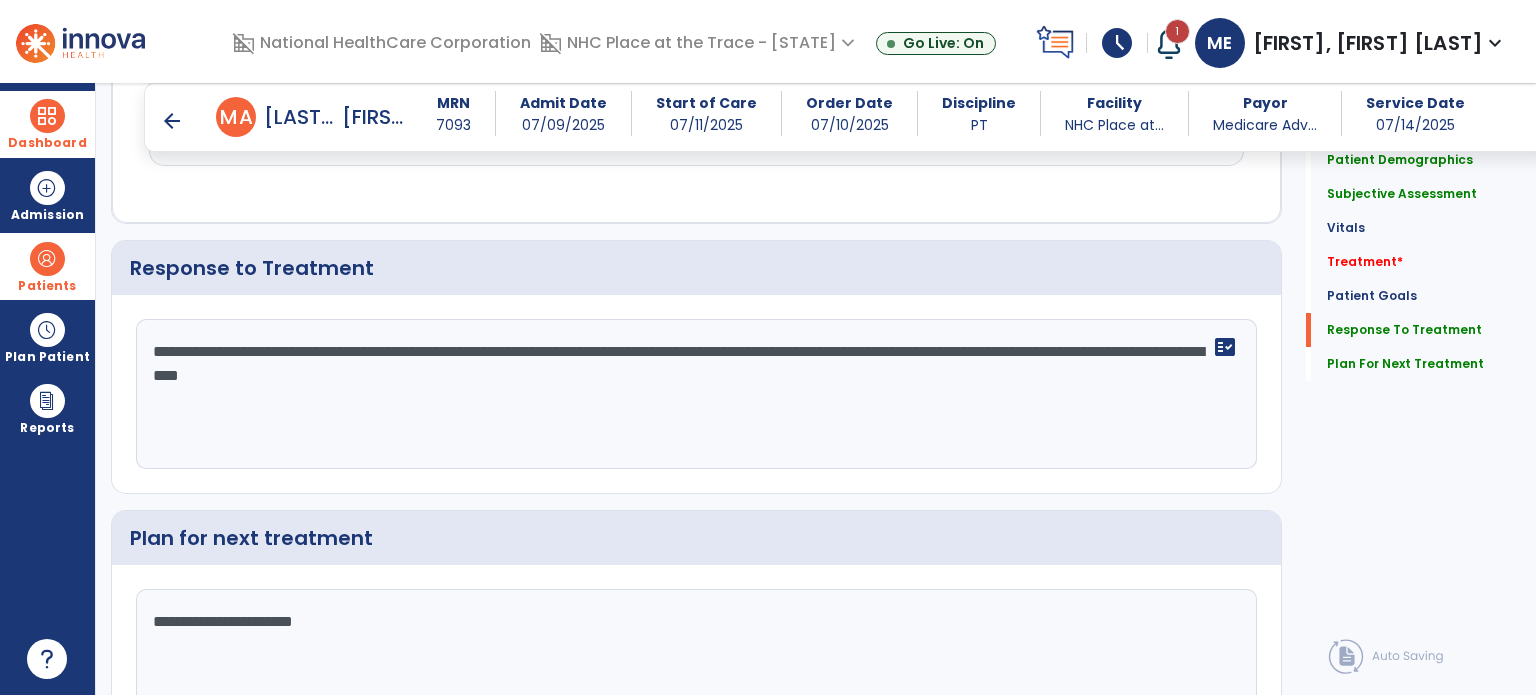 scroll, scrollTop: 3042, scrollLeft: 0, axis: vertical 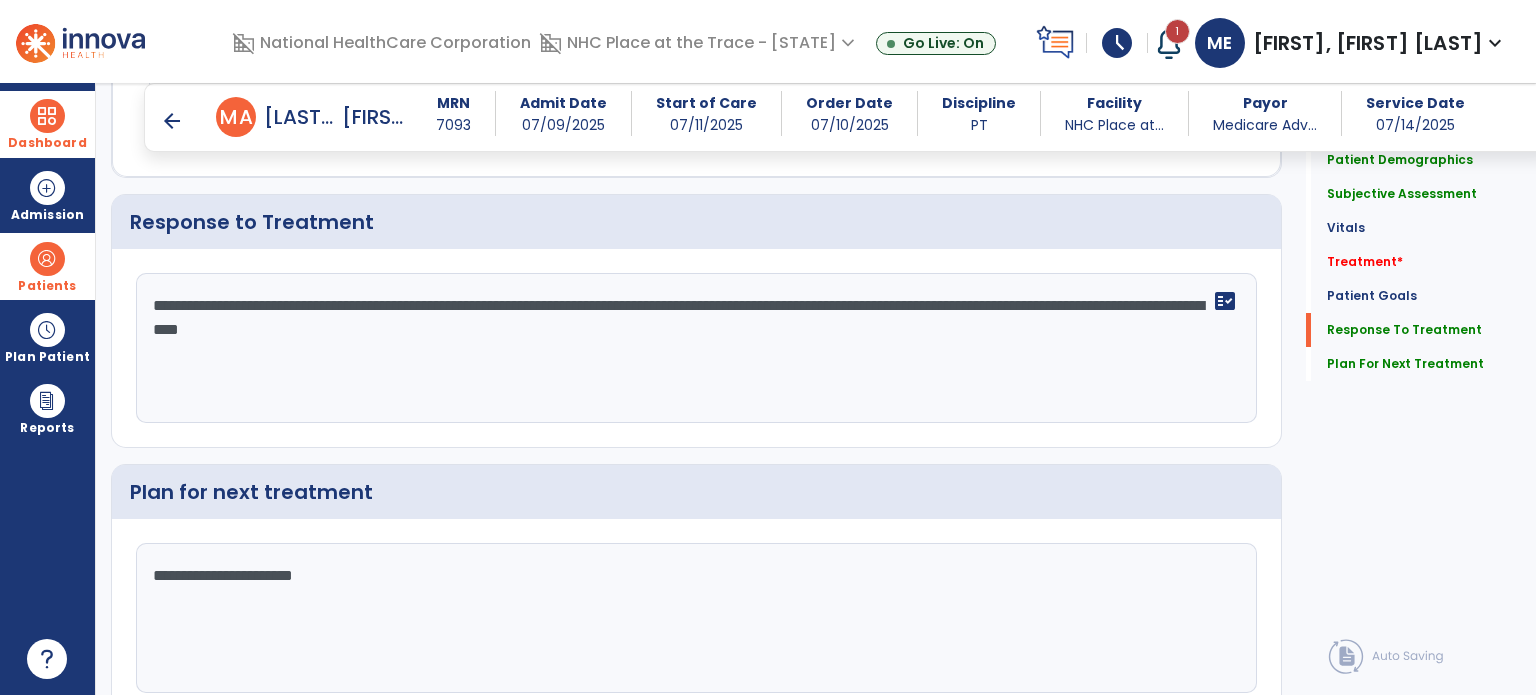 click on "**********" 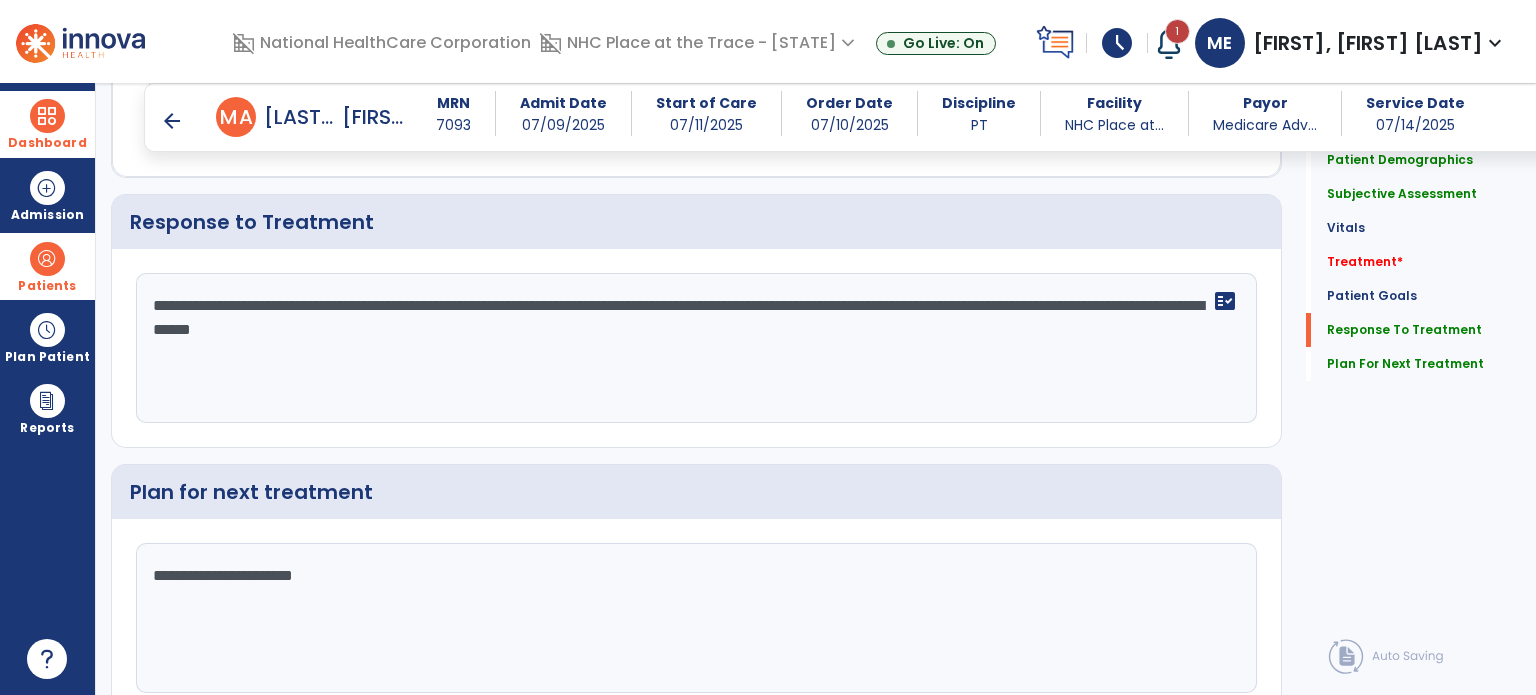 click on "**********" 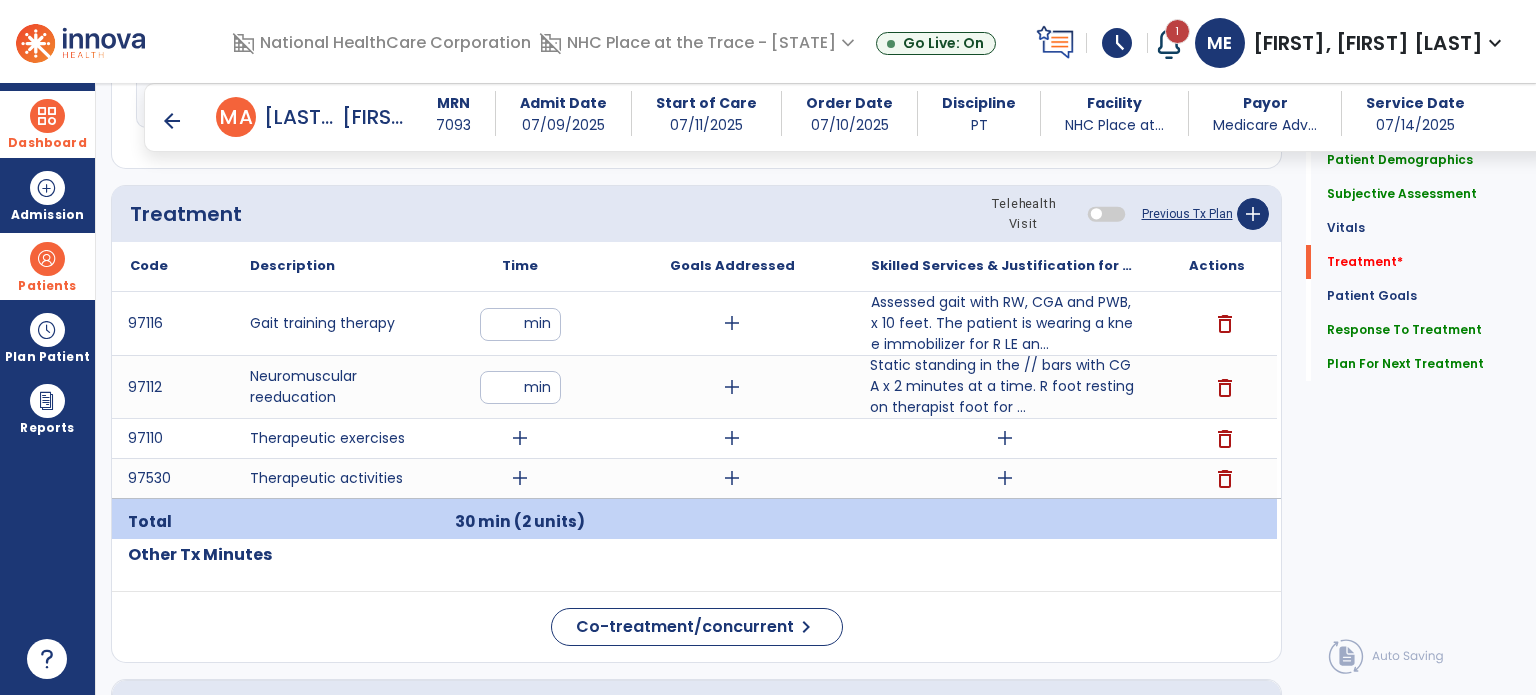 scroll, scrollTop: 1143, scrollLeft: 0, axis: vertical 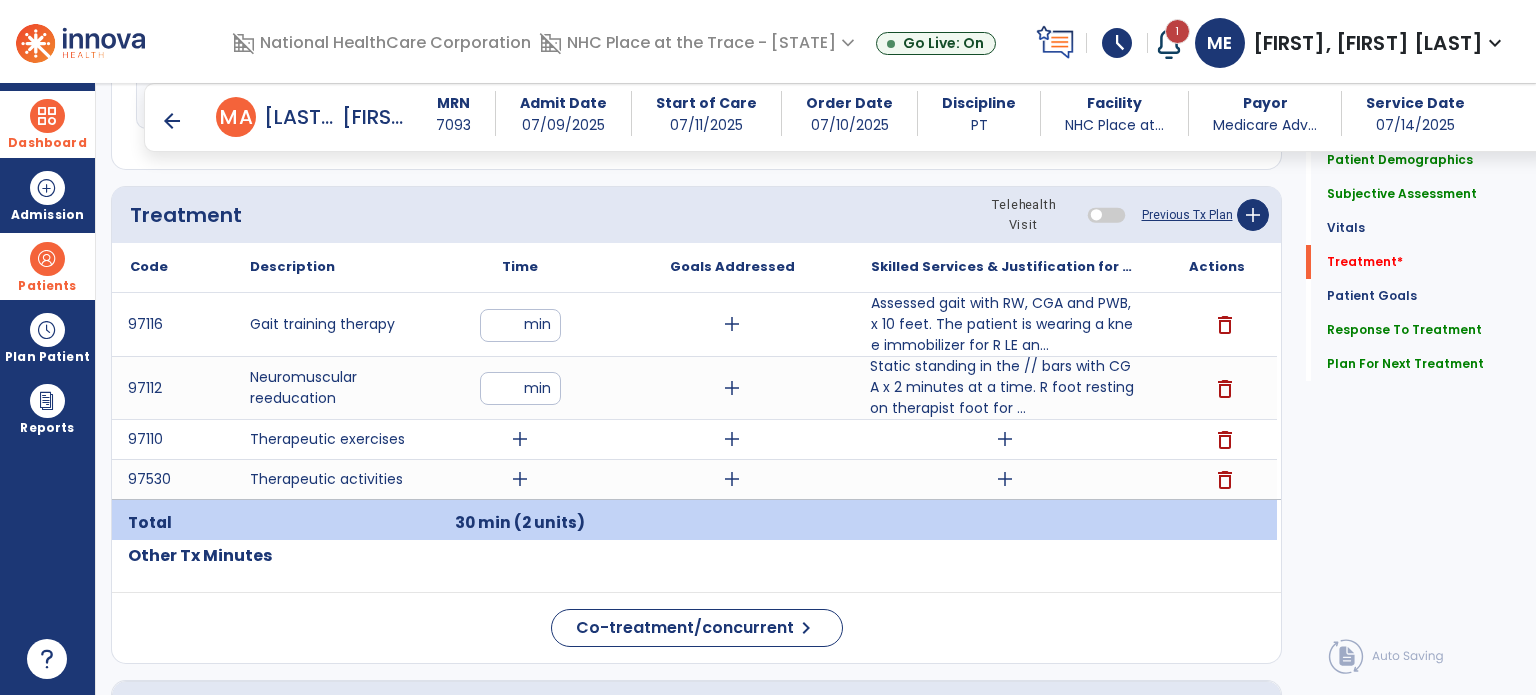 type on "**********" 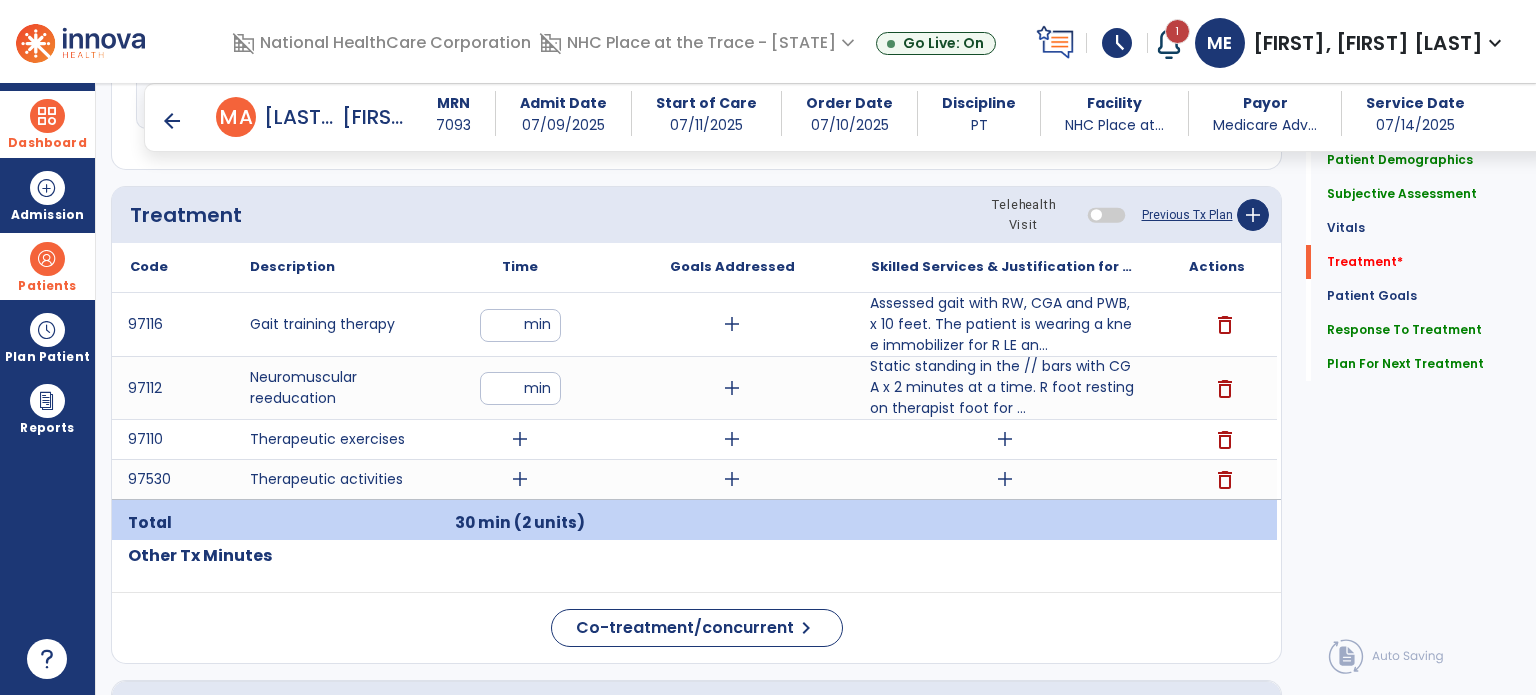 click on "Assessed gait with RW, CGA and PWB, x 10 feet. The patient is wearing a knee immobilizer for R LE an..." at bounding box center [1004, 324] 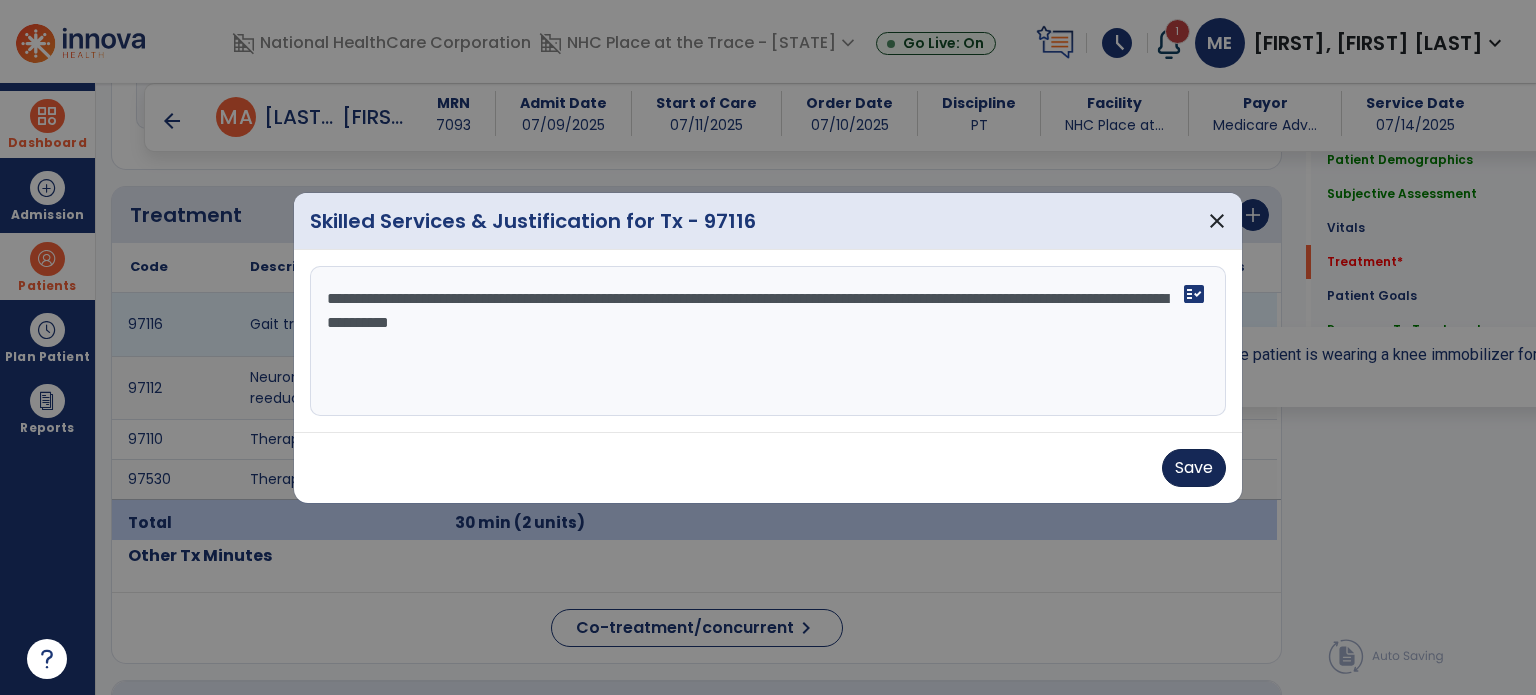 click on "Save" at bounding box center [1194, 468] 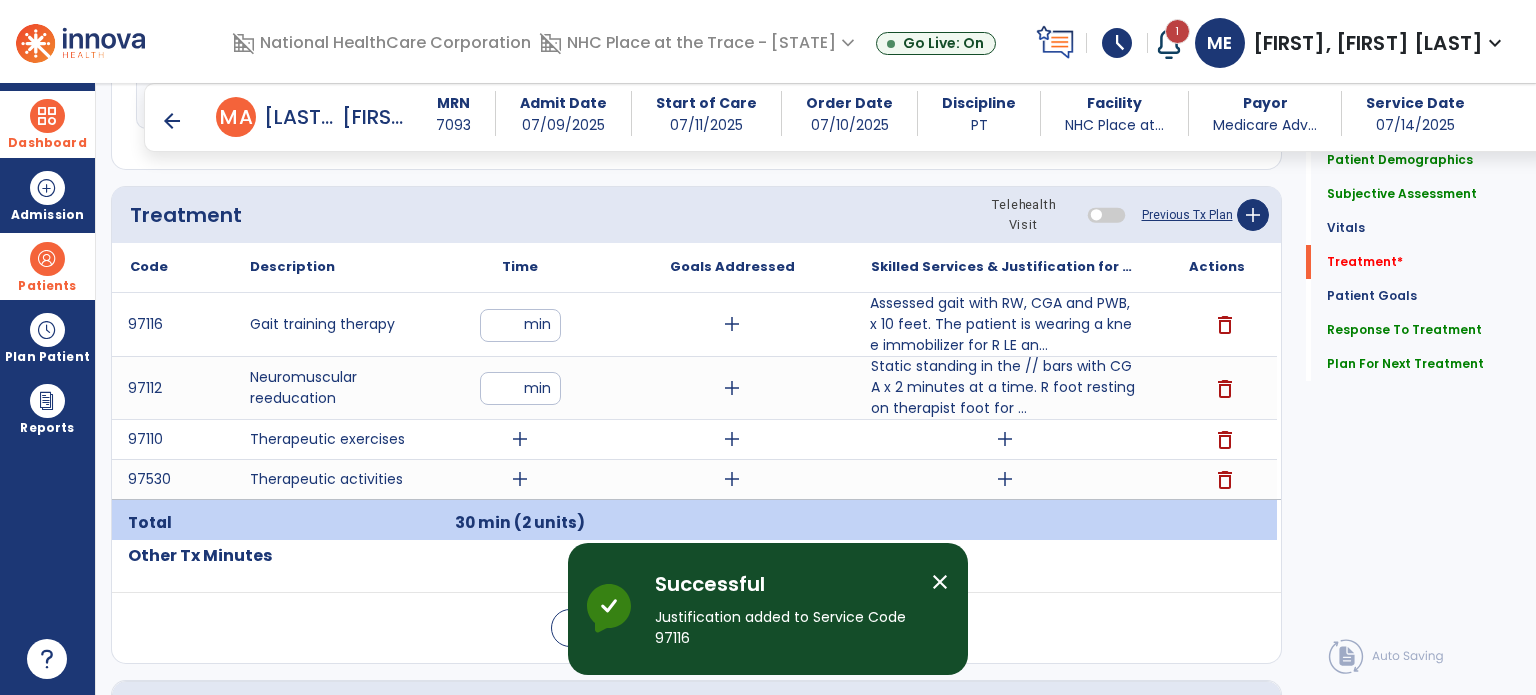 click on "delete" at bounding box center (1225, 440) 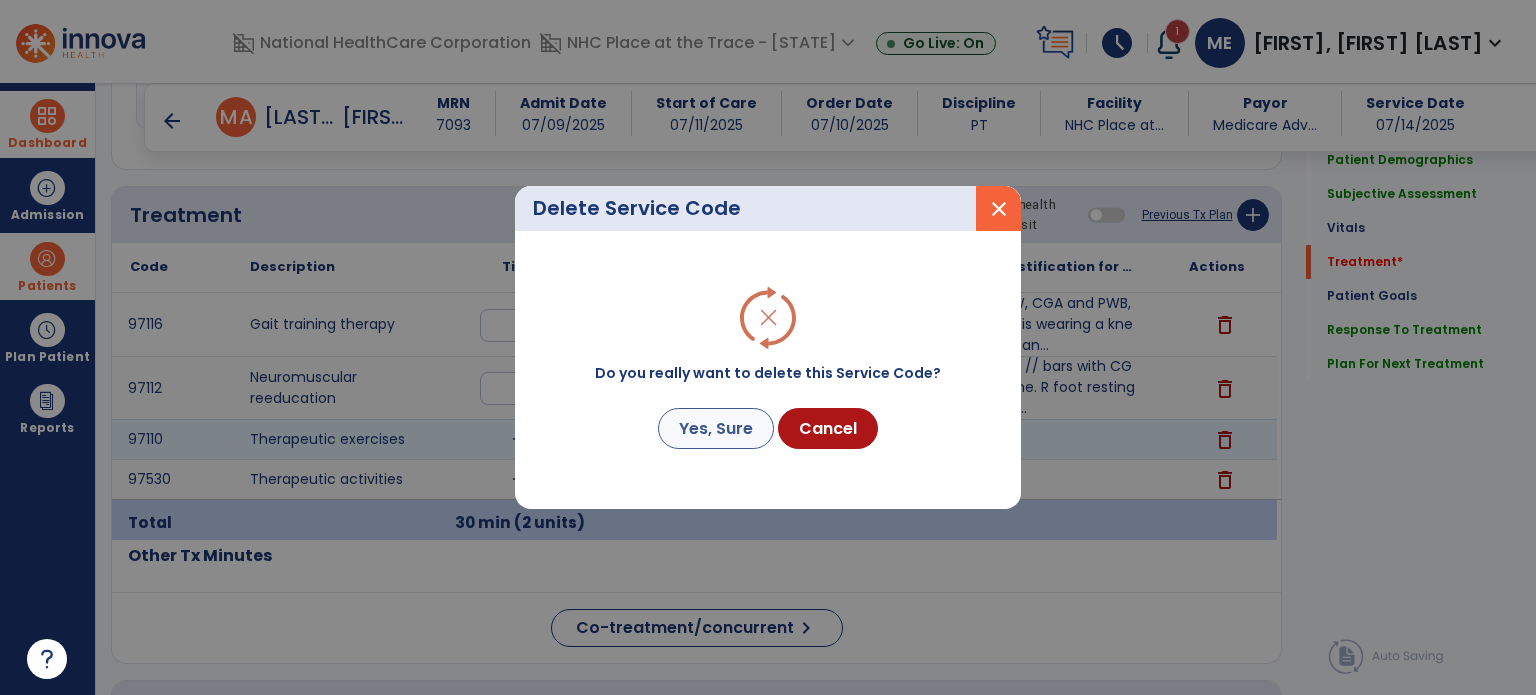 click on "Yes, Sure" at bounding box center [716, 428] 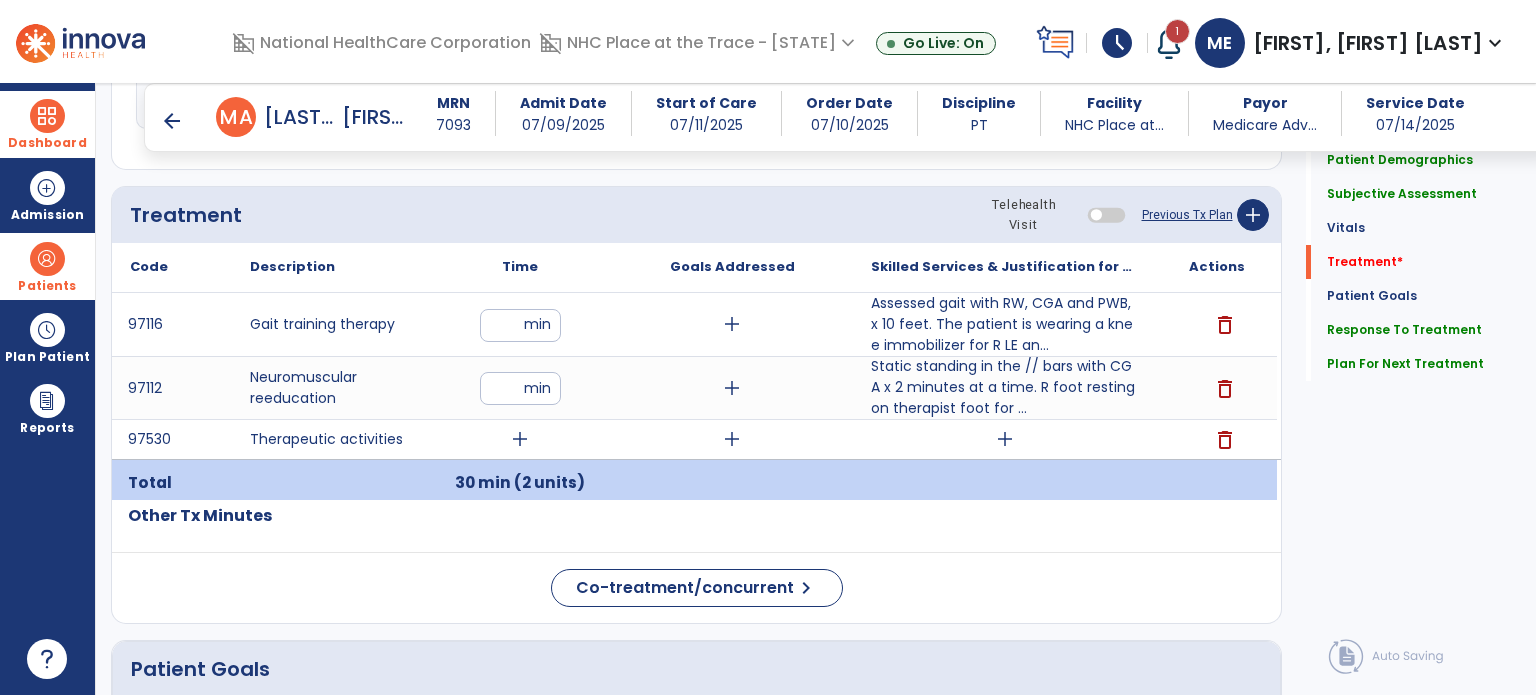 click on "add" at bounding box center (1005, 439) 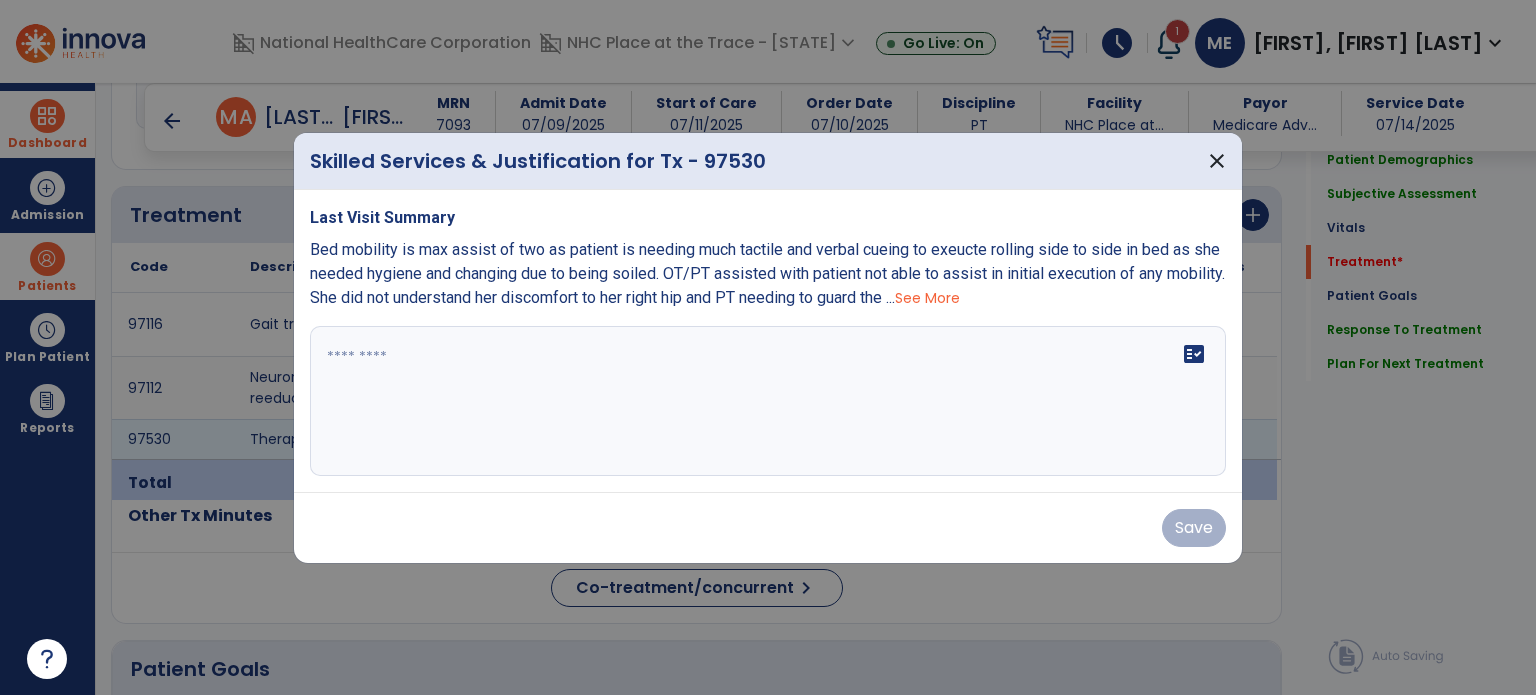 click at bounding box center (768, 401) 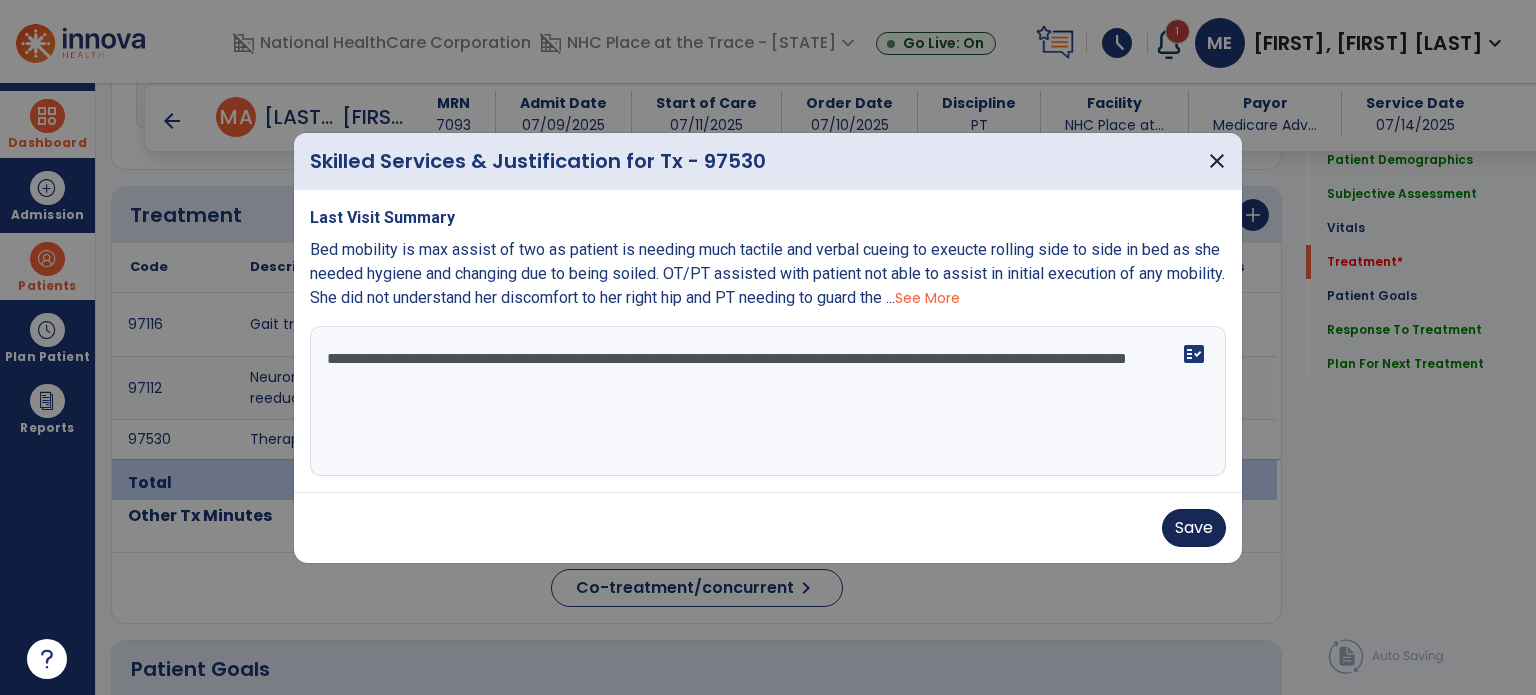 type on "**********" 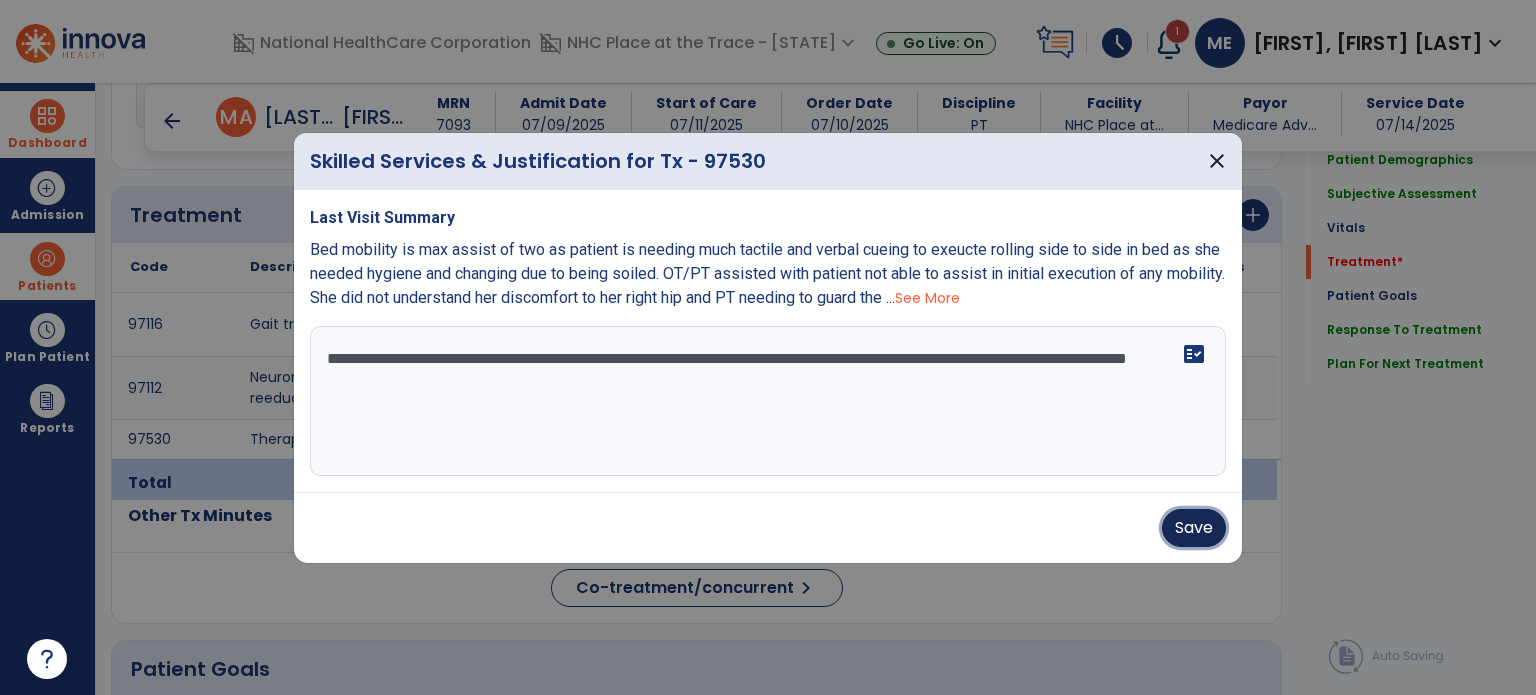 click on "Save" at bounding box center [1194, 528] 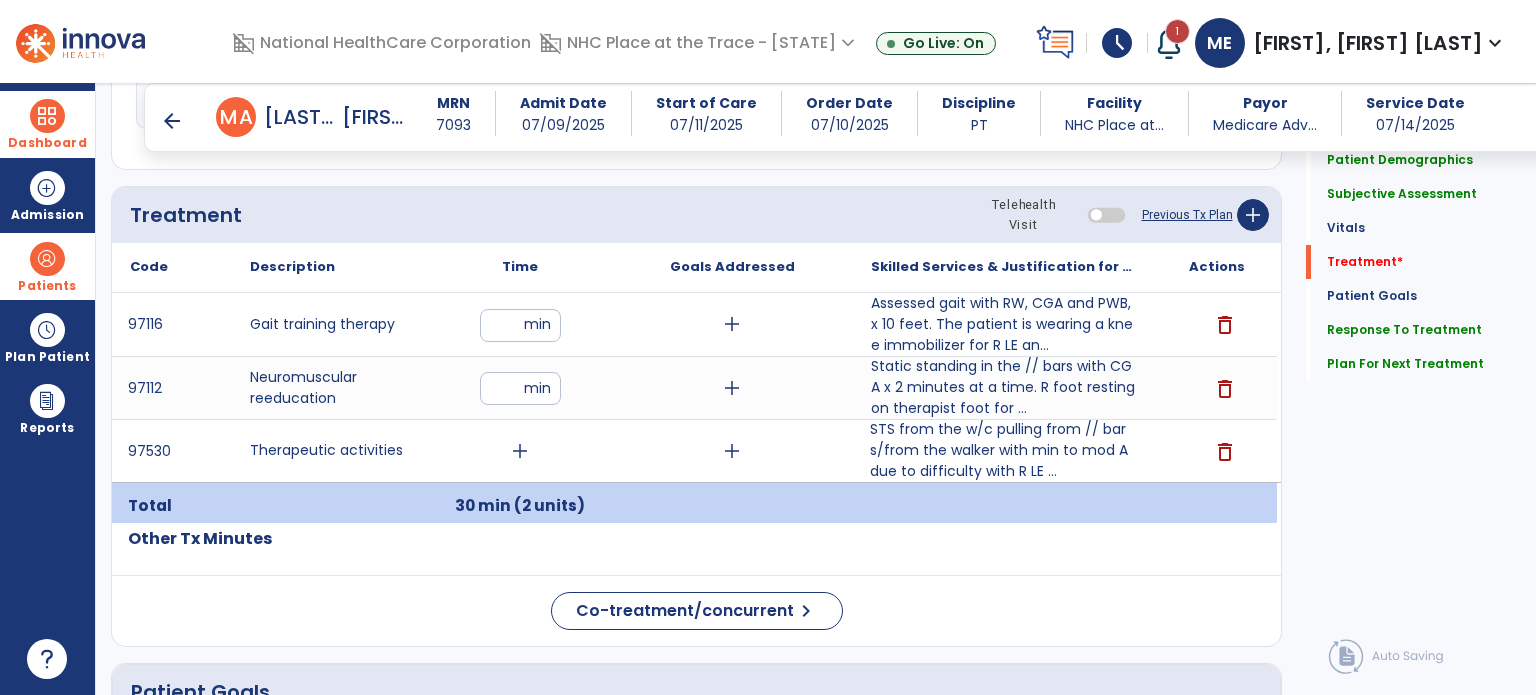 click on "add" at bounding box center [520, 451] 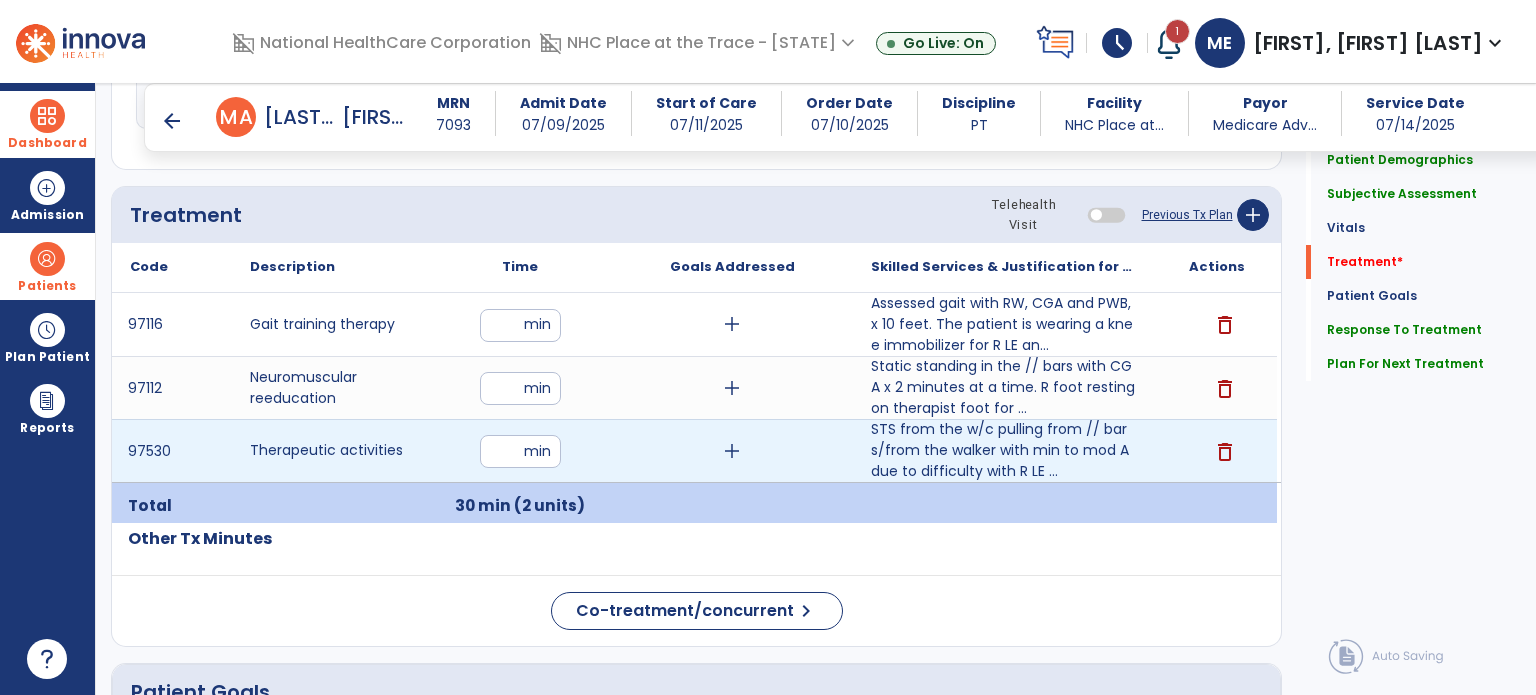 type on "**" 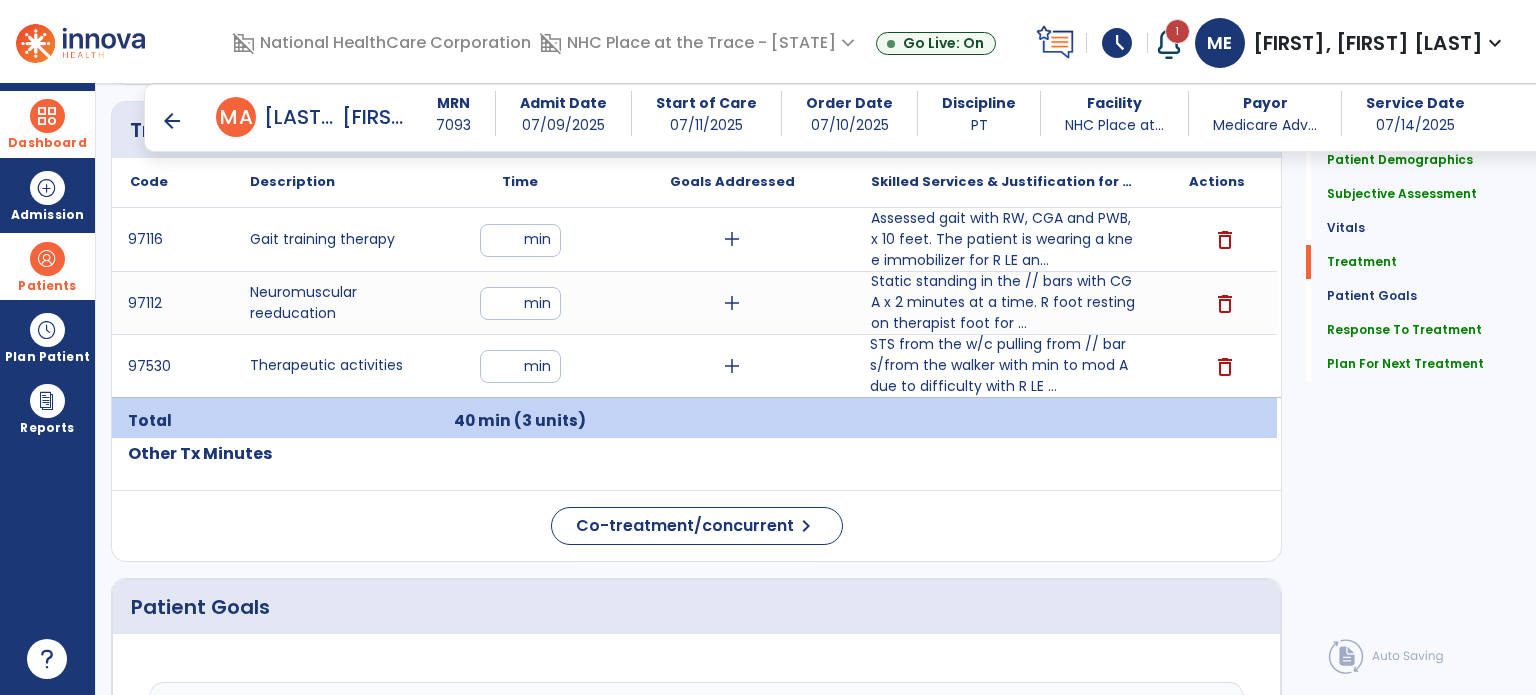 scroll, scrollTop: 1224, scrollLeft: 0, axis: vertical 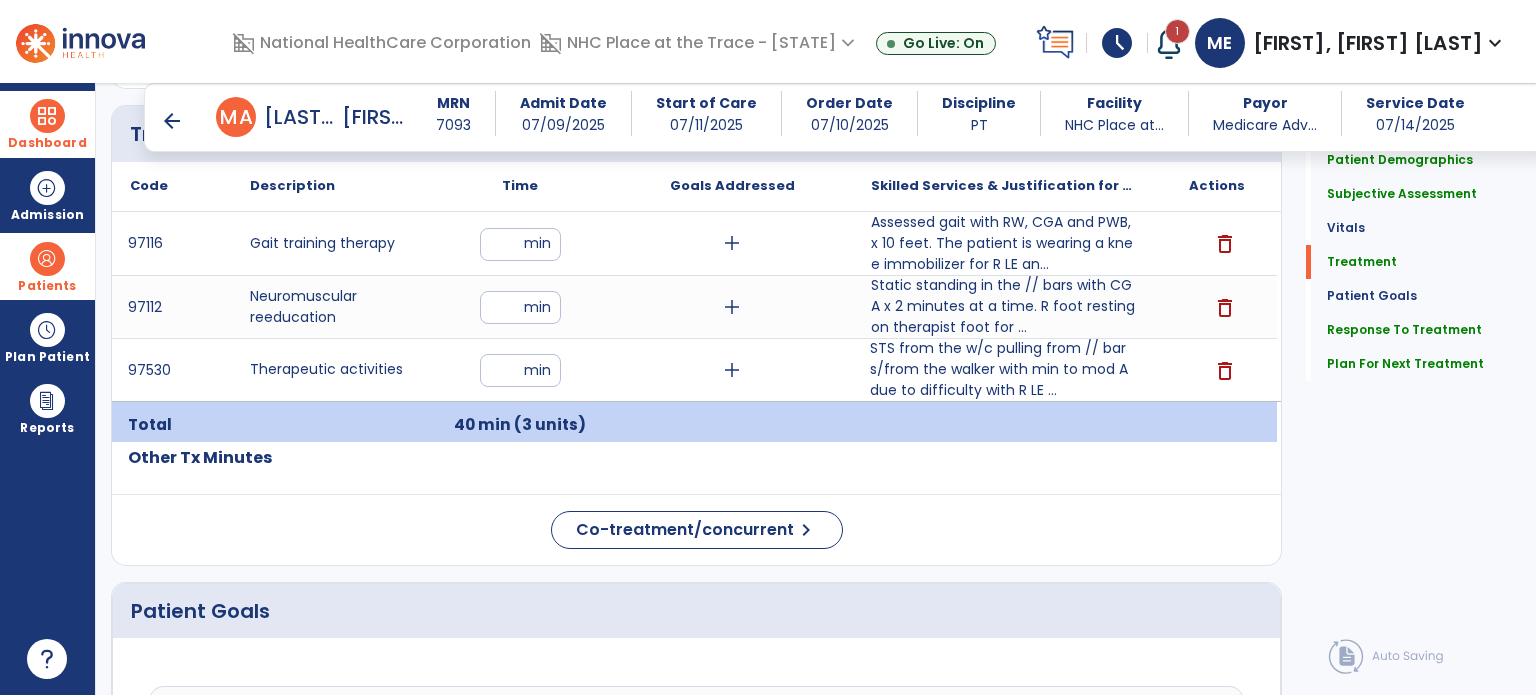 click on "STS from the w/c pulling from // bars/from the walker with min to mod A due to difficulty with R LE ..." at bounding box center [1004, 369] 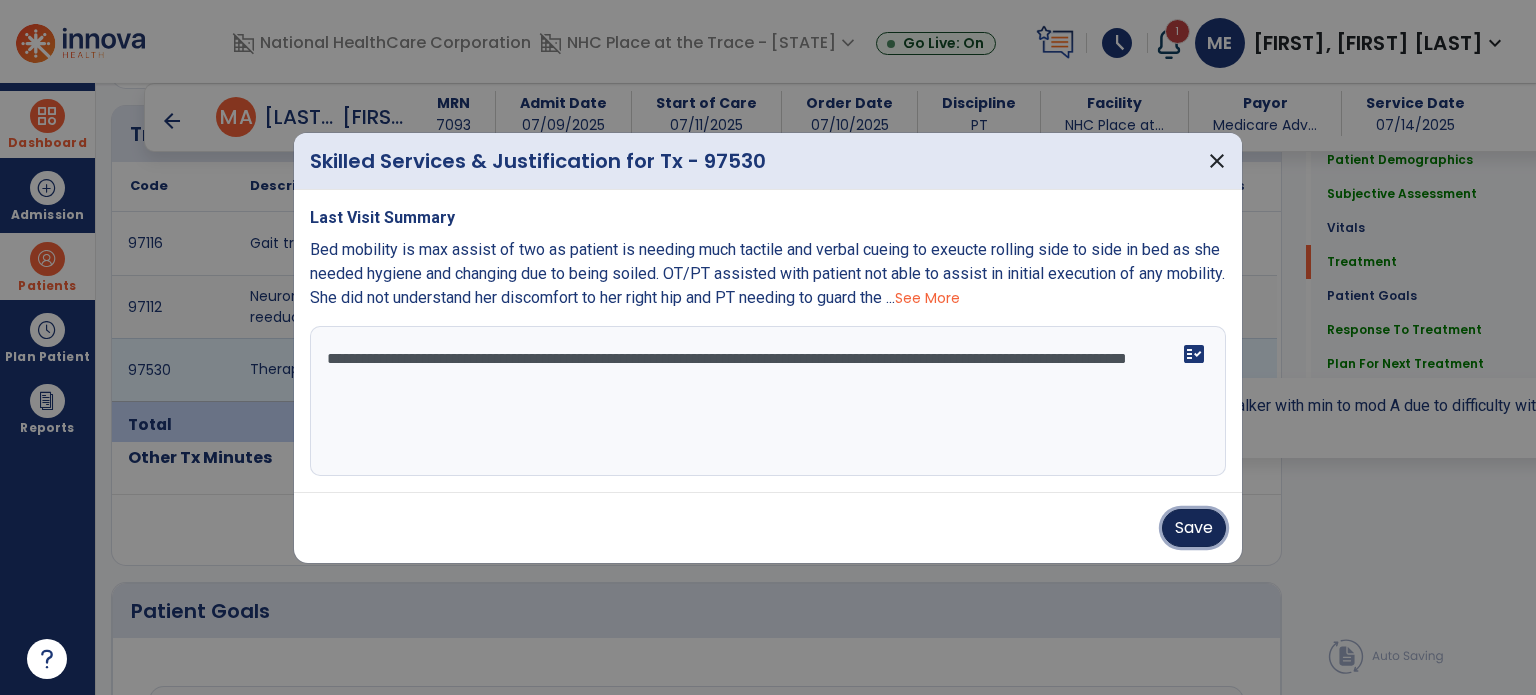click on "Save" at bounding box center (1194, 528) 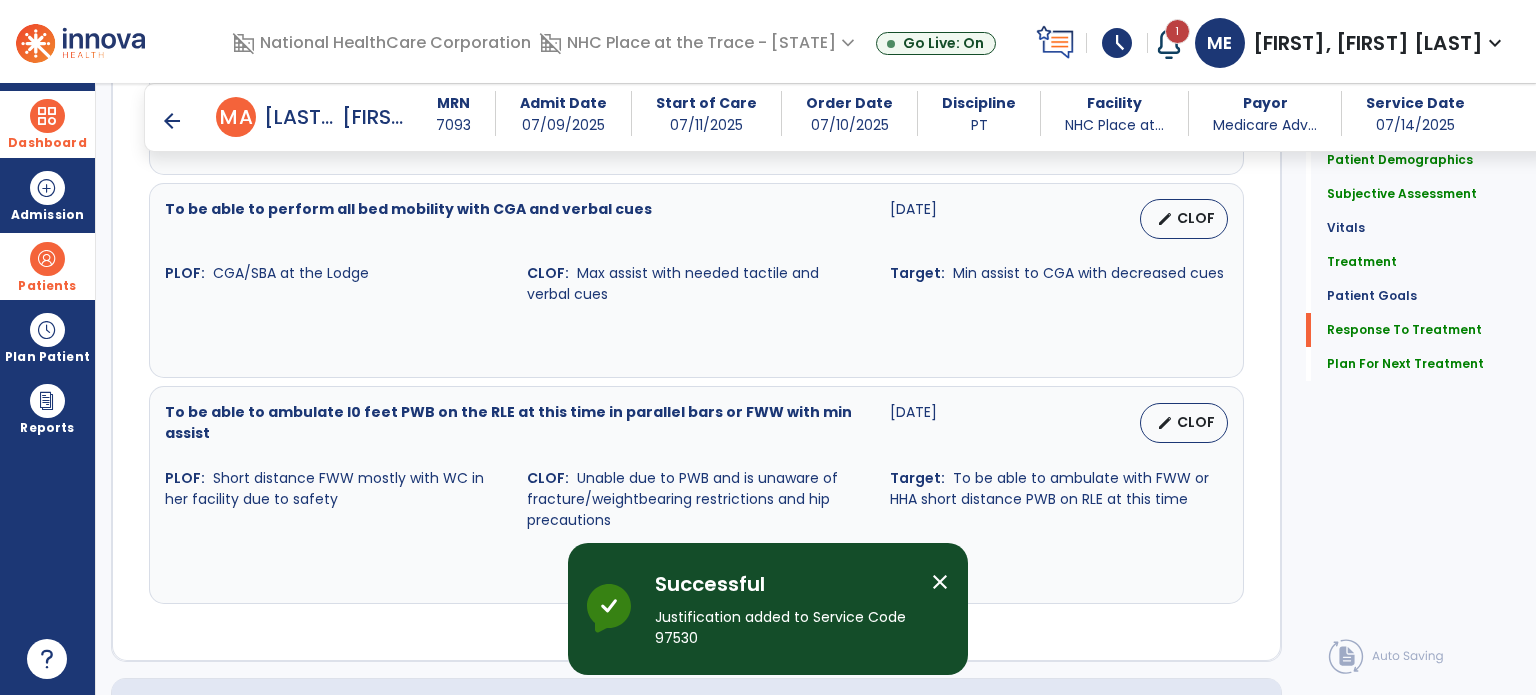scroll, scrollTop: 3104, scrollLeft: 0, axis: vertical 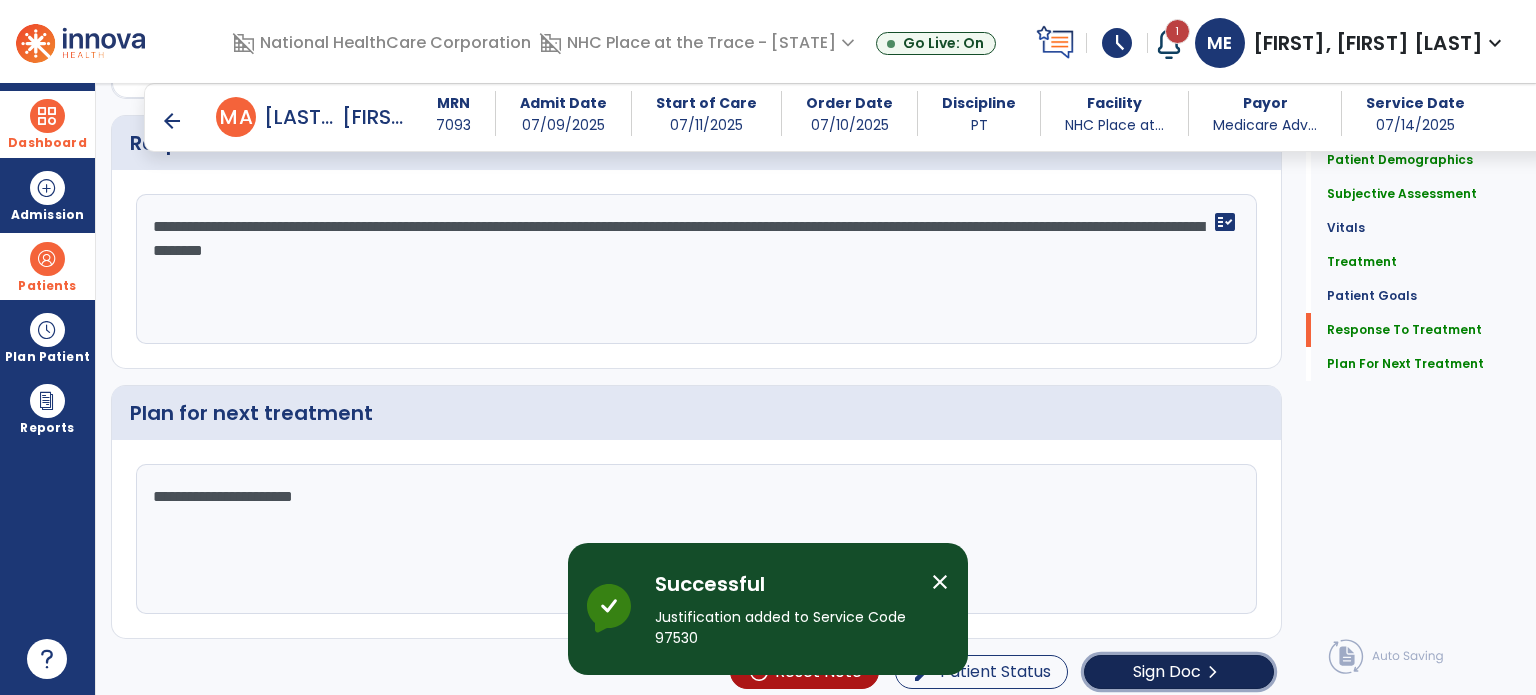 click on "Sign Doc" 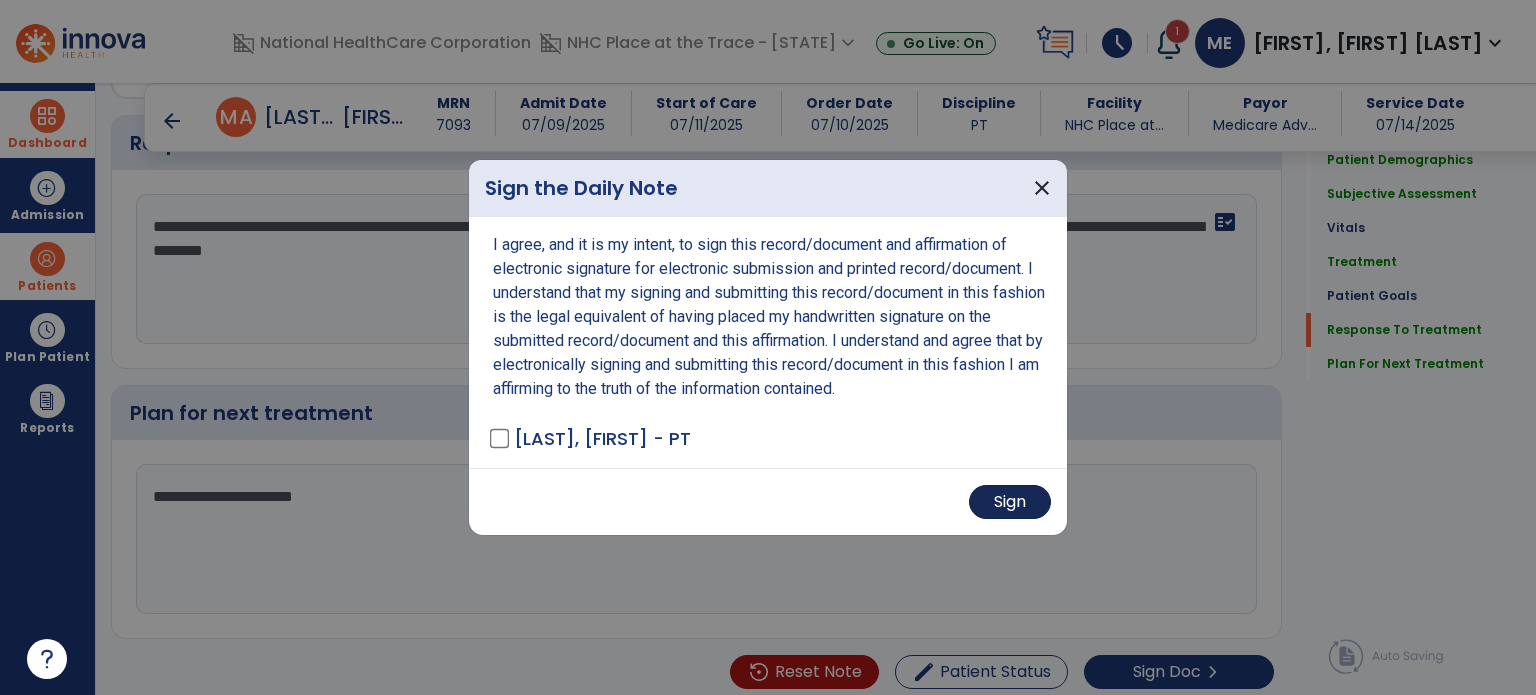 click on "Sign" at bounding box center (1010, 502) 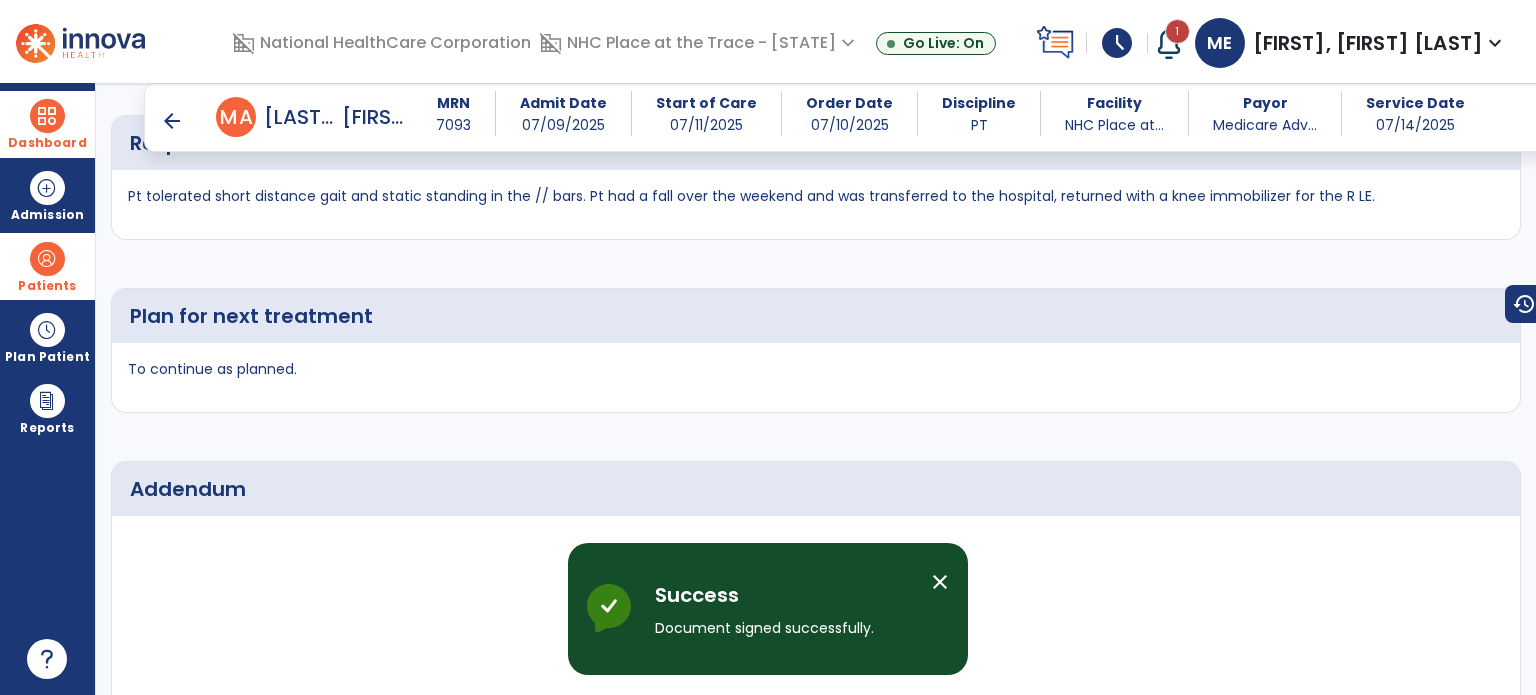 scroll, scrollTop: 4212, scrollLeft: 0, axis: vertical 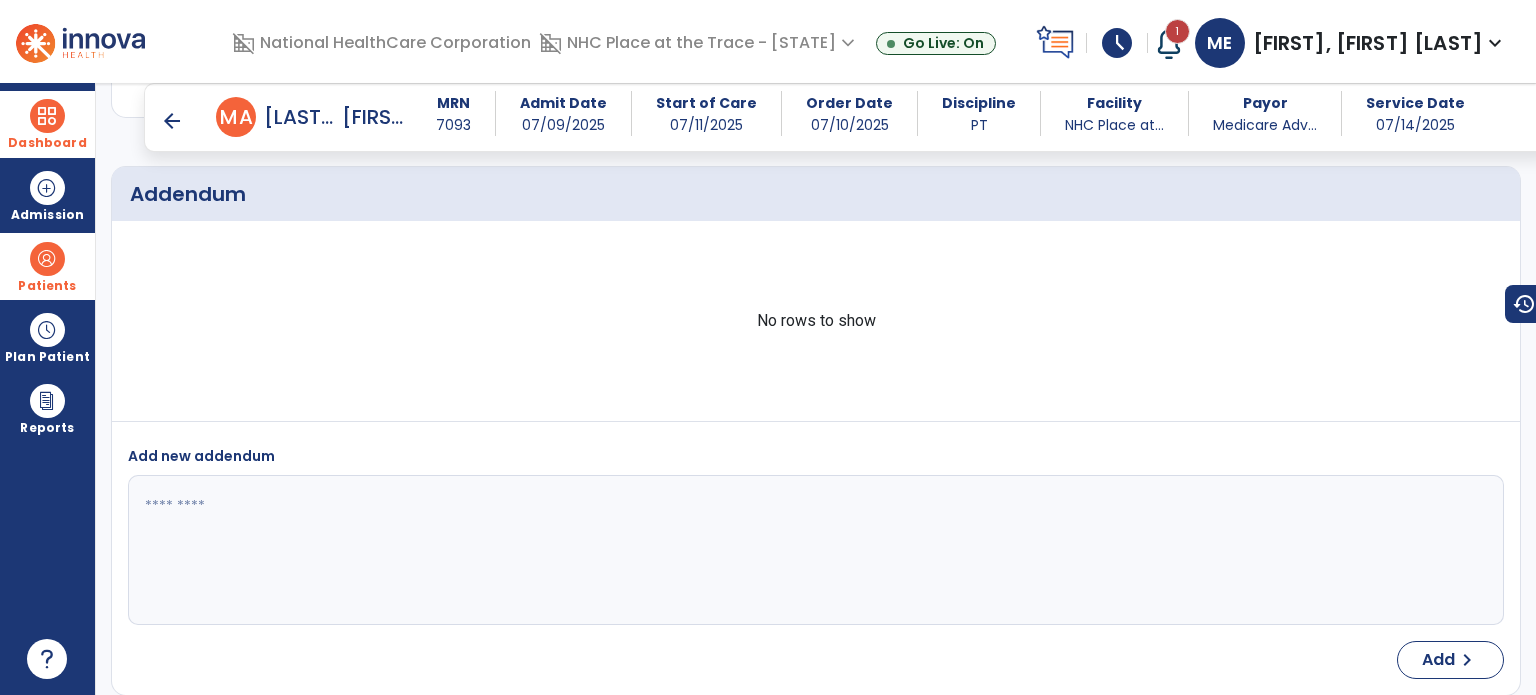 click on "arrow_back" at bounding box center (172, 121) 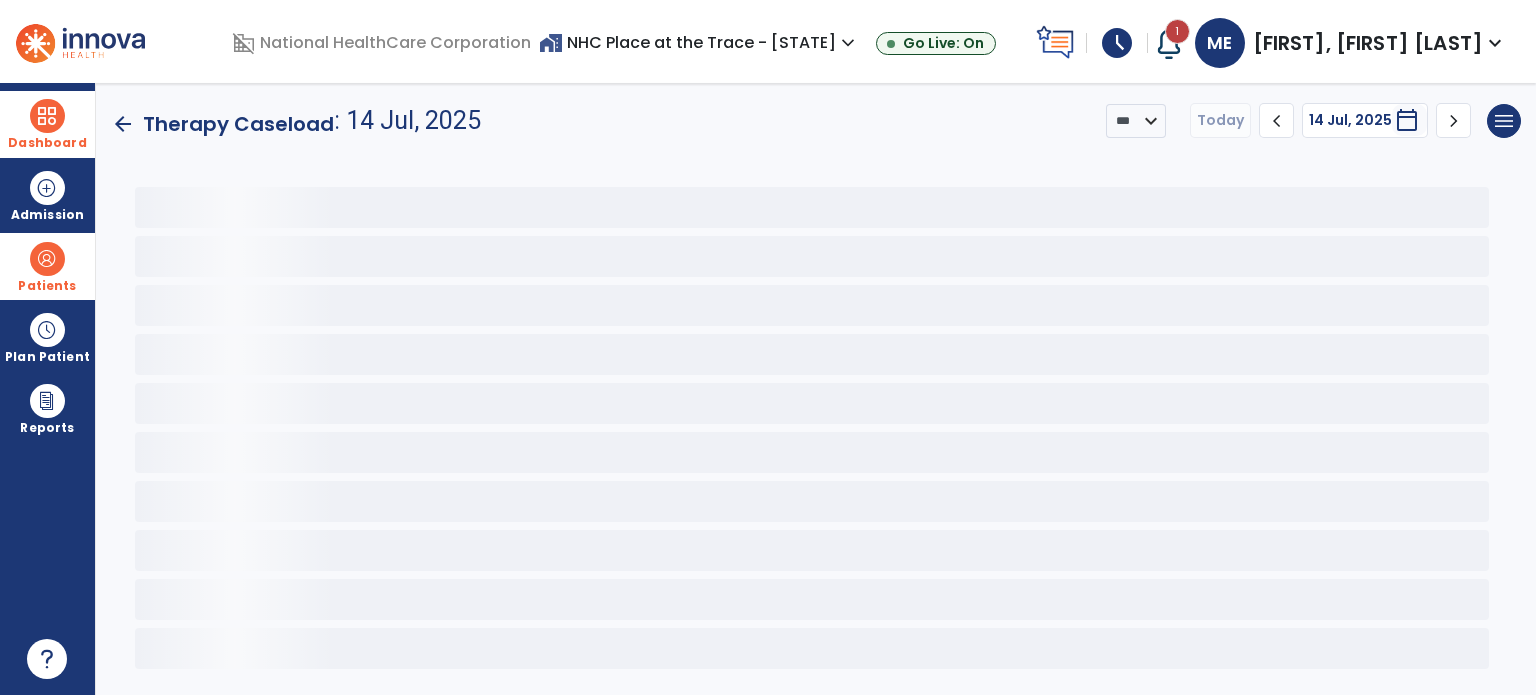 scroll, scrollTop: 0, scrollLeft: 0, axis: both 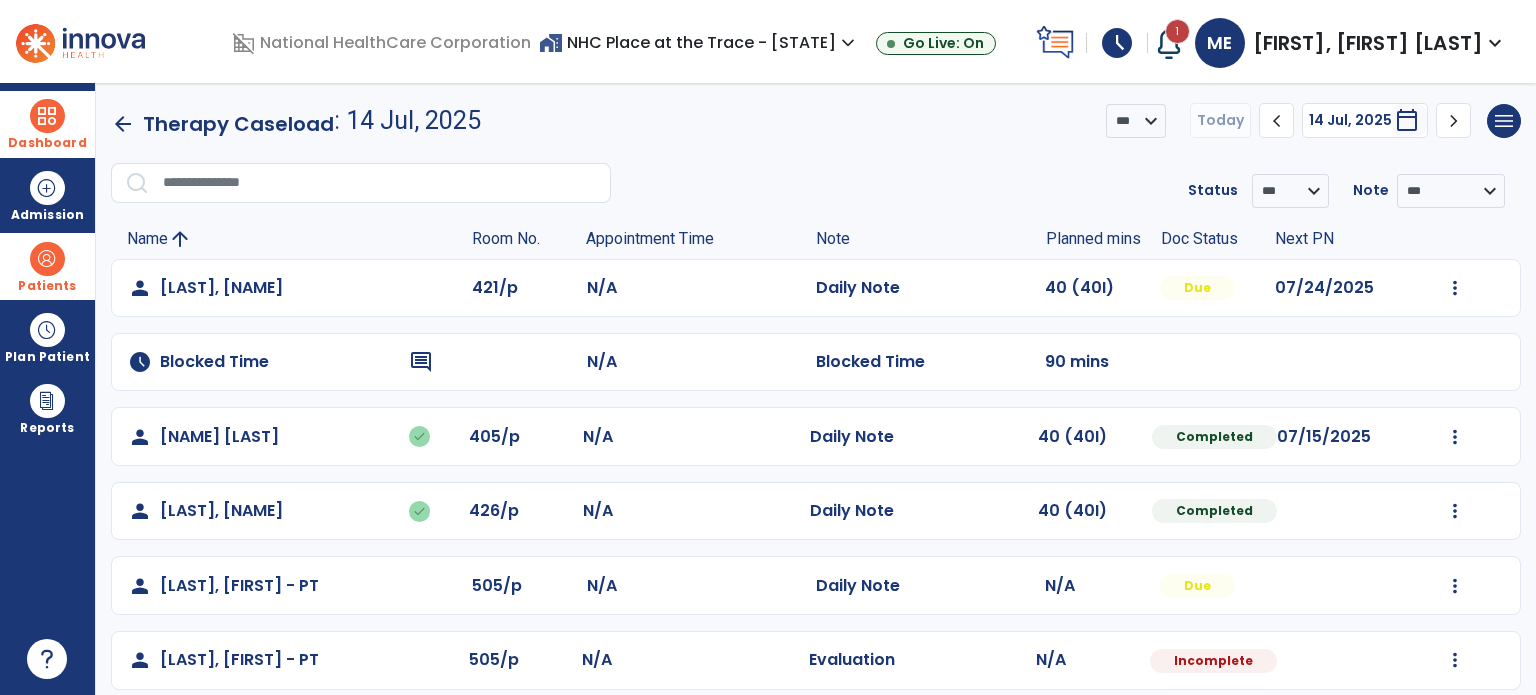 click at bounding box center (47, 116) 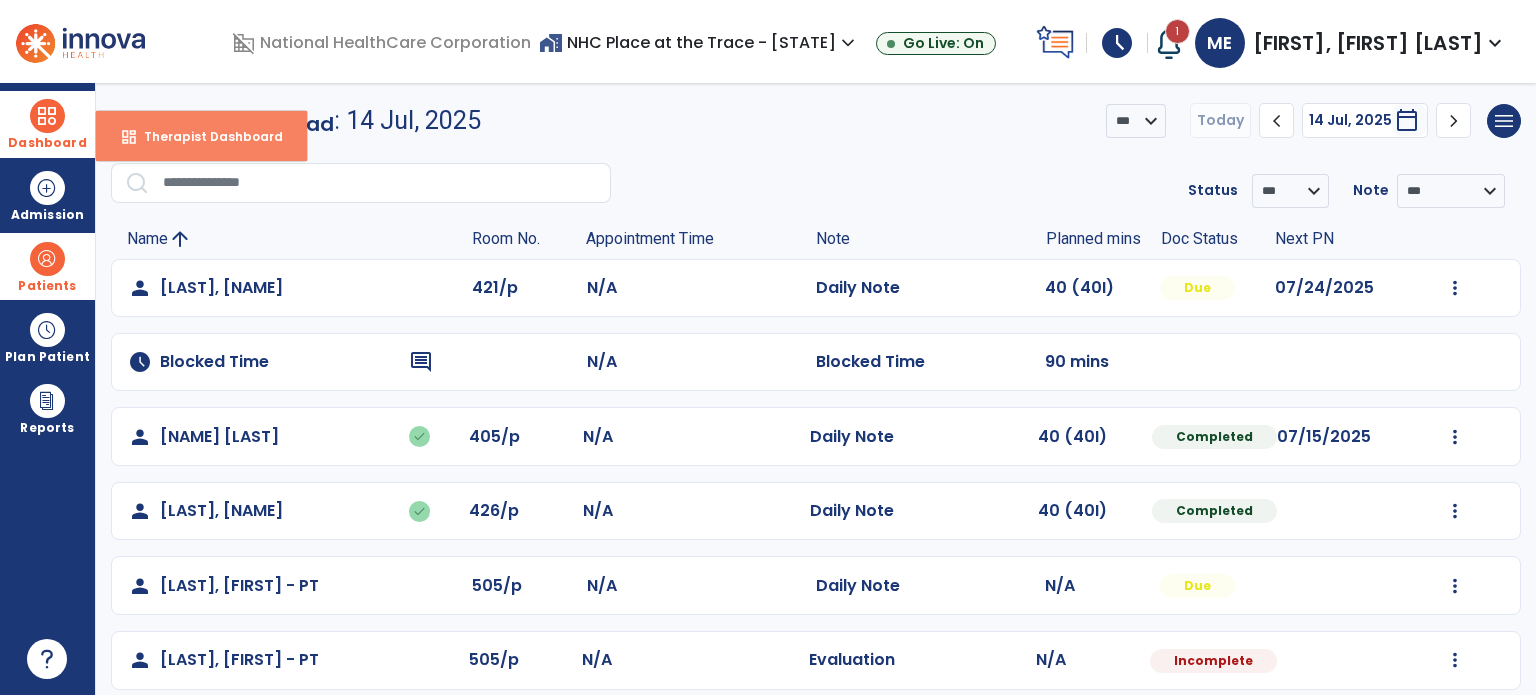 click on "Therapist Dashboard" at bounding box center [205, 136] 